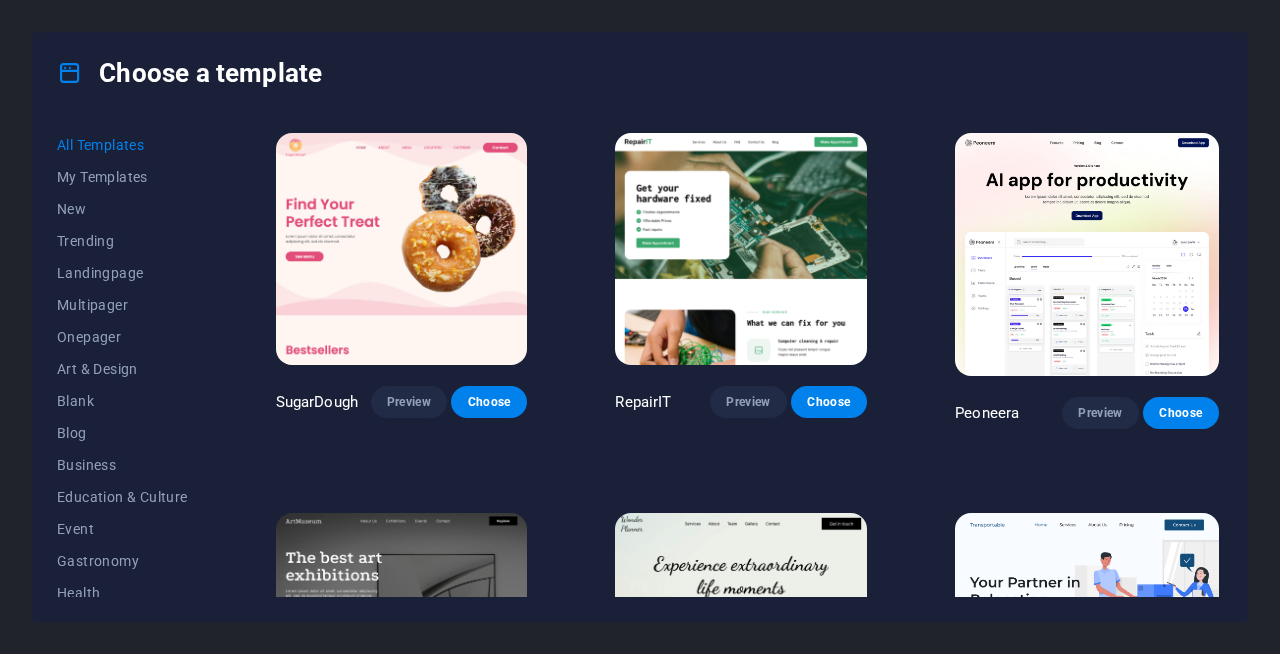 scroll, scrollTop: 0, scrollLeft: 0, axis: both 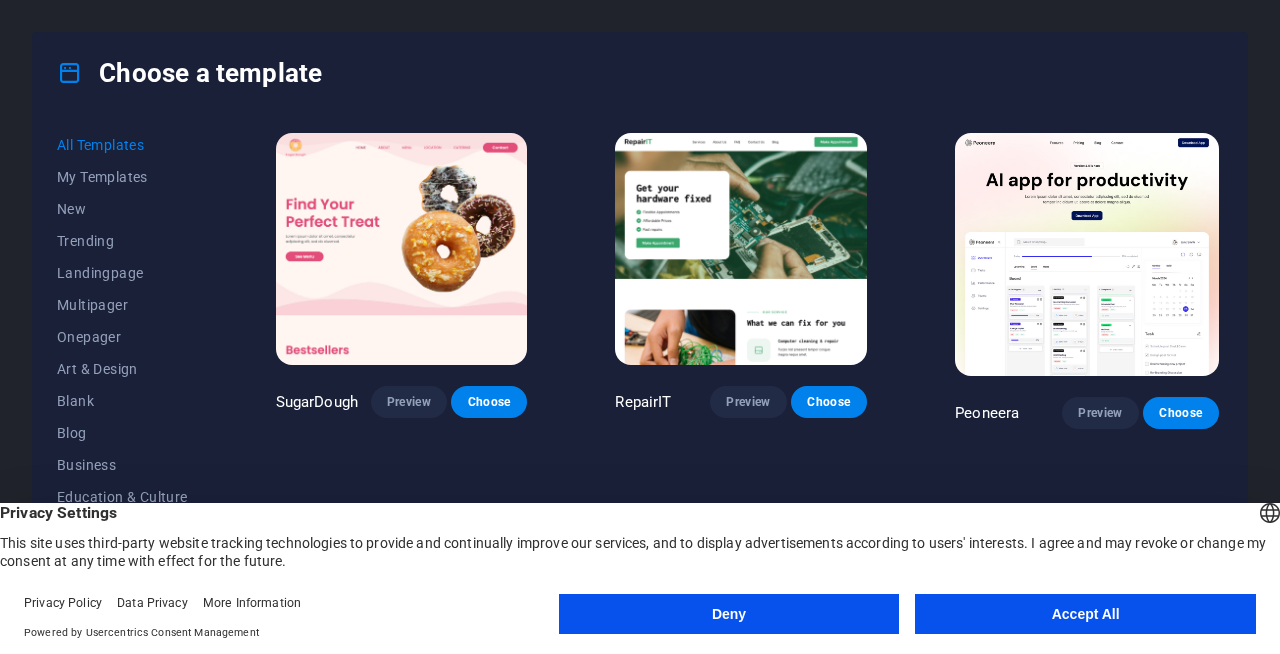 click on "Accept All" at bounding box center [1085, 614] 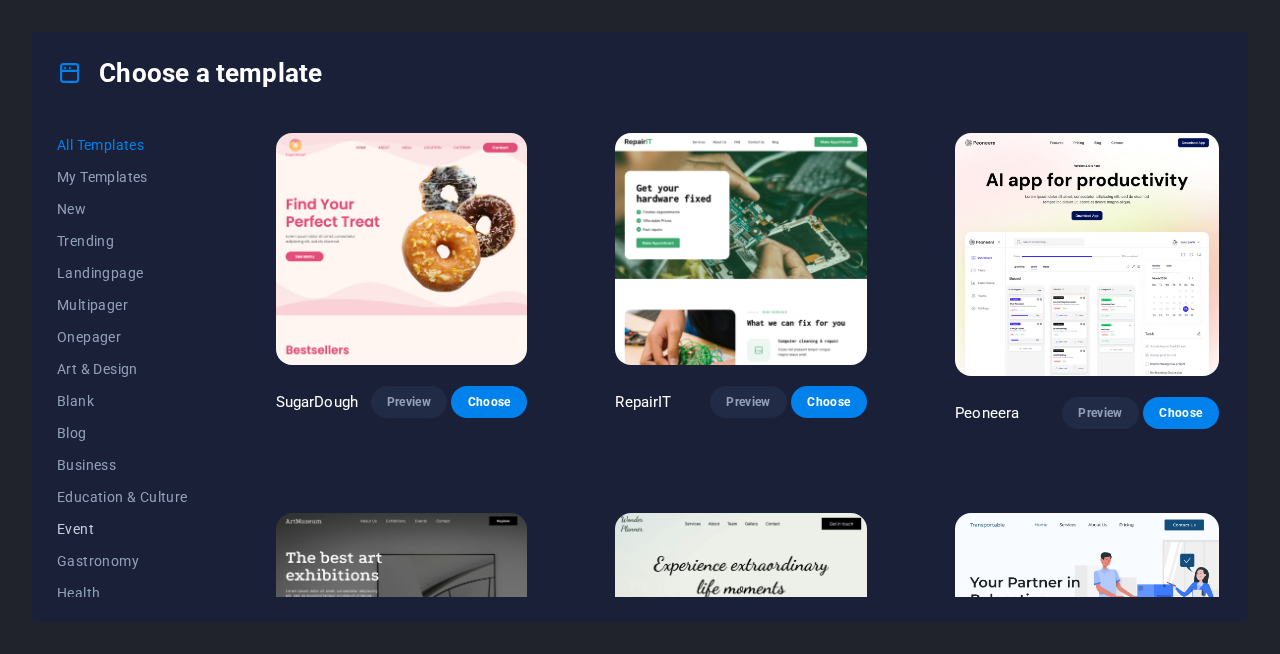 click on "Event" at bounding box center [122, 529] 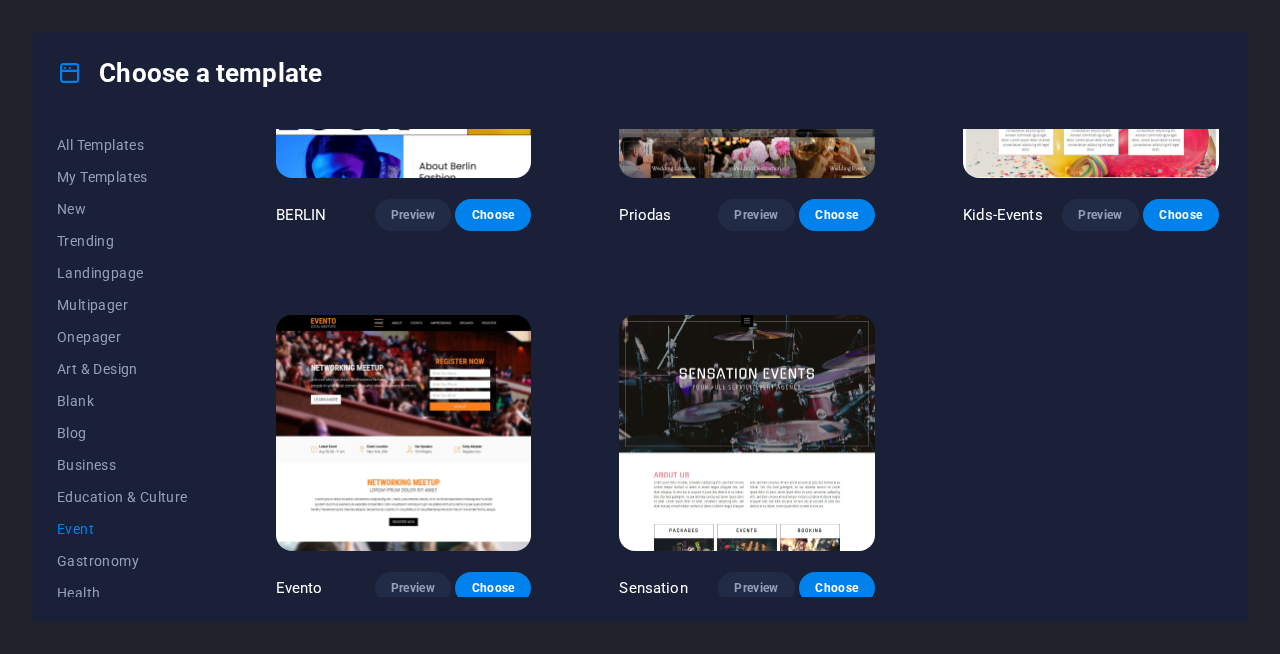 scroll, scrollTop: 0, scrollLeft: 0, axis: both 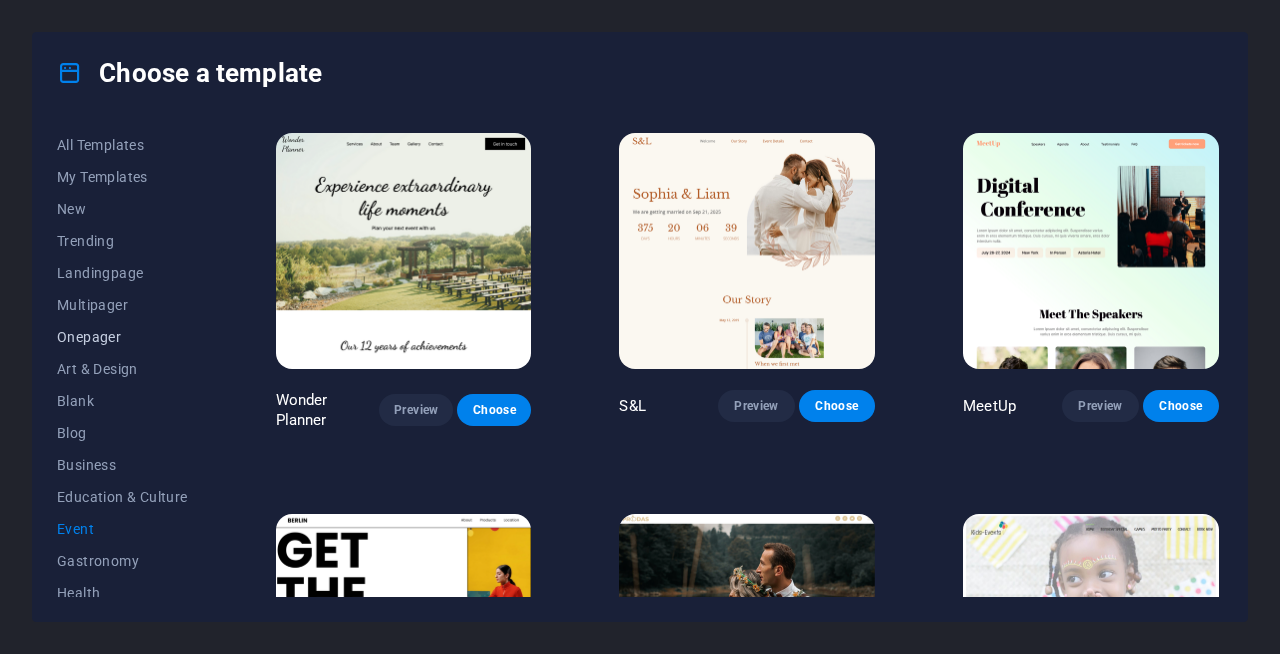 click on "Onepager" at bounding box center [122, 337] 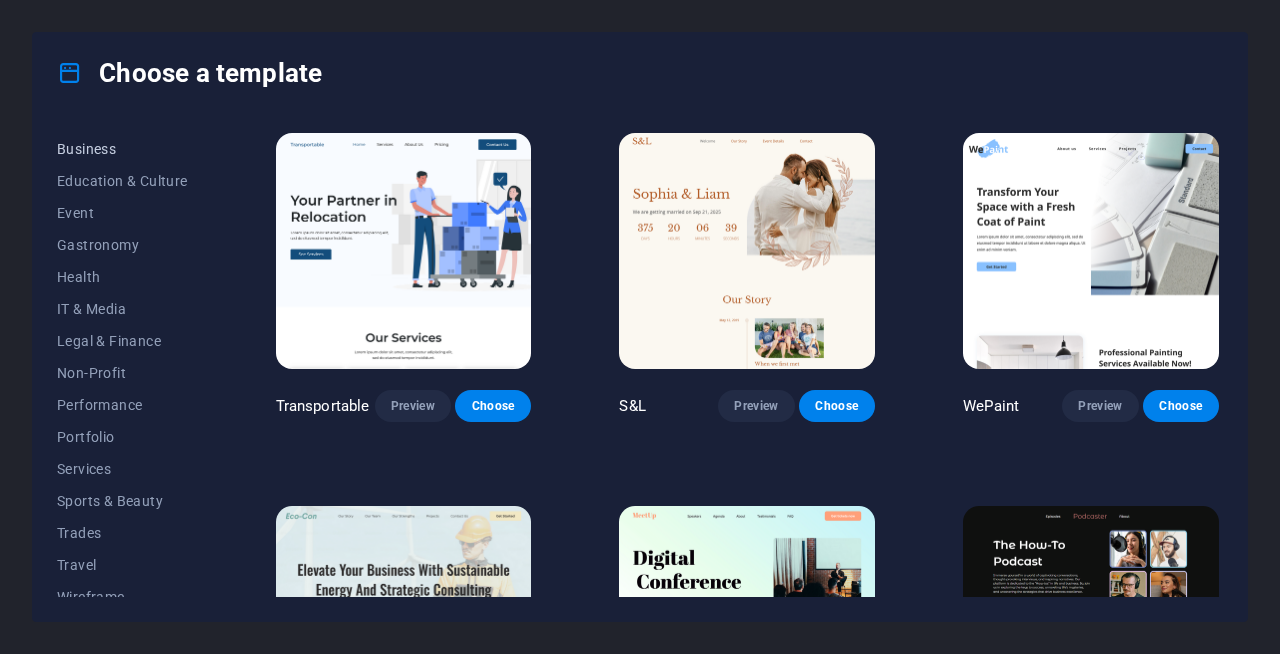 scroll, scrollTop: 332, scrollLeft: 0, axis: vertical 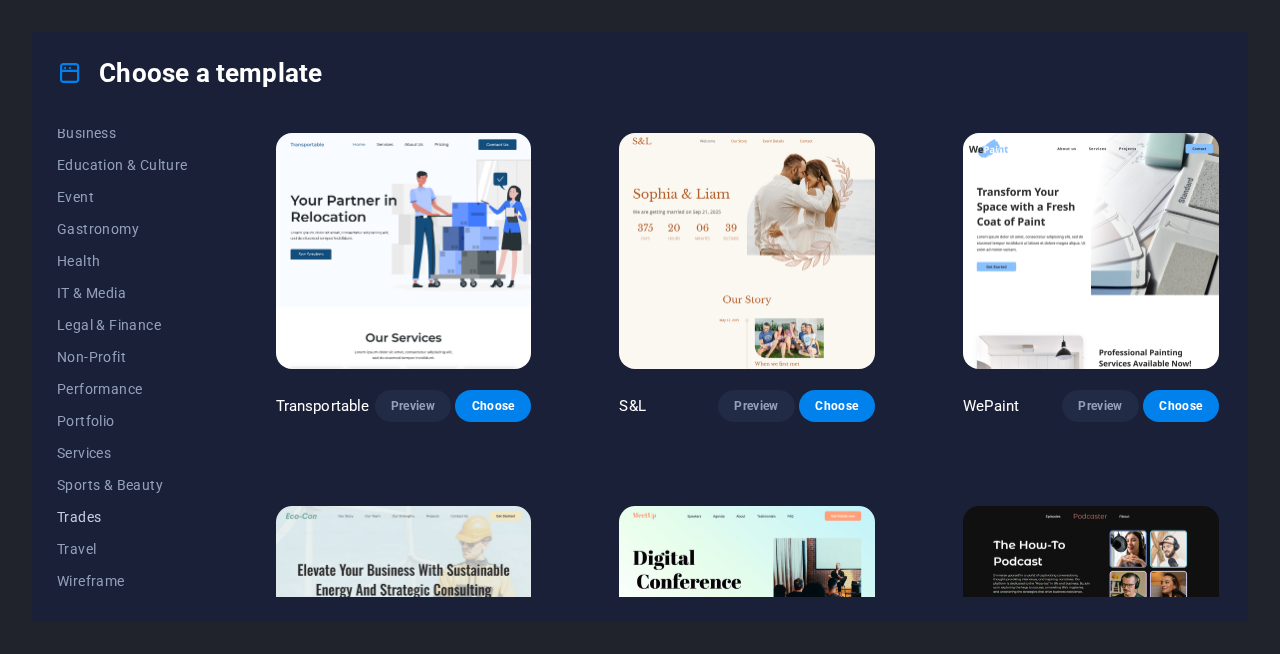 click on "Trades" at bounding box center (122, 517) 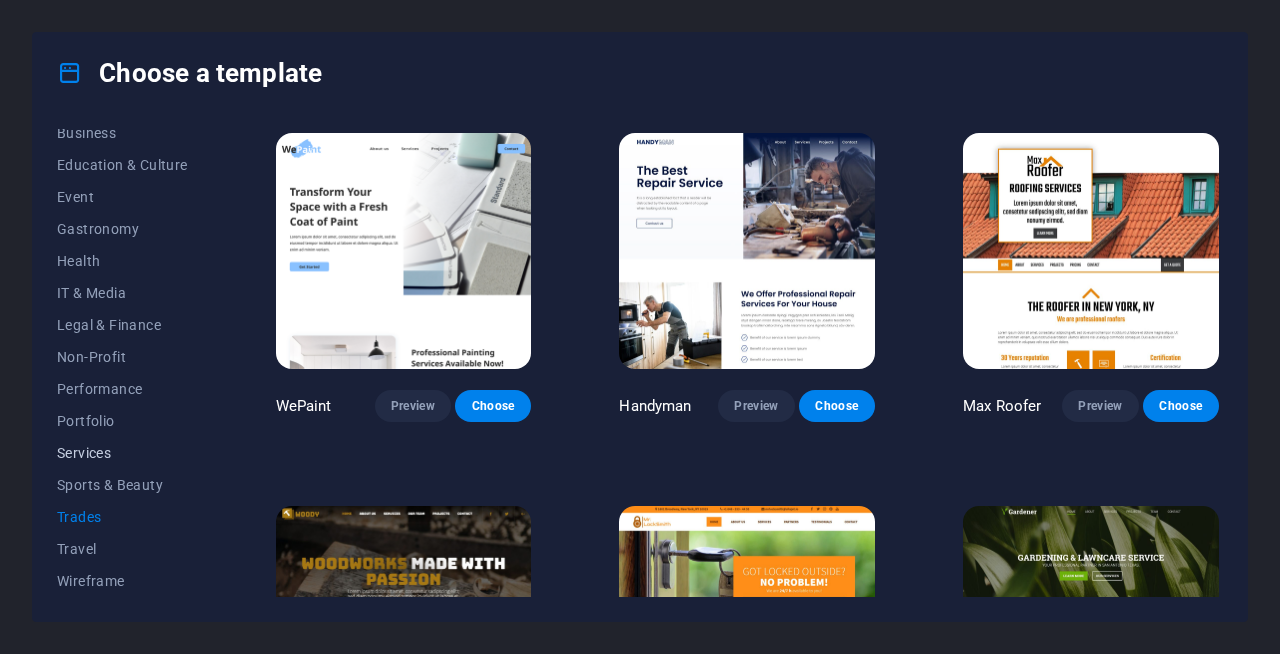 click on "Services" at bounding box center [122, 453] 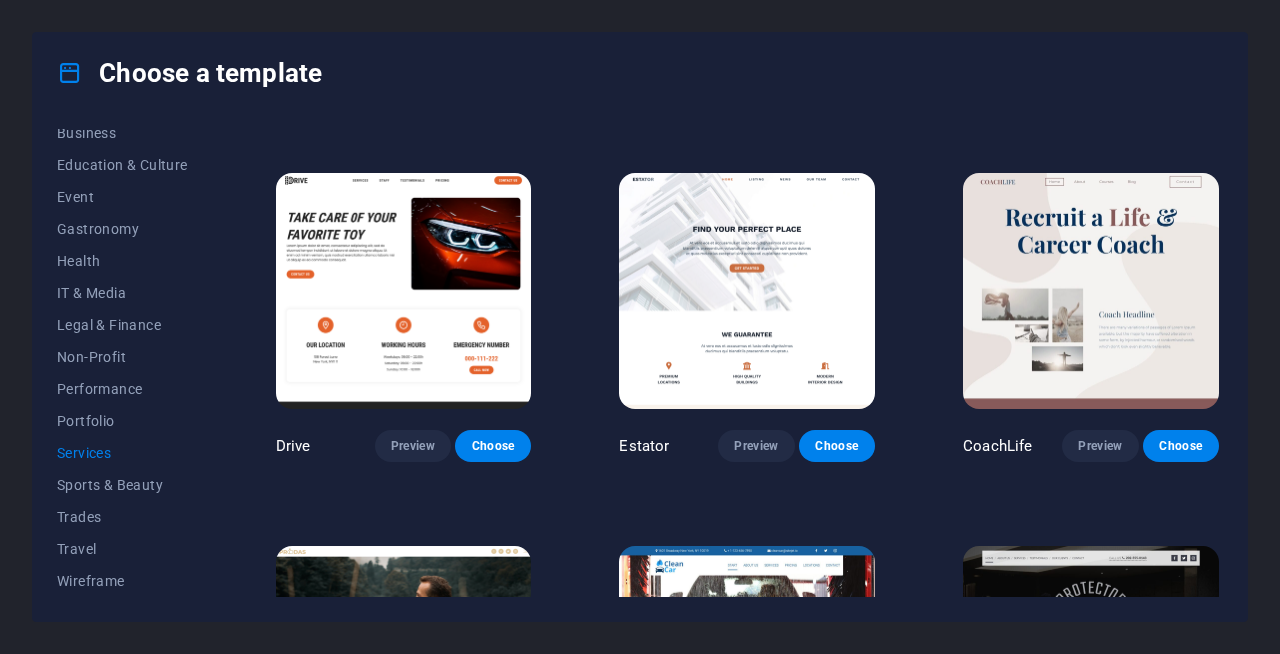 scroll, scrollTop: 715, scrollLeft: 0, axis: vertical 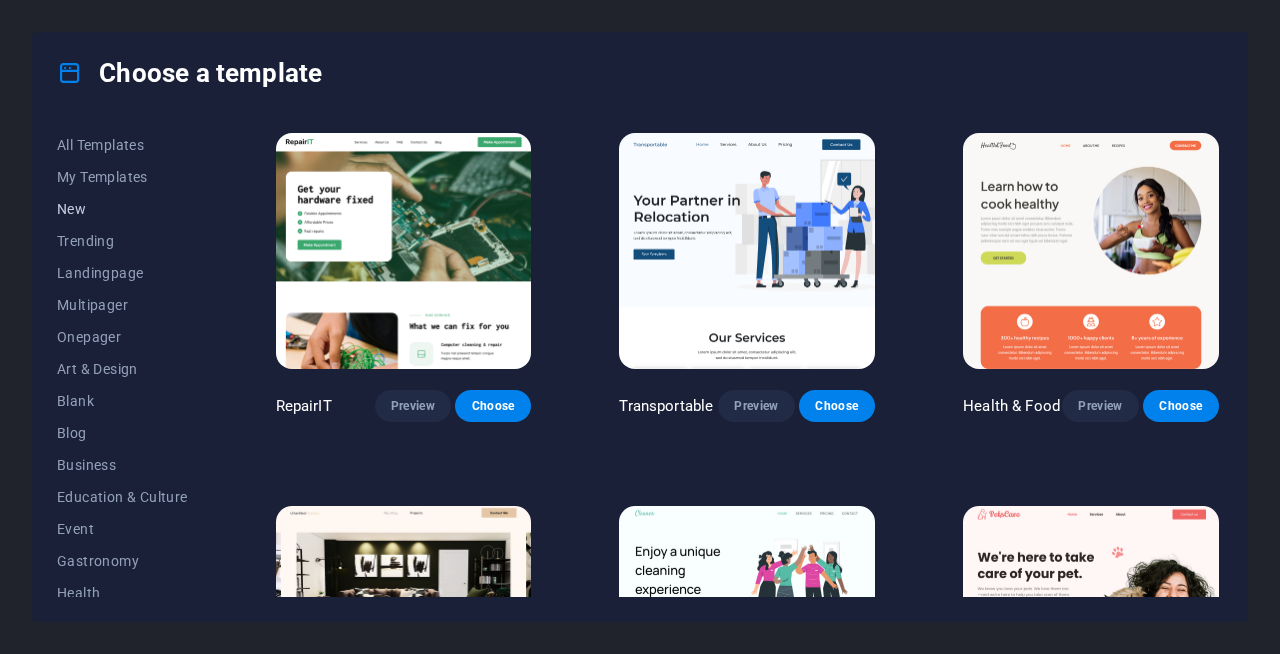 click on "New" at bounding box center (122, 209) 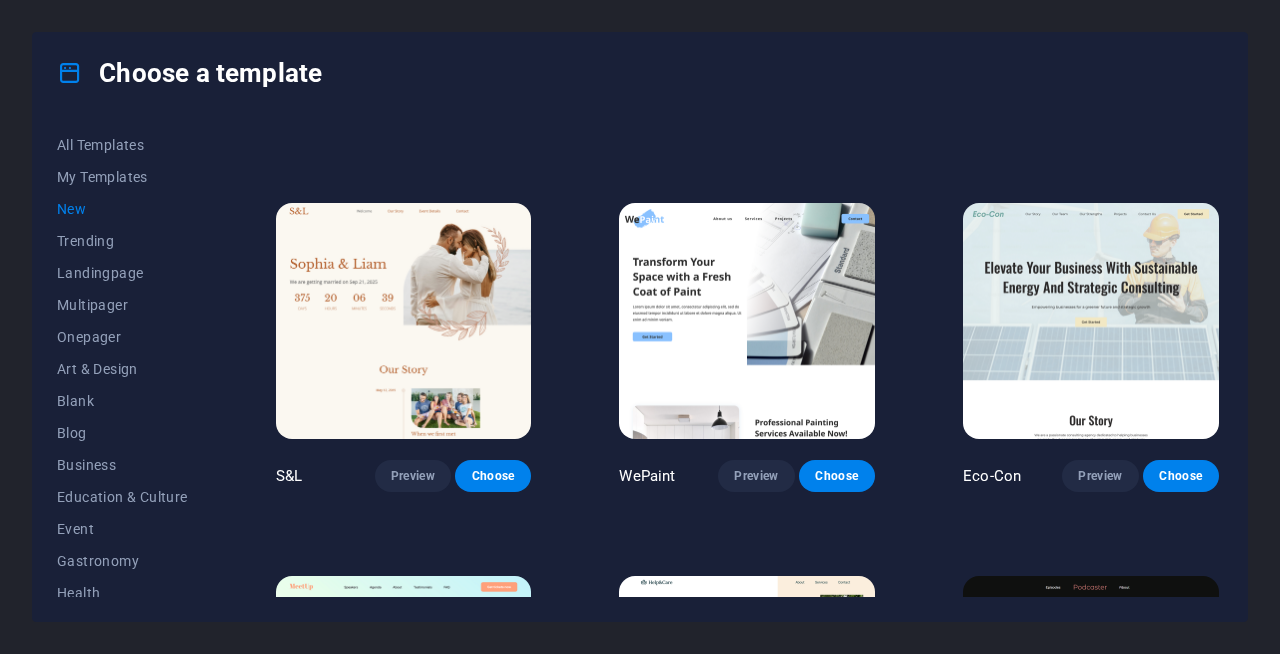 scroll, scrollTop: 679, scrollLeft: 0, axis: vertical 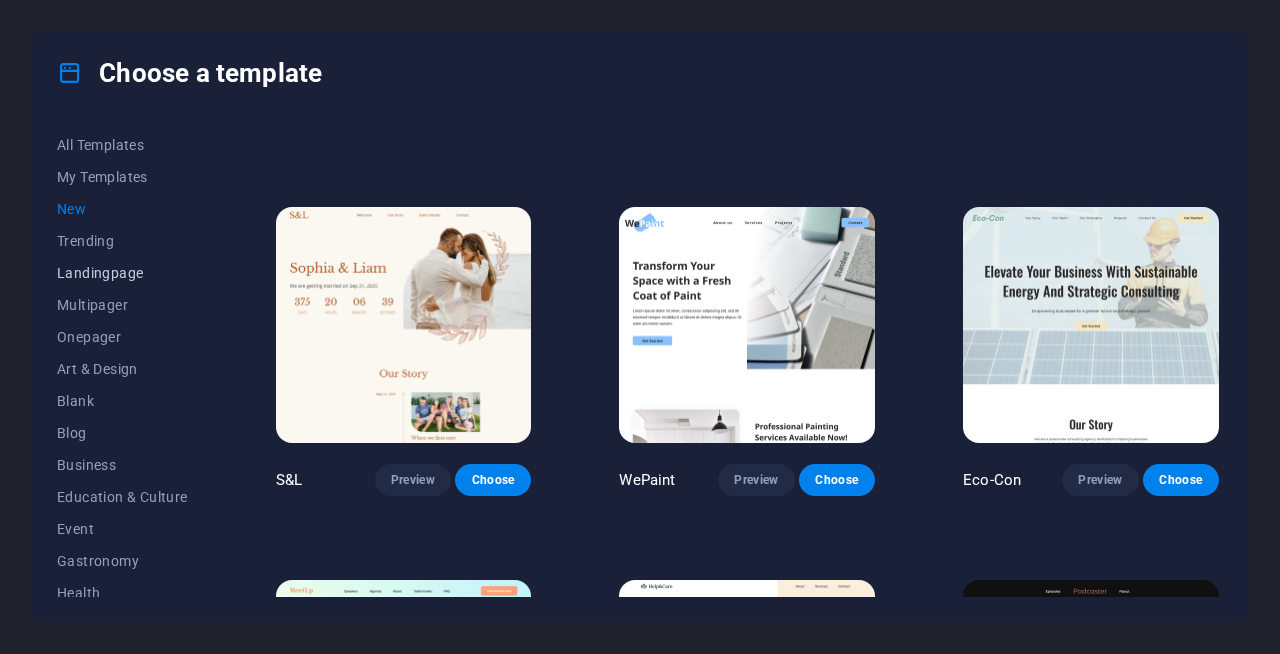 click on "Landingpage" at bounding box center (122, 273) 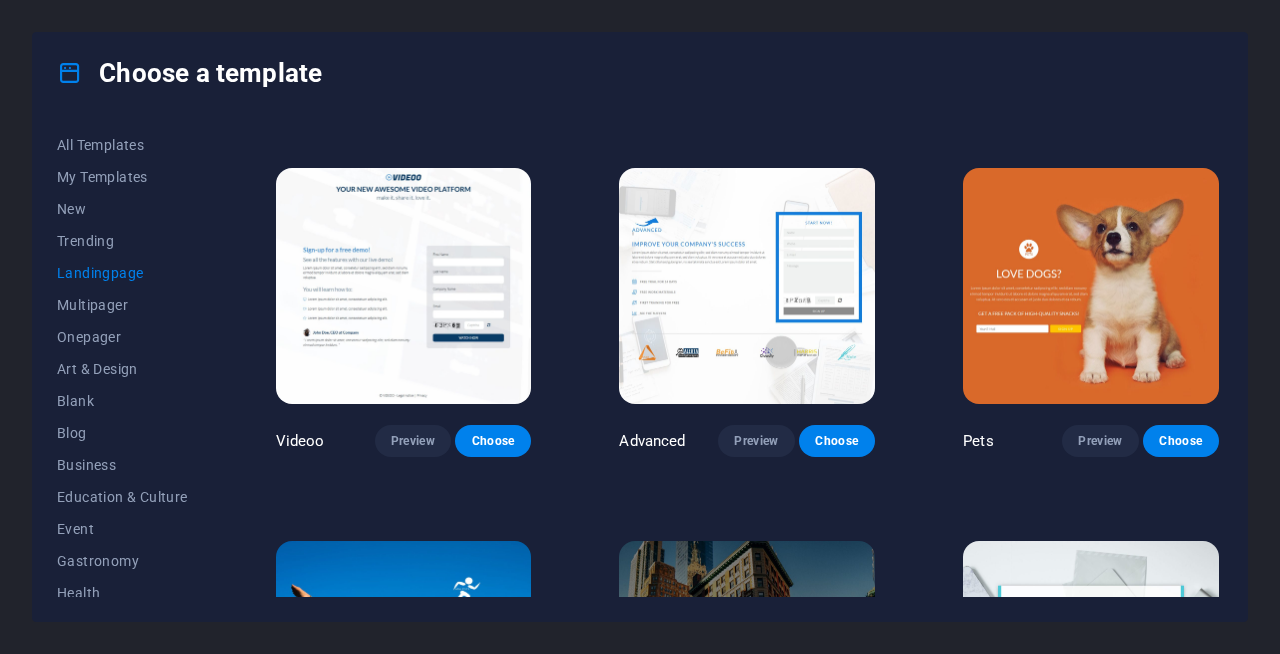 scroll, scrollTop: 708, scrollLeft: 0, axis: vertical 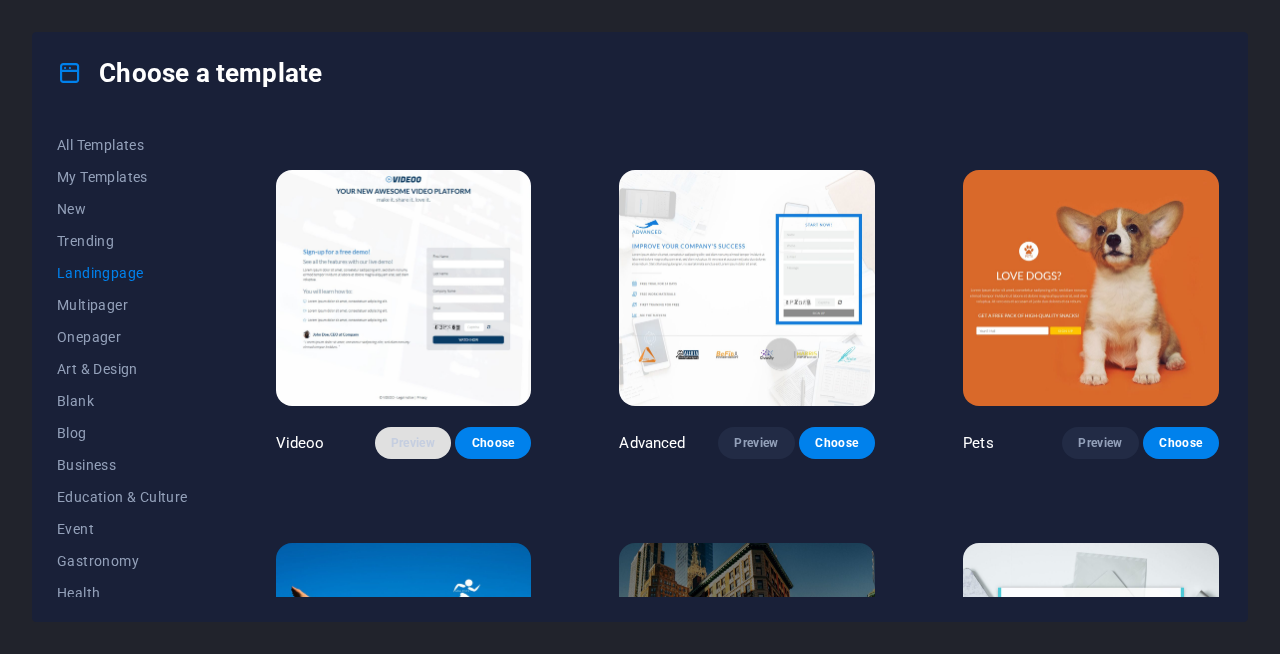 click on "Preview" at bounding box center (413, 443) 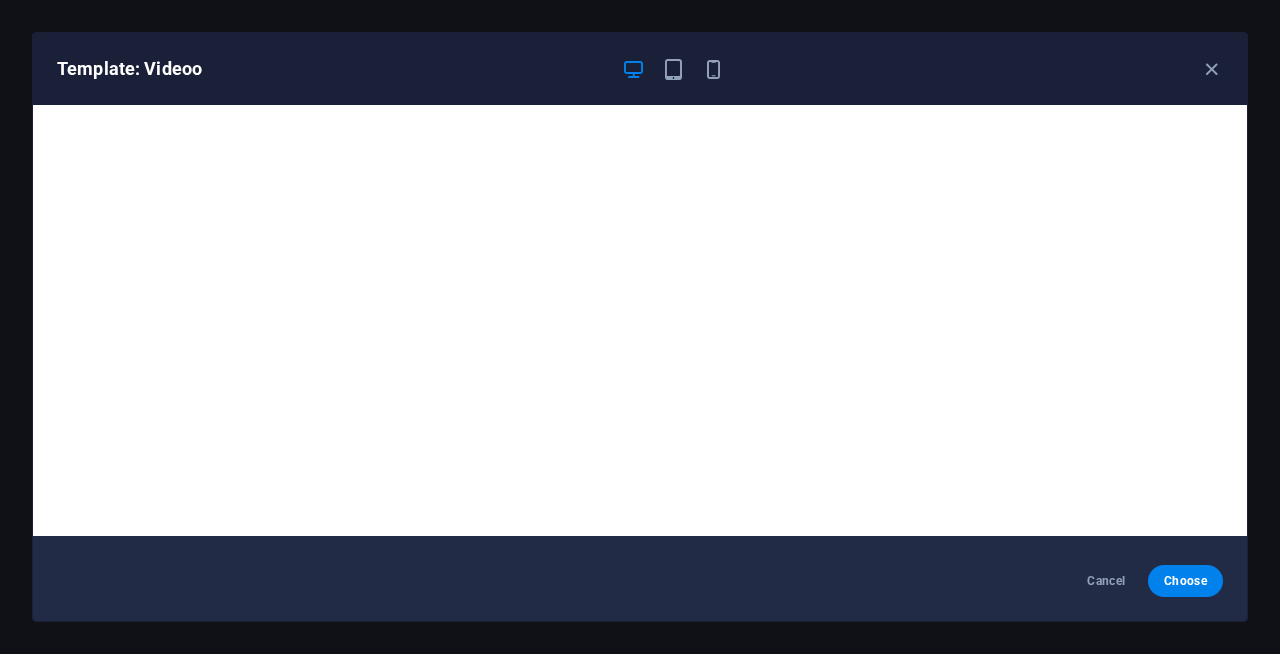 scroll, scrollTop: 0, scrollLeft: 0, axis: both 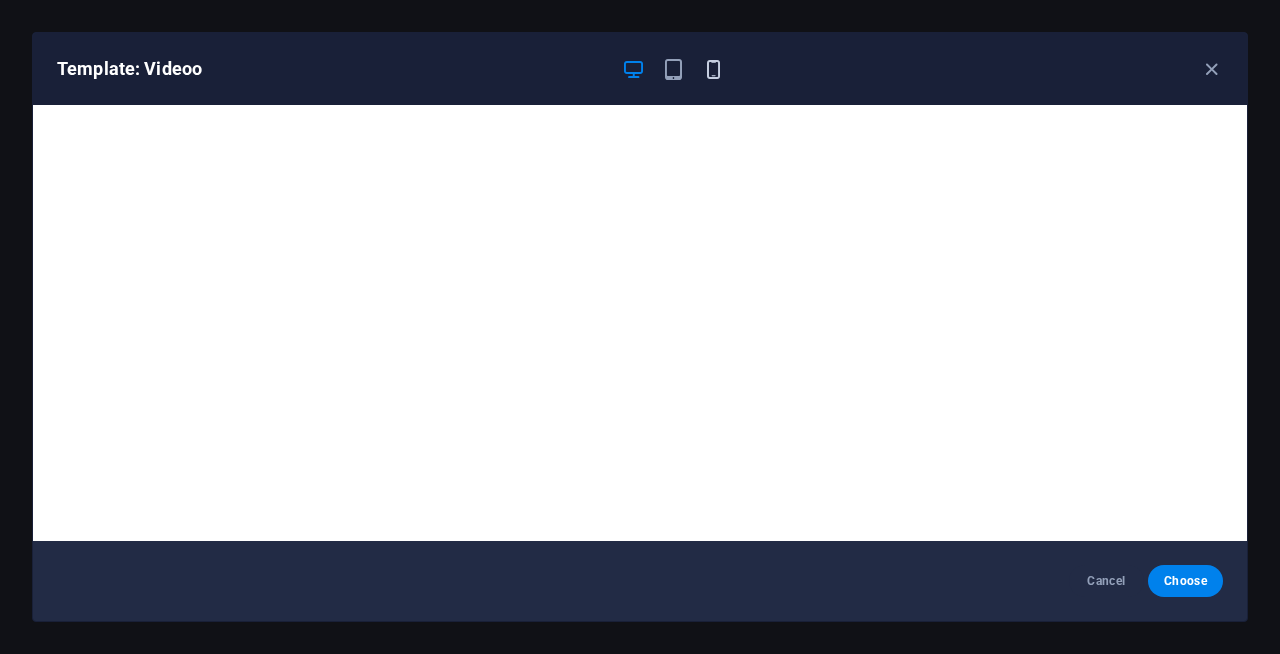 click at bounding box center (713, 69) 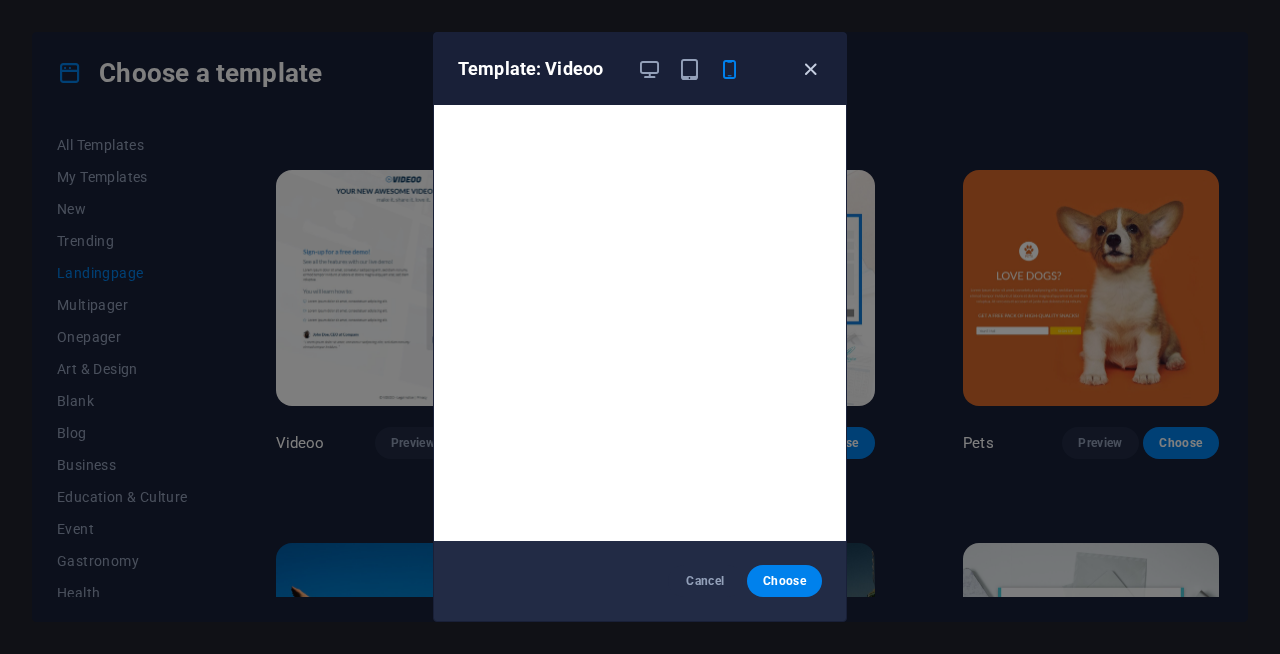 click at bounding box center (810, 69) 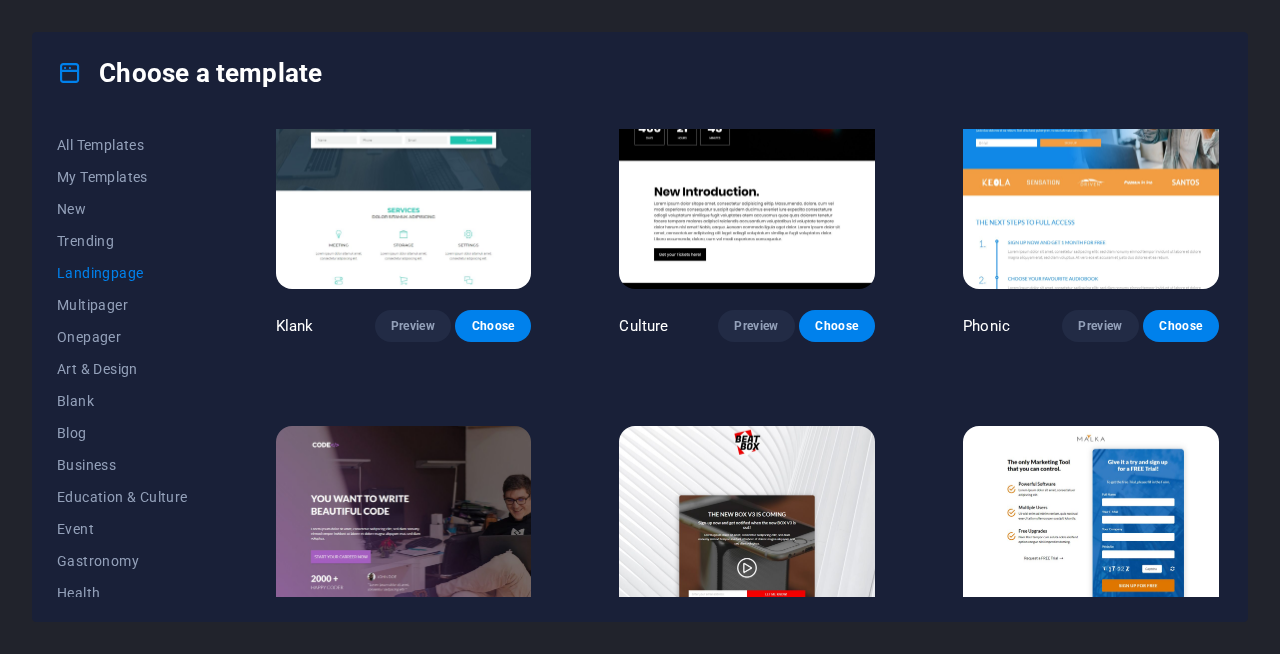 scroll, scrollTop: 0, scrollLeft: 0, axis: both 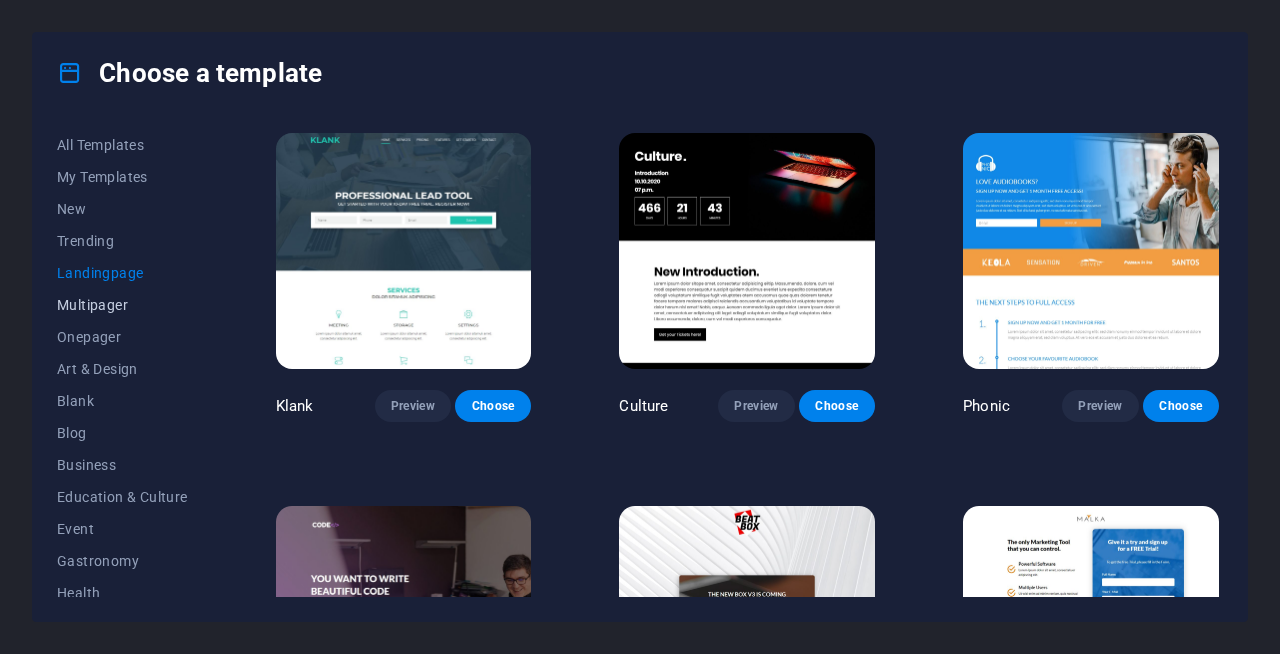 click on "Multipager" at bounding box center (122, 305) 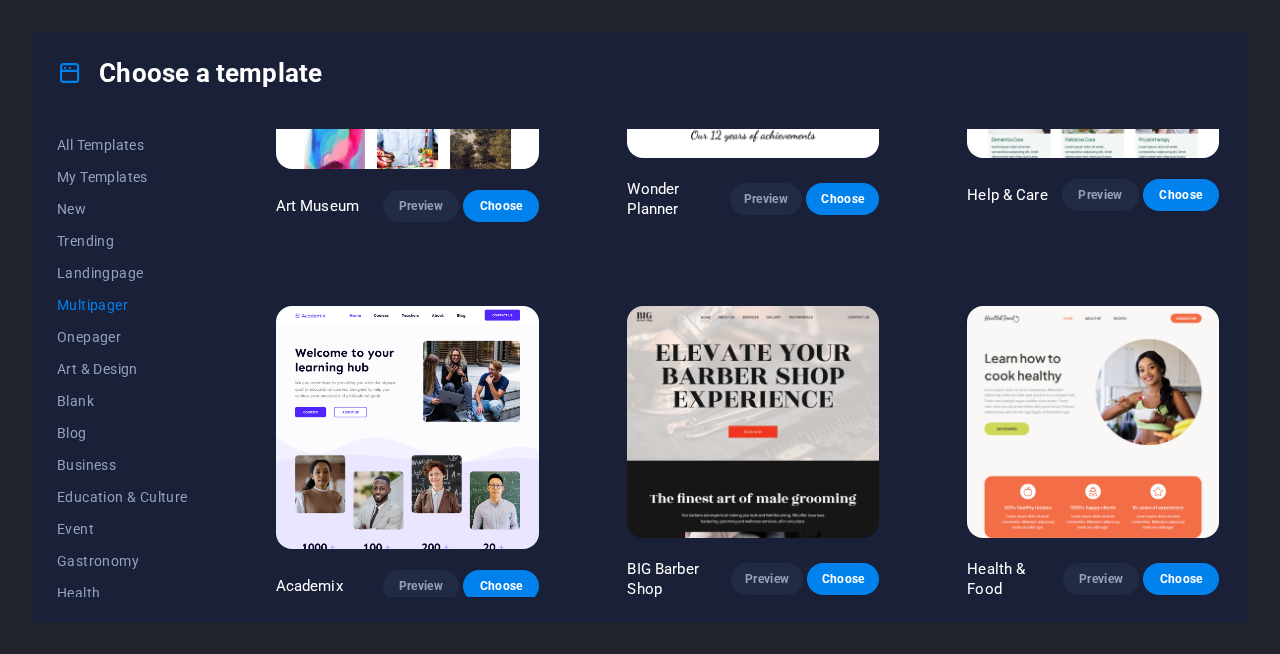 scroll, scrollTop: 603, scrollLeft: 0, axis: vertical 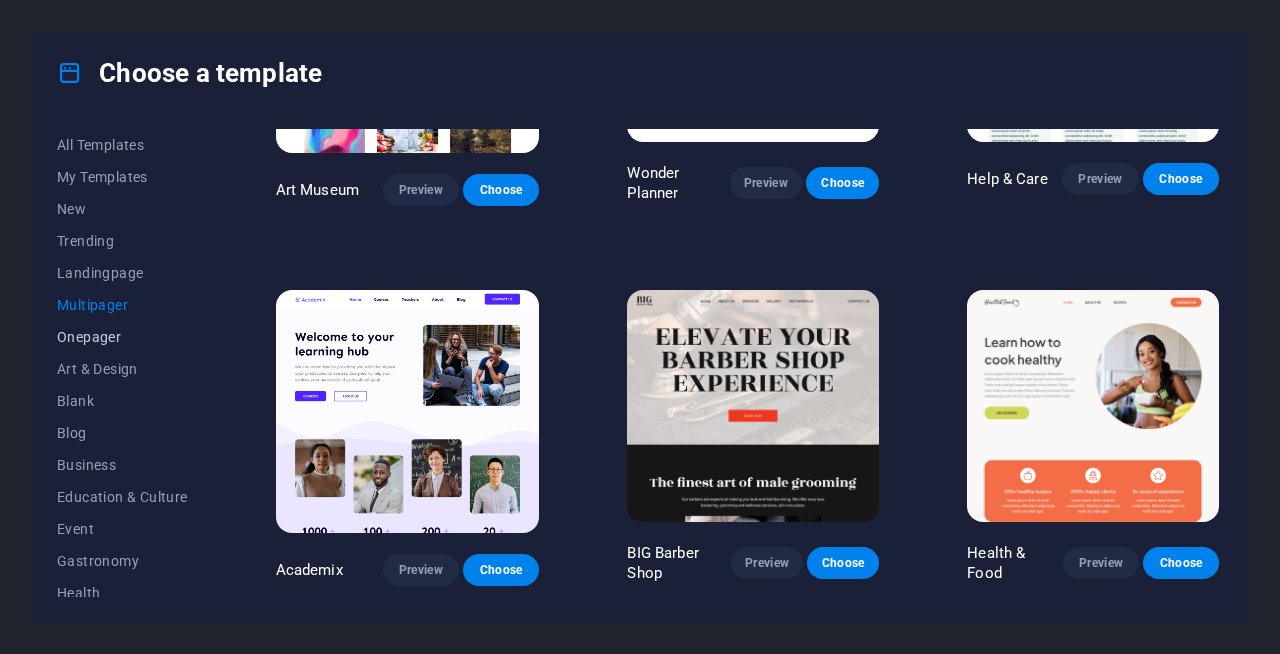 click on "Onepager" at bounding box center (122, 337) 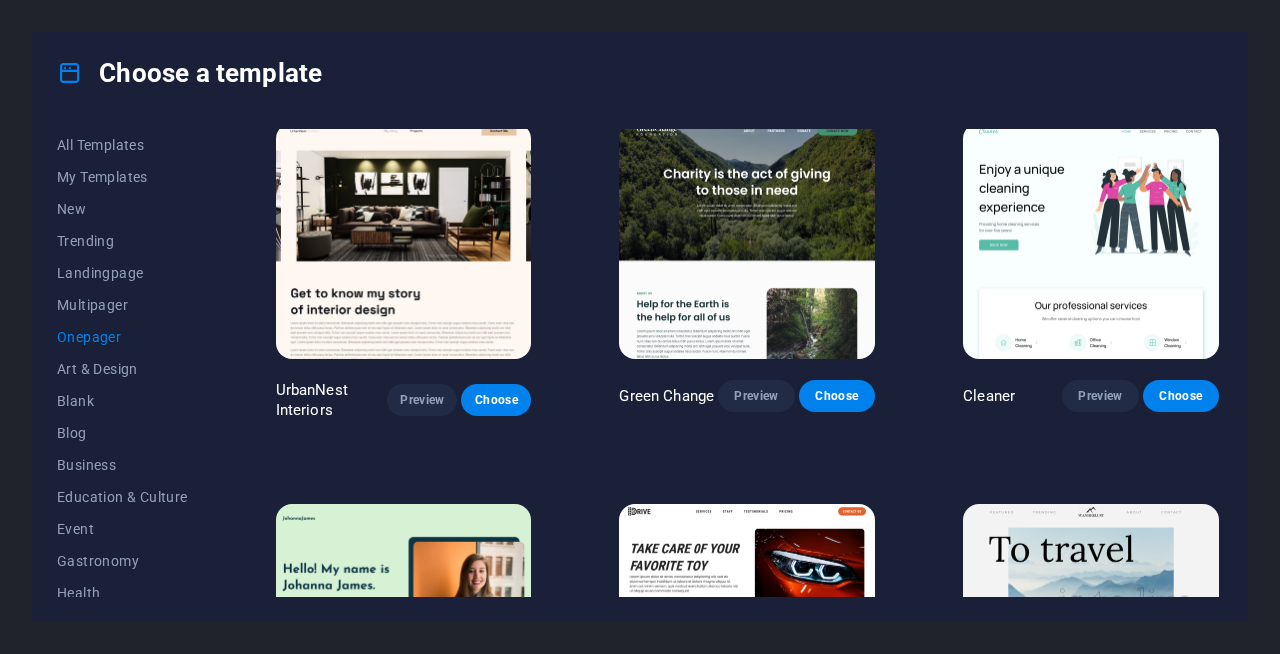 scroll, scrollTop: 757, scrollLeft: 0, axis: vertical 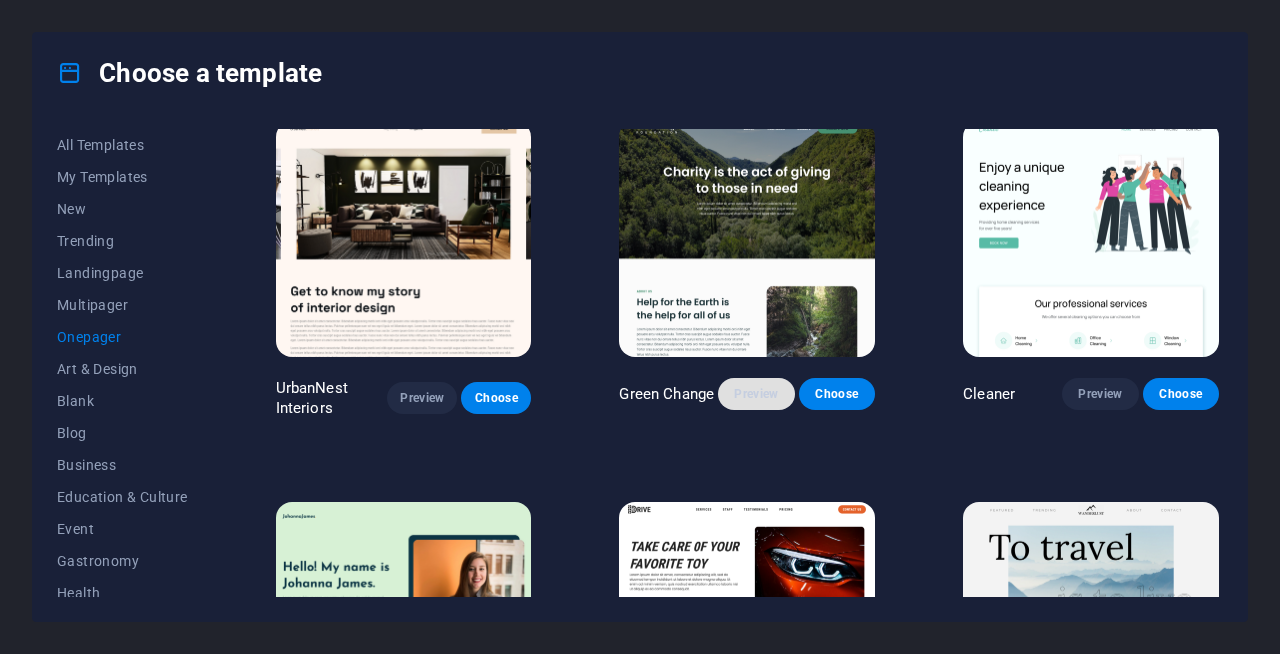 click on "Preview" at bounding box center (756, 394) 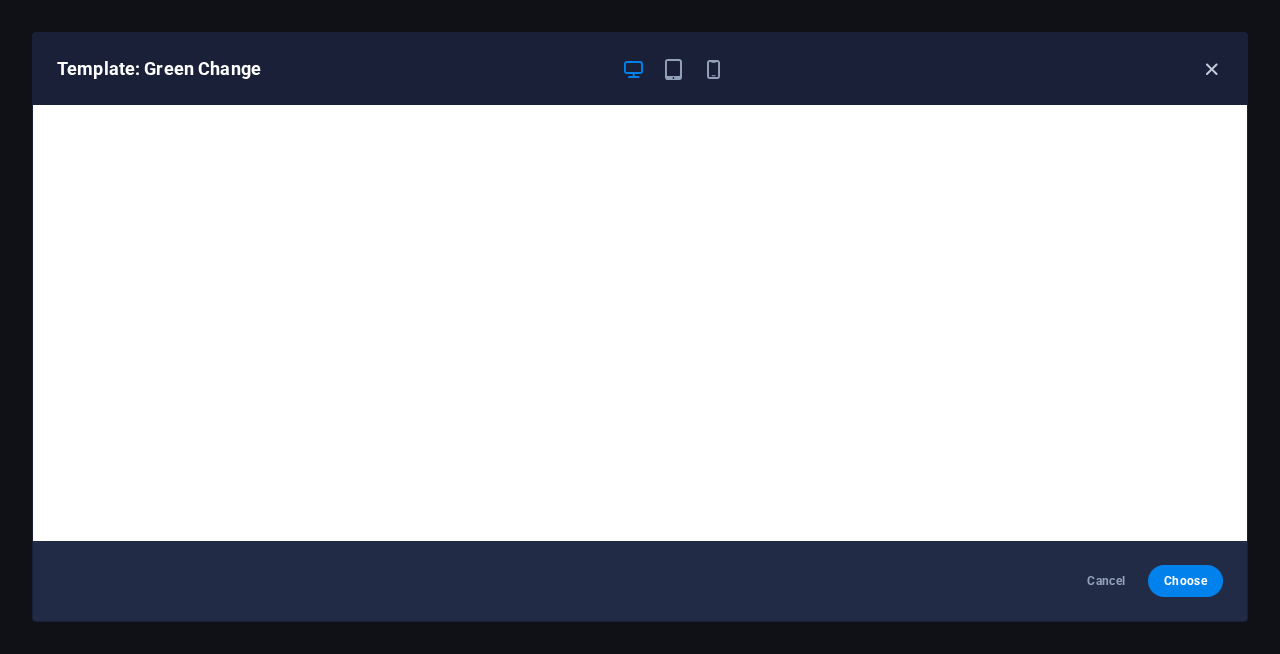 click at bounding box center [1211, 69] 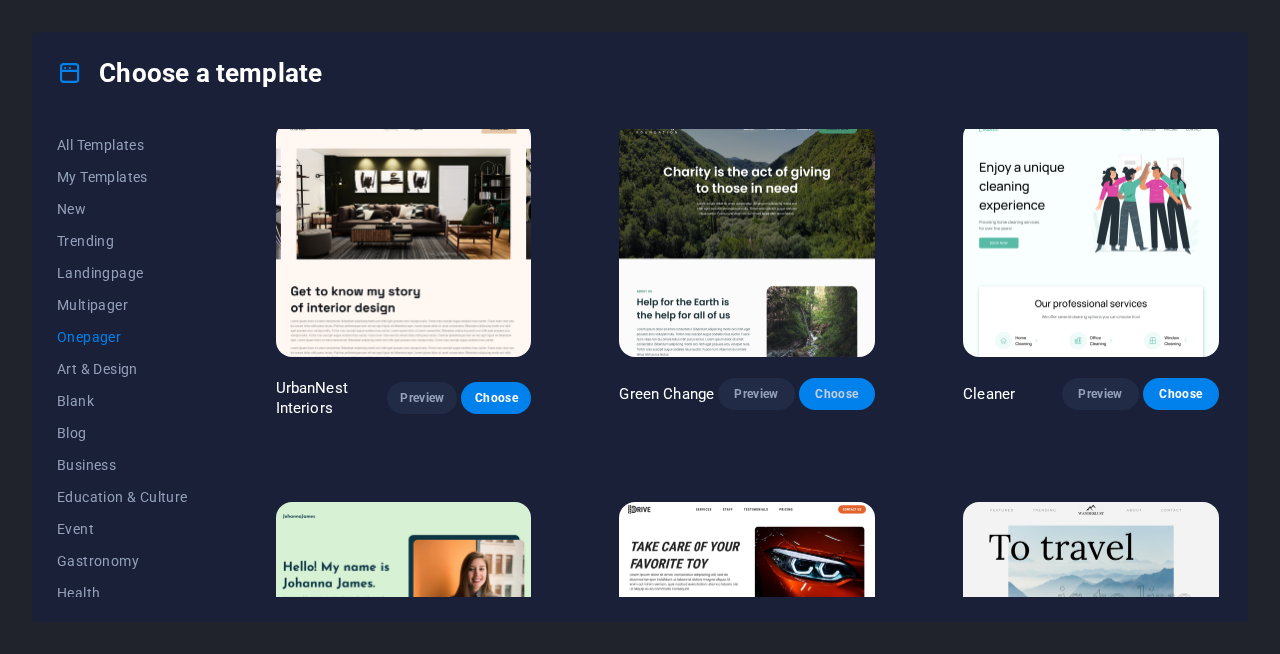 click on "Choose" at bounding box center [837, 394] 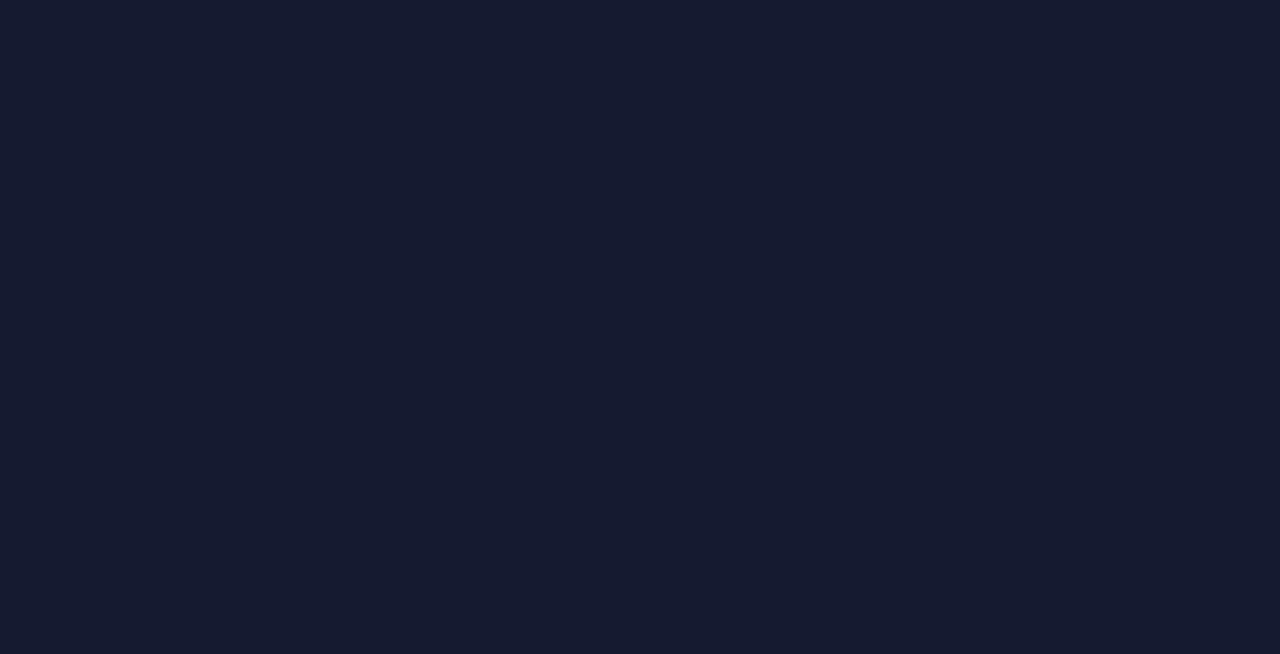 scroll, scrollTop: 0, scrollLeft: 0, axis: both 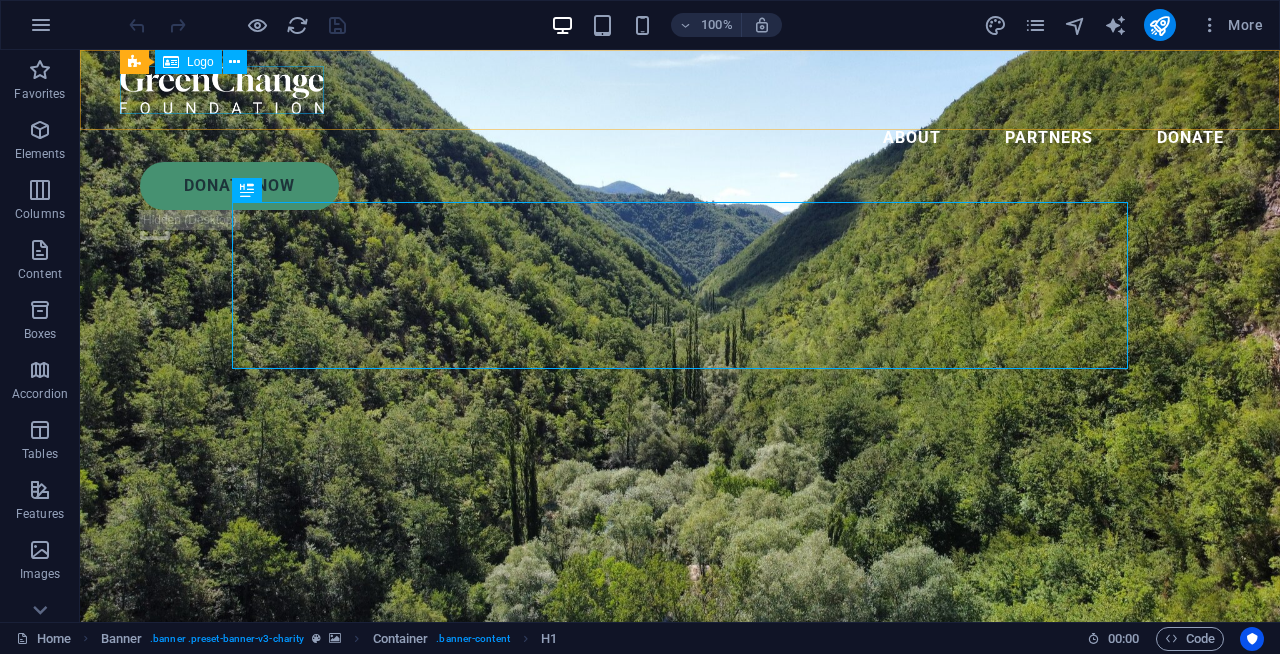 click at bounding box center [680, 90] 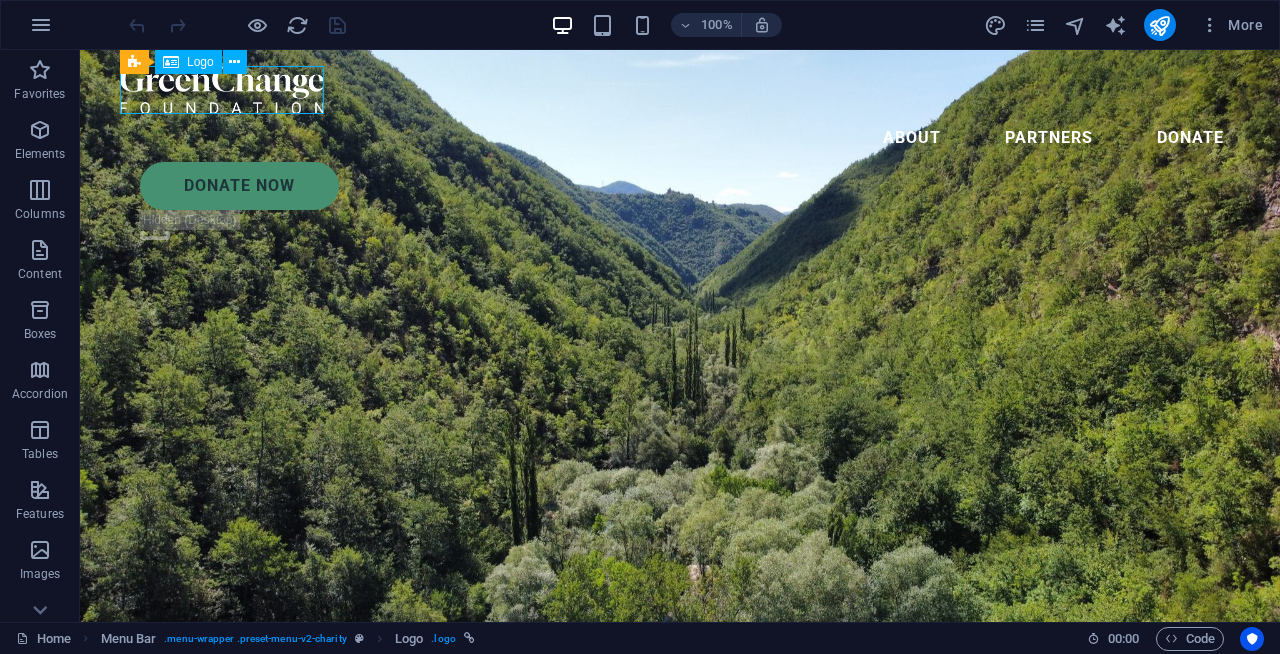 click at bounding box center [680, 90] 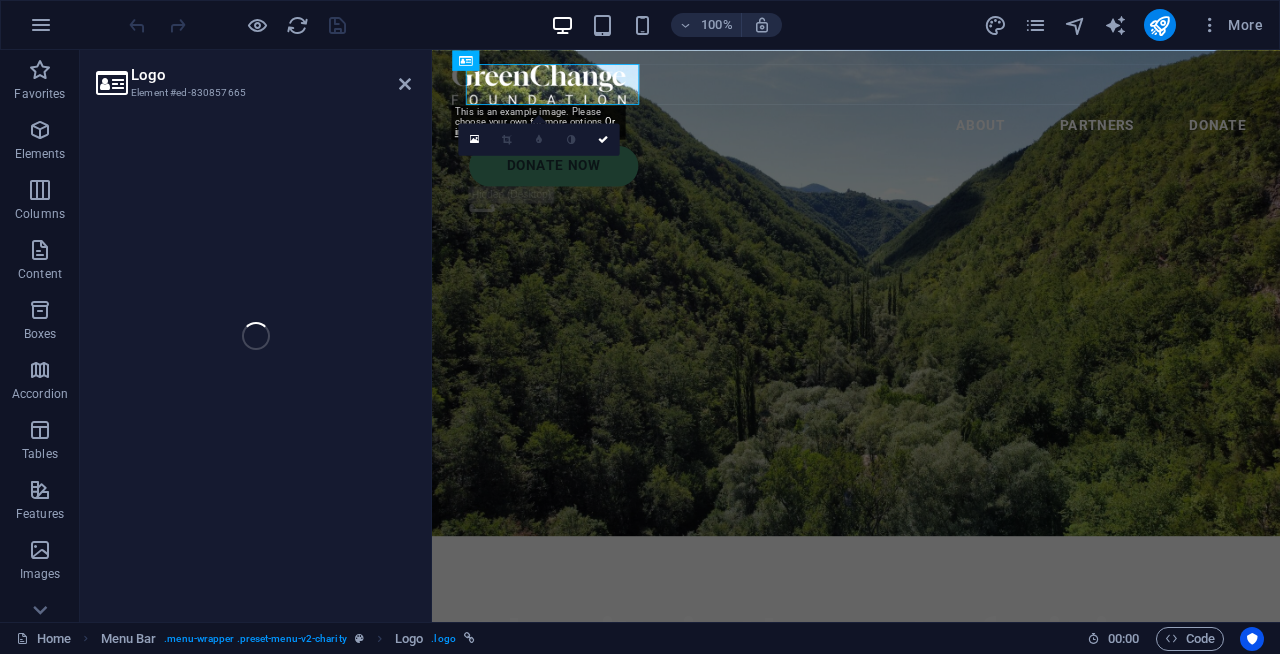 select on "px" 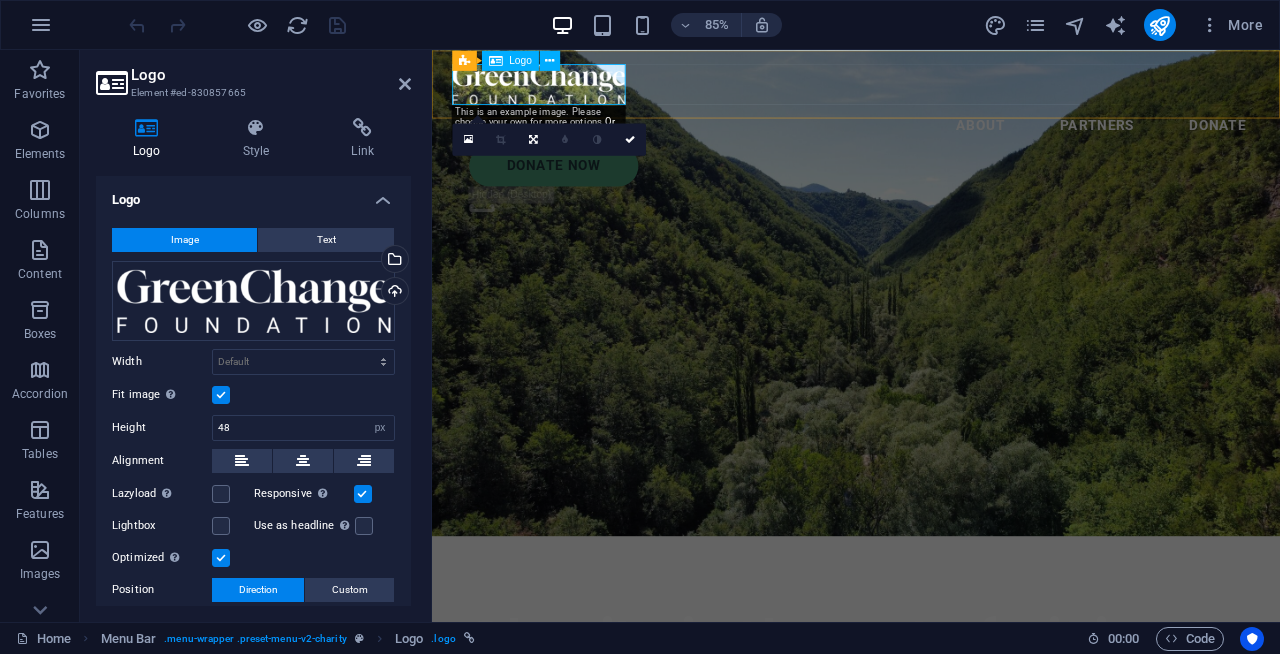 click at bounding box center (931, 90) 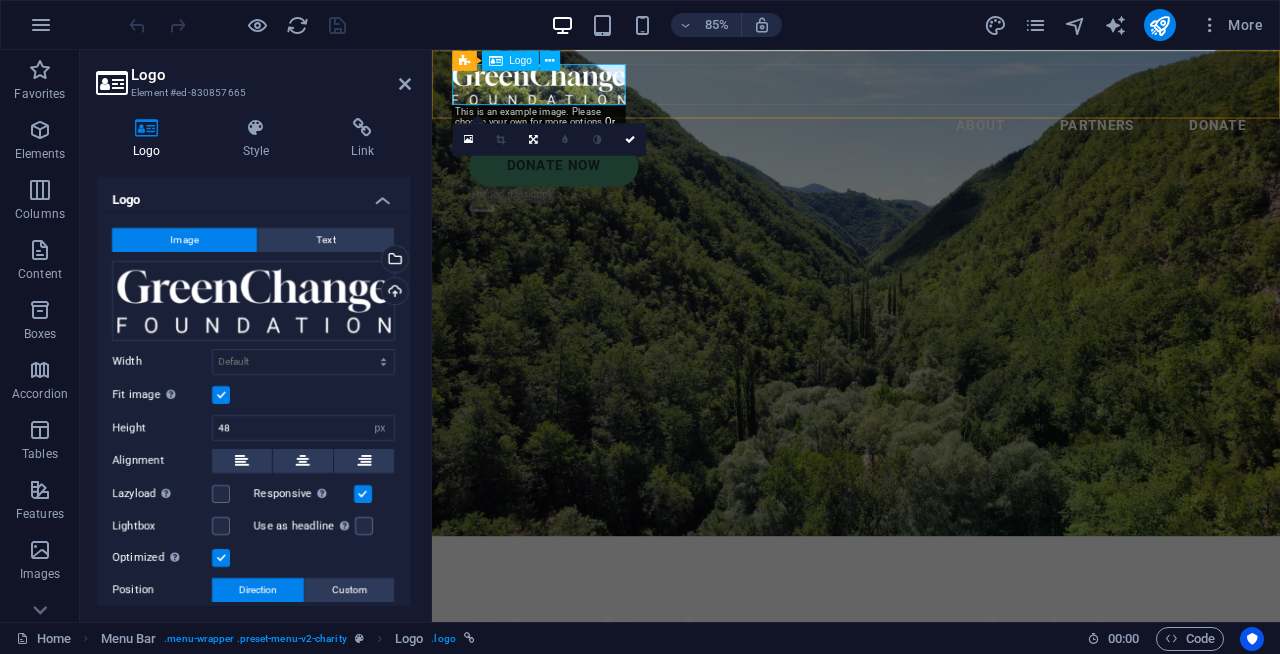 click at bounding box center [931, 90] 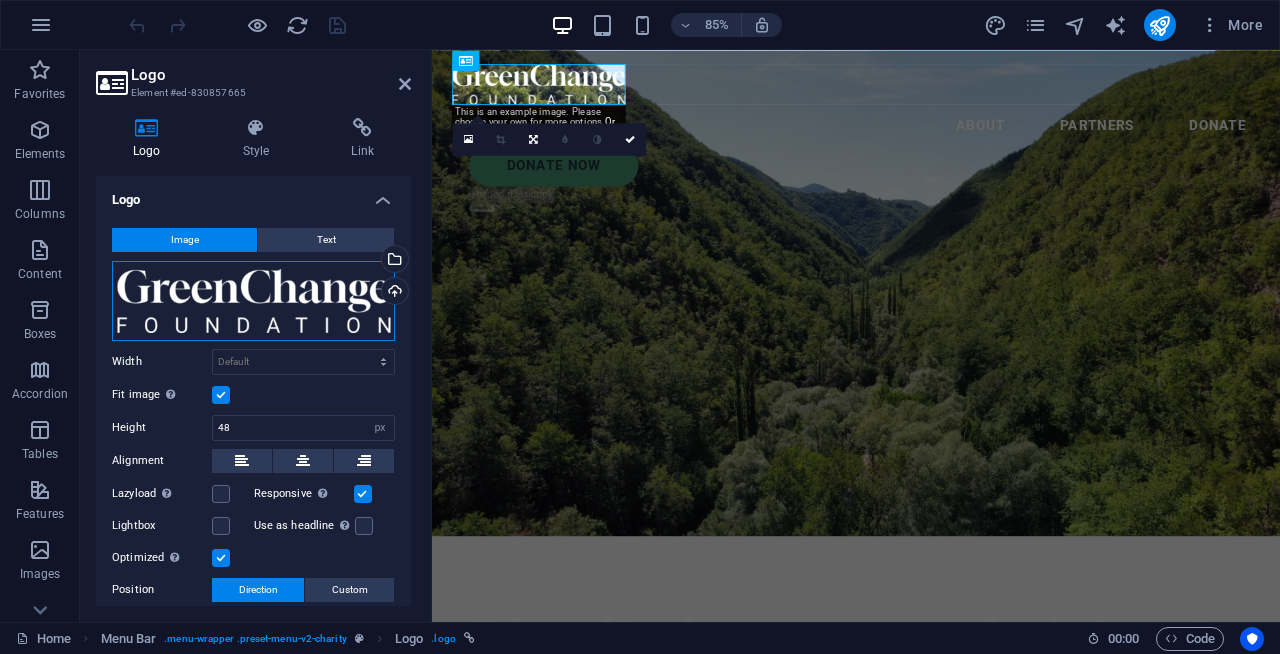 click on "Drag files here, click to choose files or select files from Files or our free stock photos & videos" at bounding box center [253, 301] 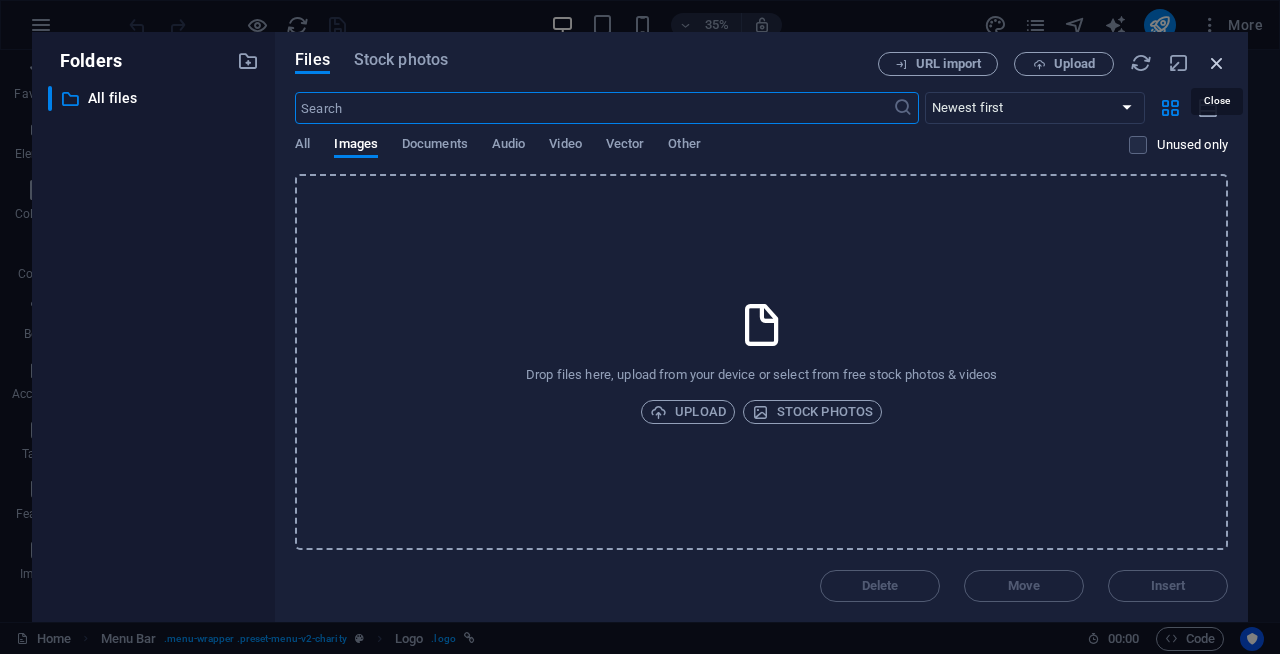 click at bounding box center [1217, 63] 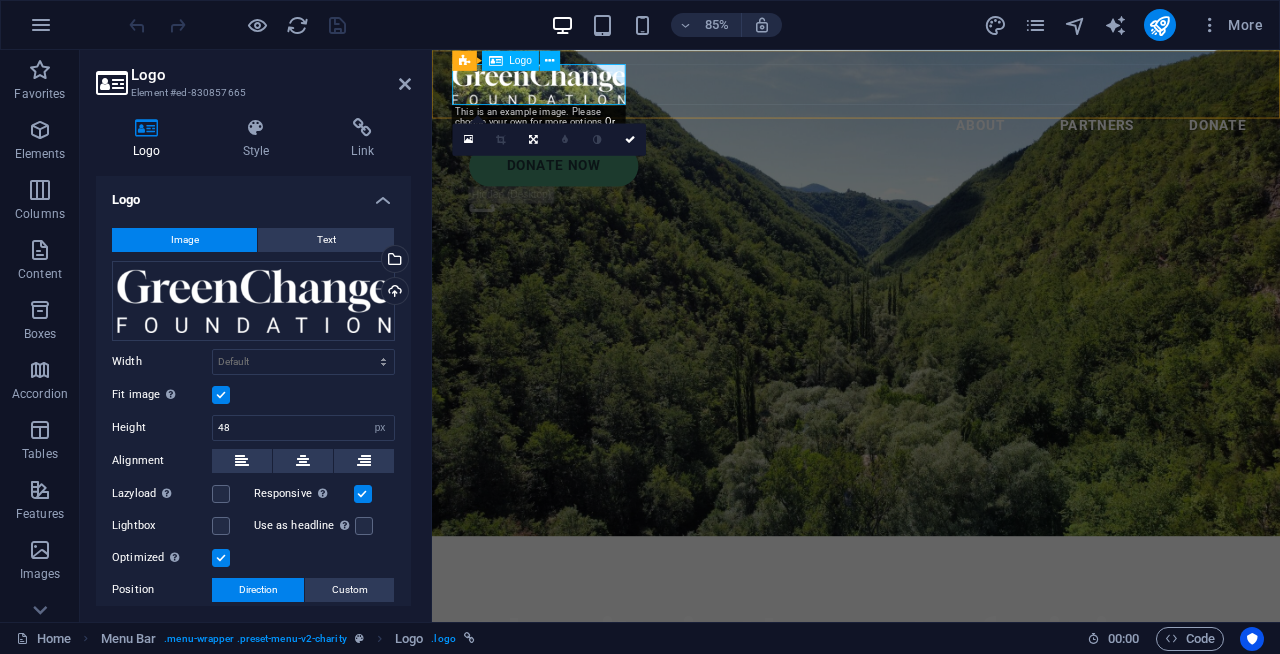 click at bounding box center [931, 90] 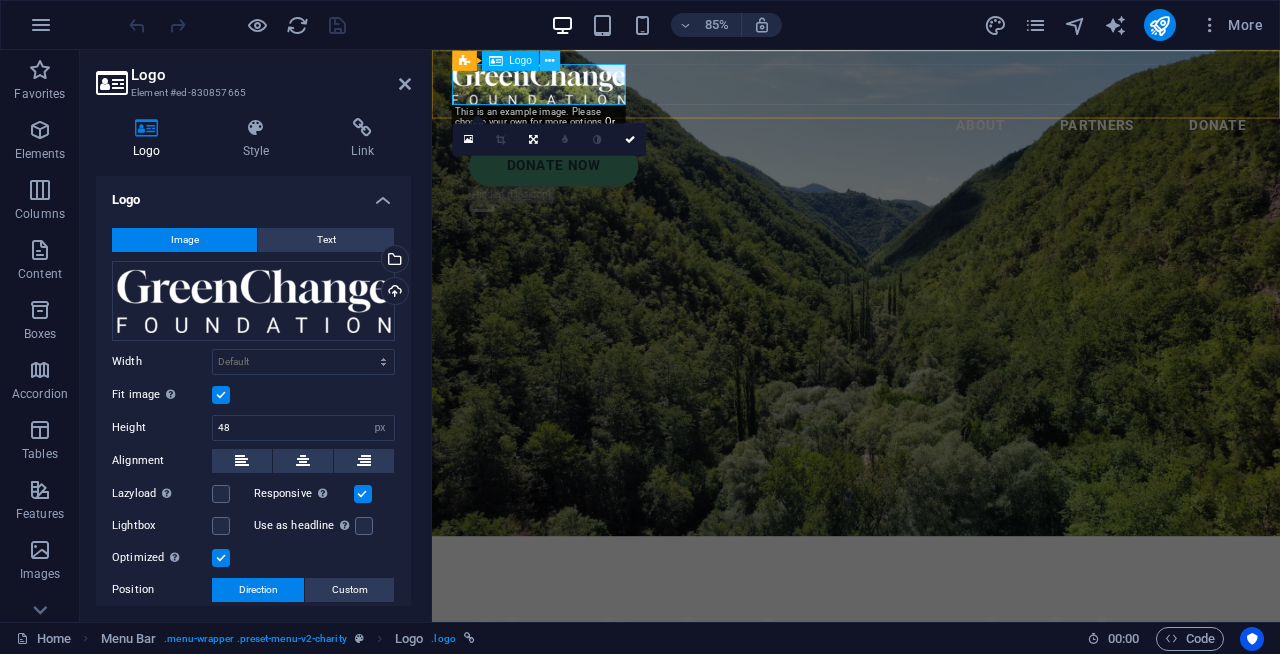 click at bounding box center [549, 60] 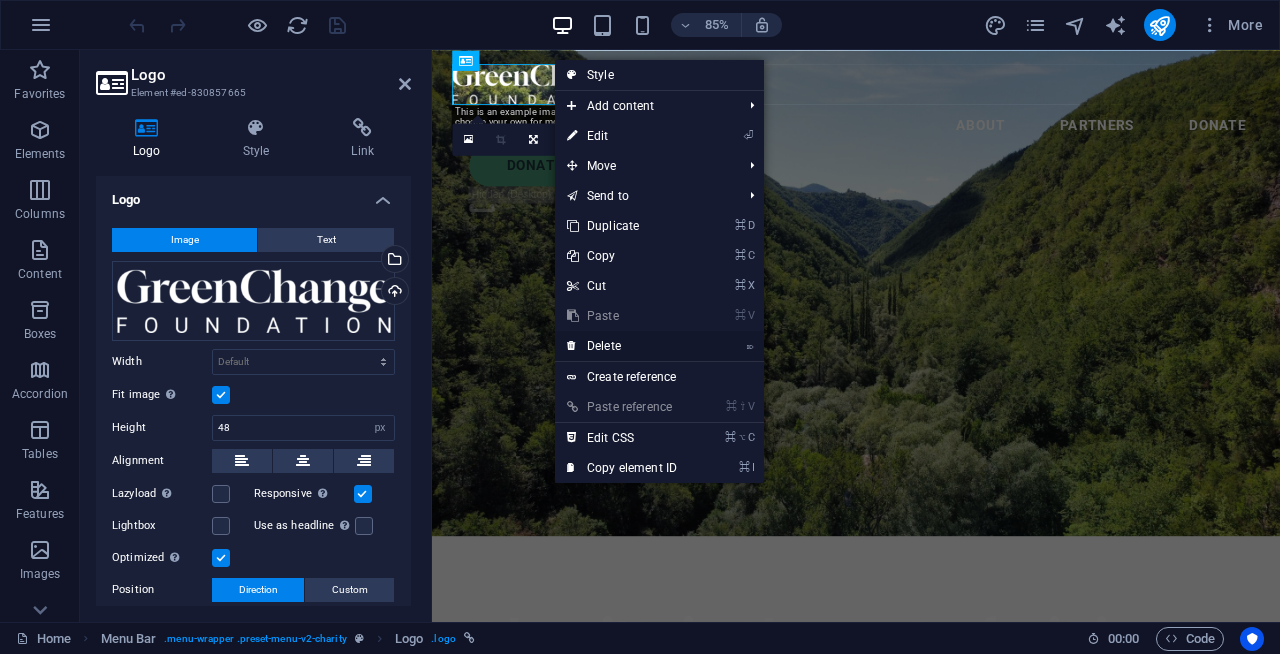 click on "⌦  Delete" at bounding box center [622, 346] 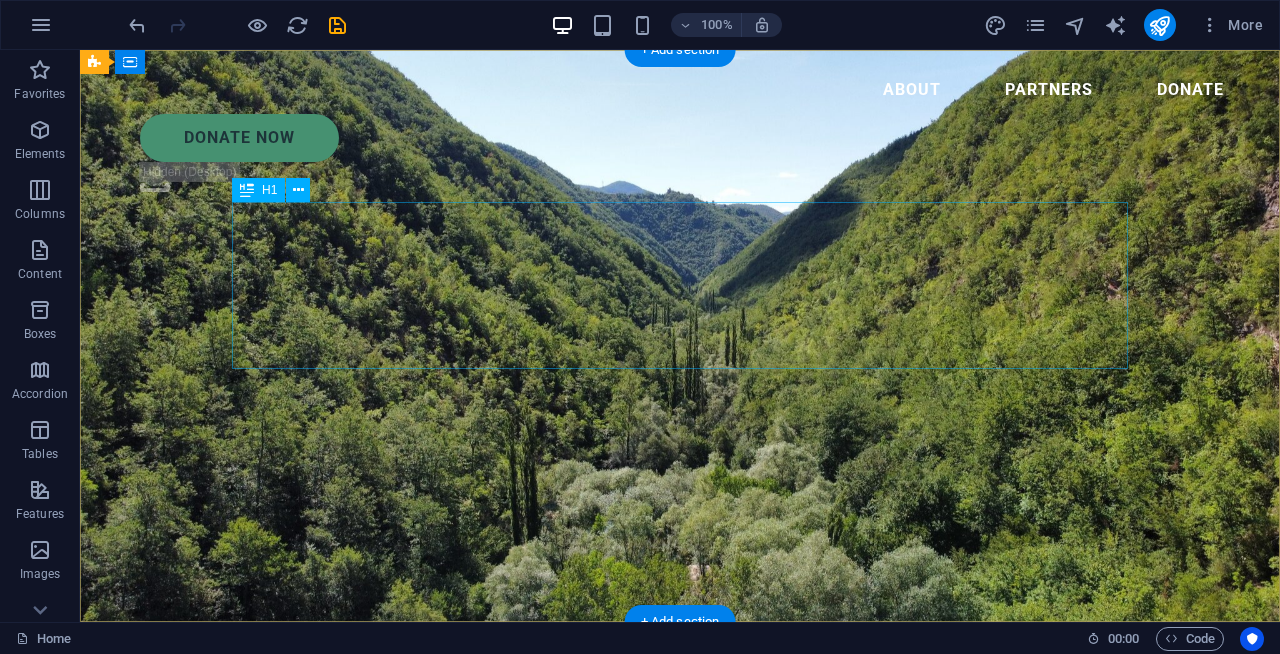 click on "Charity is the act of giving to those in need" at bounding box center (680, 785) 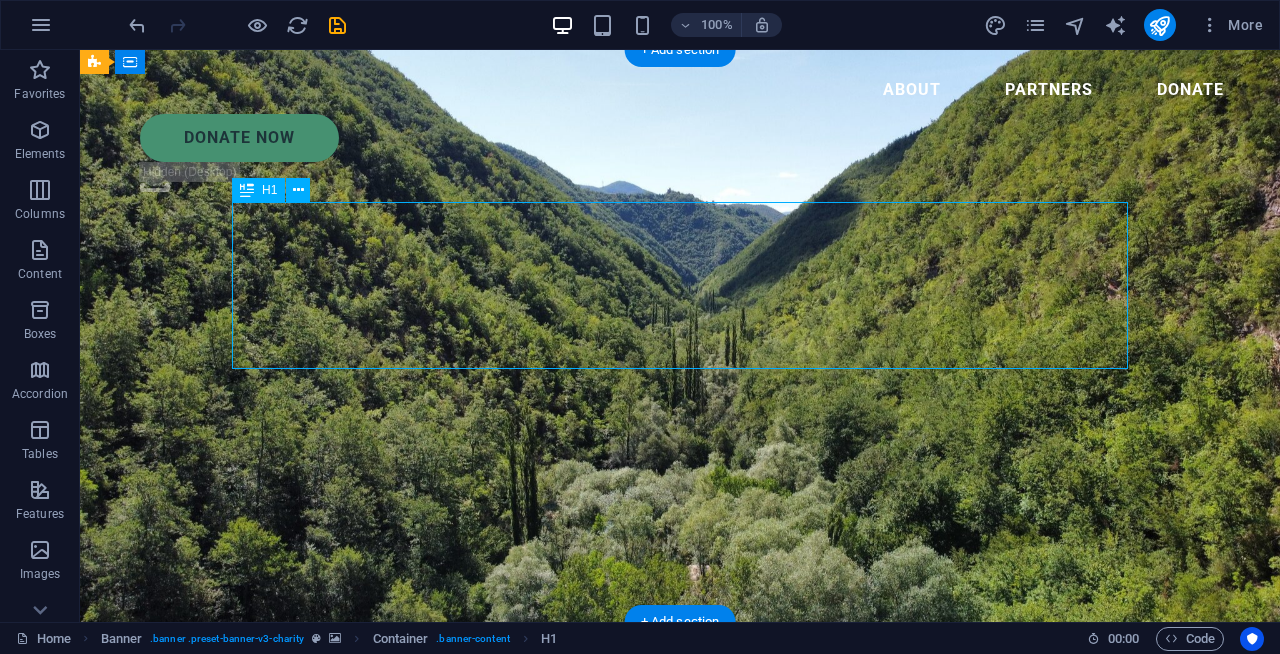 click on "Charity is the act of giving to those in need" at bounding box center (680, 785) 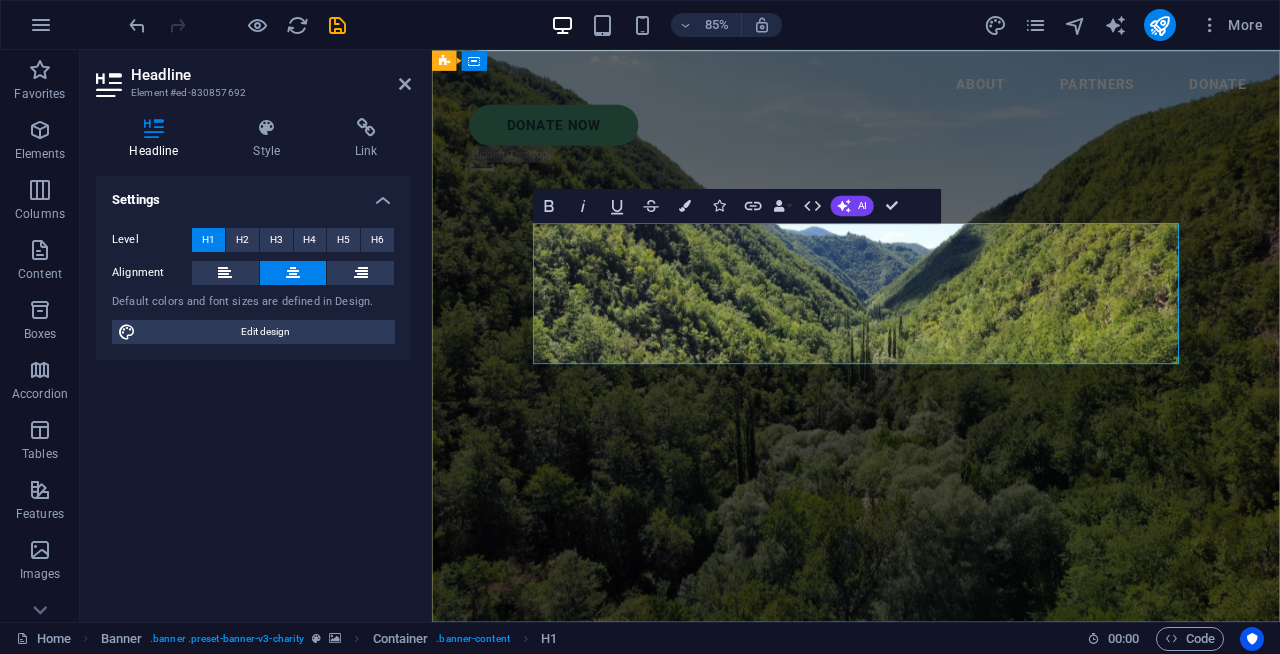 type 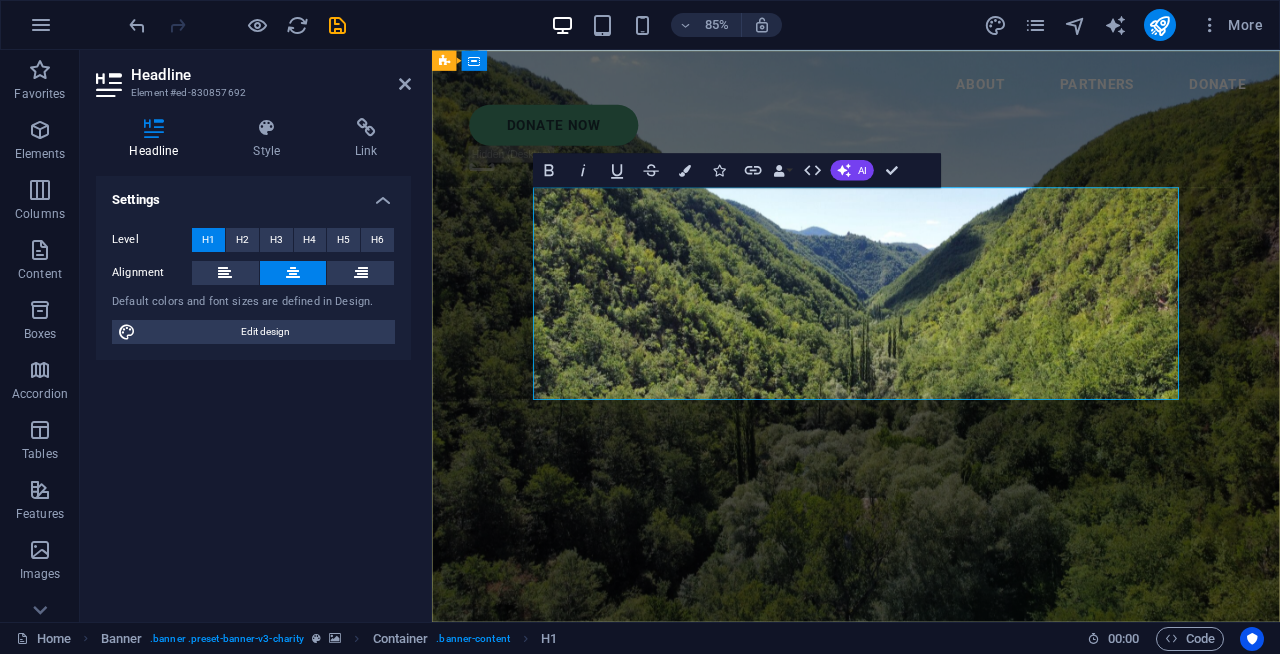 click on "Welcome to our events tickets portal & Donations" at bounding box center (931, 886) 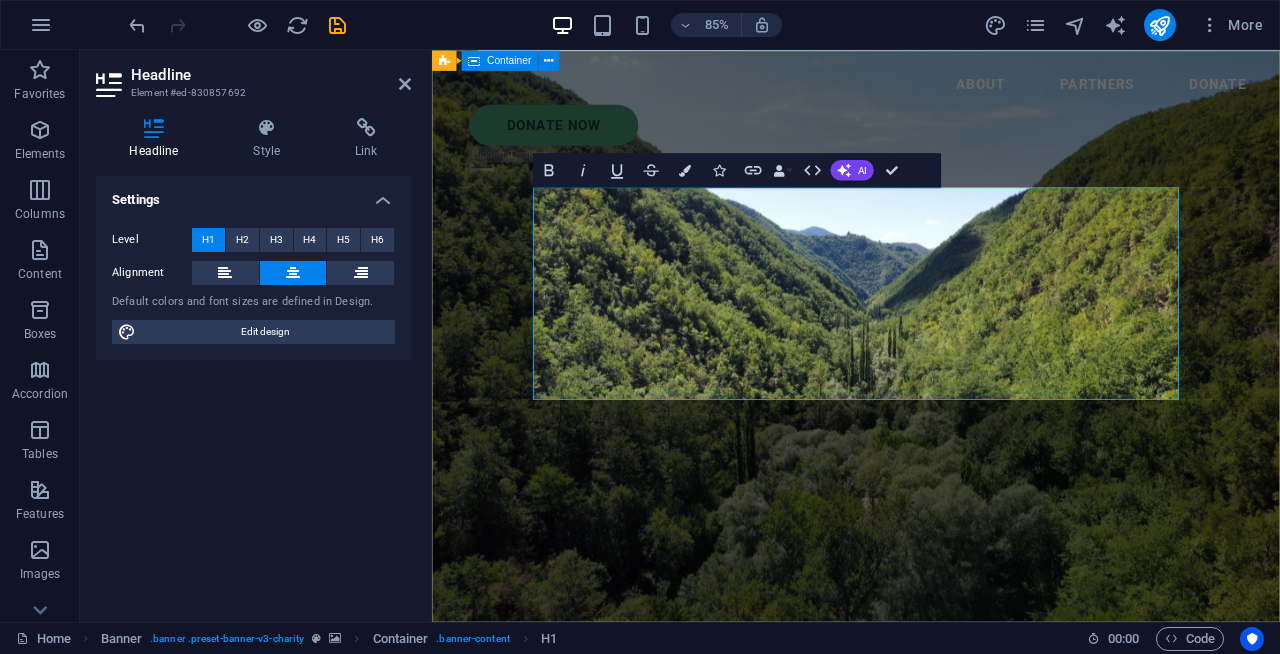 click on "Welcome to our events Tickets portal & Donations Welcome to Girl Up Kenya’s Event & Donation PlatformThank you for visiting our official event ticketing and donation portal!At Girl Up Kenya, we believe in empowering girls and young women to become leaders, change-makers, and advocates for equality. Through our community programs, leadership summits, advocacy campaigns, and grassroots initiatives, we are creating a world where every girl is equipped to rise and thrive.This platform allows you to: Lorem ipsum dolor sit amet consectetur. Bibendum adipiscing morbi orci nibh eget posuere arcu volutpat nulla. Tortor cras suscipit augue sodales risus auctor. Fusce nunc vitae non dui ornare tellus nibh purus lectus." at bounding box center (931, 924) 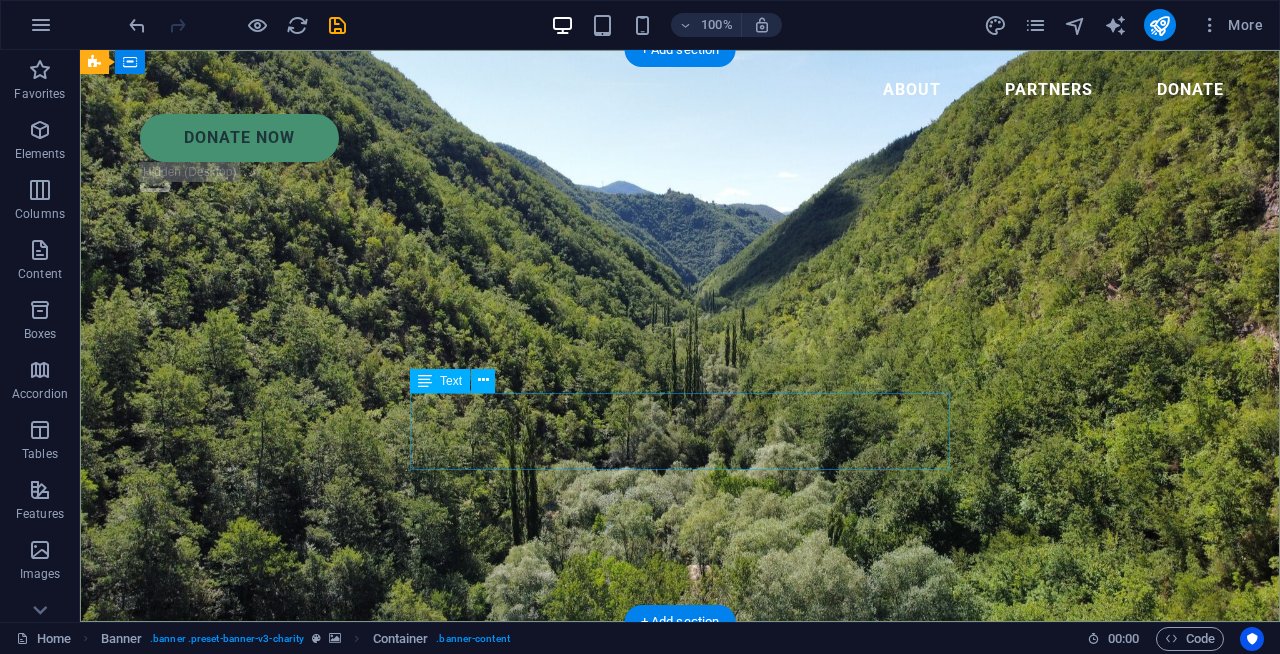 click on "Lorem ipsum dolor sit amet consectetur. Bibendum adipiscing morbi orci nibh eget posuere arcu volutpat nulla. Tortor cras suscipit augue sodales risus auctor. Fusce nunc vitae non dui ornare tellus nibh purus lectus." at bounding box center (680, 917) 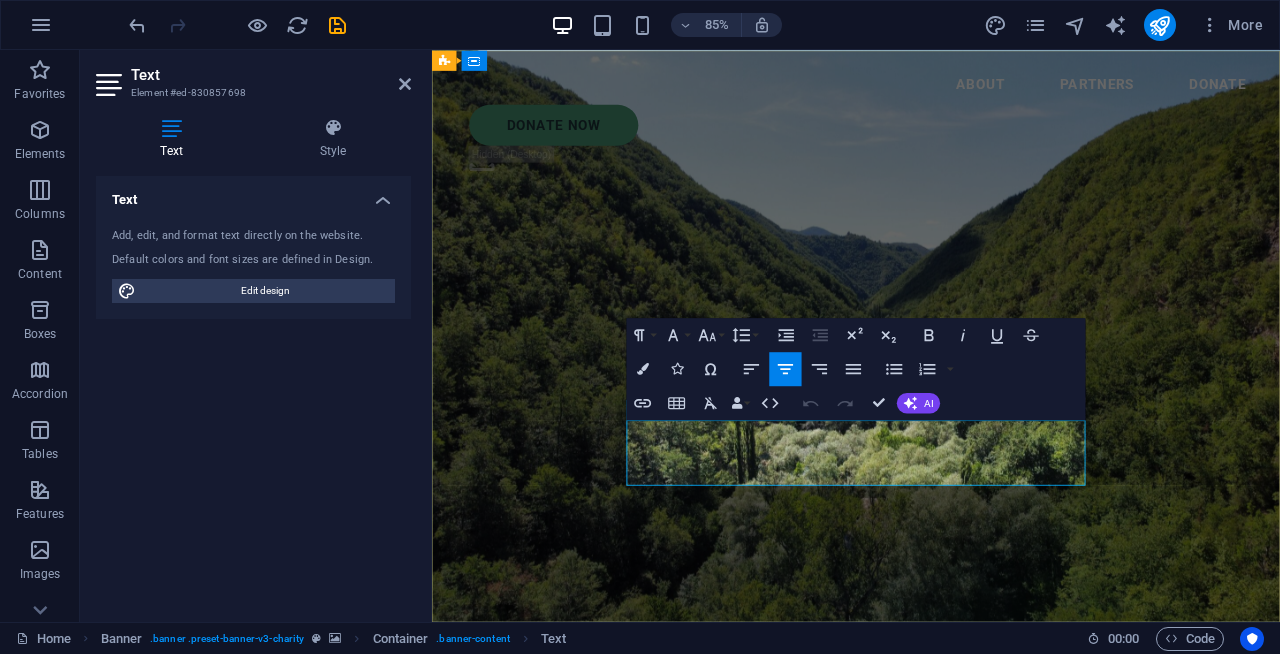 type 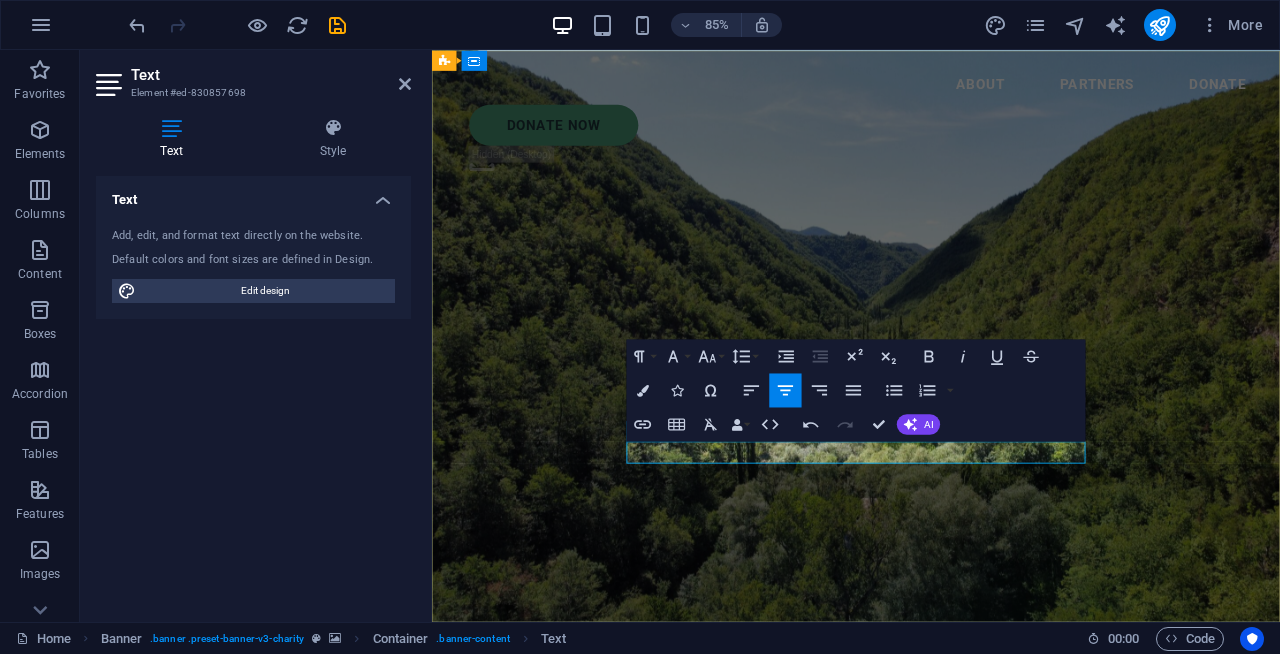click on "This is our" at bounding box center (931, 1005) 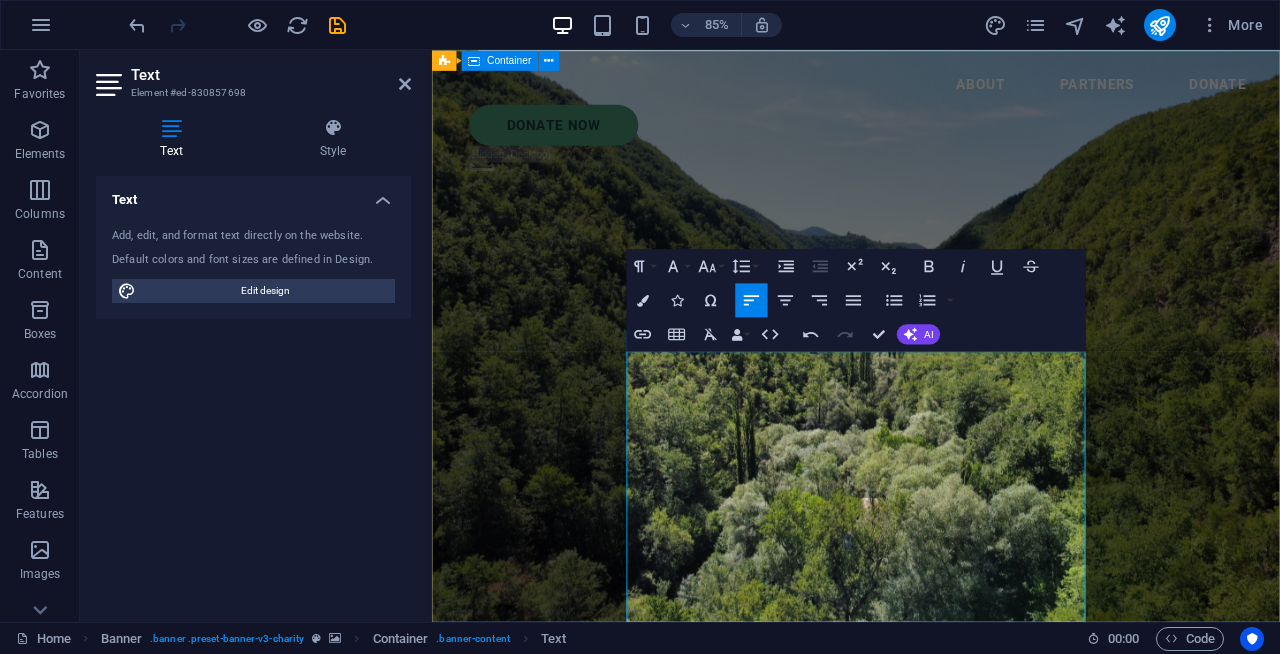 click on "Welcome to our events Tickets portal & Donations Welcome to [ORGNAME]’s Event & Donation Platform Thank you for visiting our official event ticketing and donation portal! At  [ORGNAME] , we believe in empowering girls and young women to become leaders, change-makers, and advocates for equality. Through our community programs, leadership summits, advocacy campaigns, and grassroots initiatives, we are creating a world where every girl is equipped to rise and thrive. This platform allows you to: 🎟  Book Tickets  to attend our upcoming events, workshops, and fundraising galas 💝  Make a Donation  to support our ongoing programs and expand our reach 🤝  Partner with Us  in transforming lives and creating impact across [COUNTRY] Every ticket you buy or donation you make fuels our mission to uplift, educate, and empower girls across the country. Join the movement. Be part of the change." at bounding box center (931, 1082) 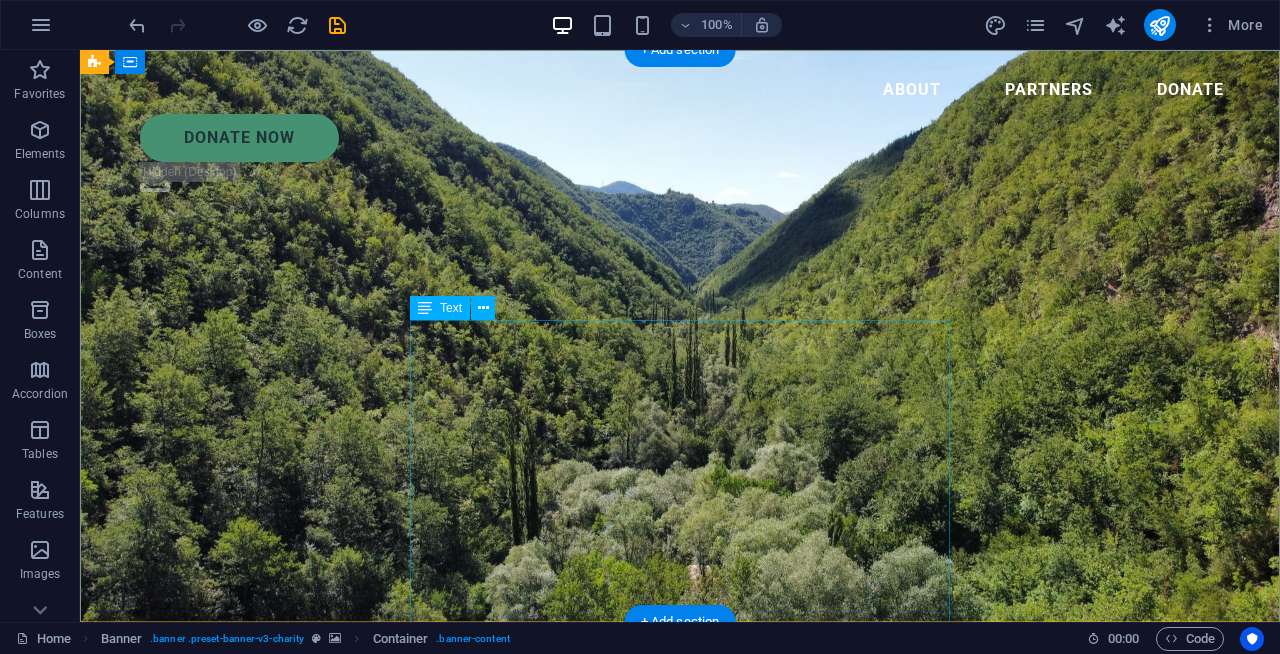 click on "Sure! Here's a professional and warm introduction note for a ticketing and donation website for Girl Up Kenya : Welcome to Girl Up Kenya’s Event & Donation Platform Thank you for visiting our official event ticketing and donation portal! At Girl Up Kenya, we believe in empowering girls and young women to become leaders, change-makers, and advocates for equality. Through our community programs, leadership summits, advocacy campaigns, and grassroots initiatives, we are creating a world where every girl is equipped to rise and thrive. This platform allows you to: 🎟 Book Tickets to attend our upcoming events, workshops, and fundraising galas 💝 Make a Donation to support our ongoing programs and expand our reach 🤝 Partner with Us in transforming lives and creating impact across Kenya Every ticket you buy or donation you make fuels our mission to uplift, educate, and empower girls across the country. Join the movement. Be part of the change." at bounding box center [680, 1063] 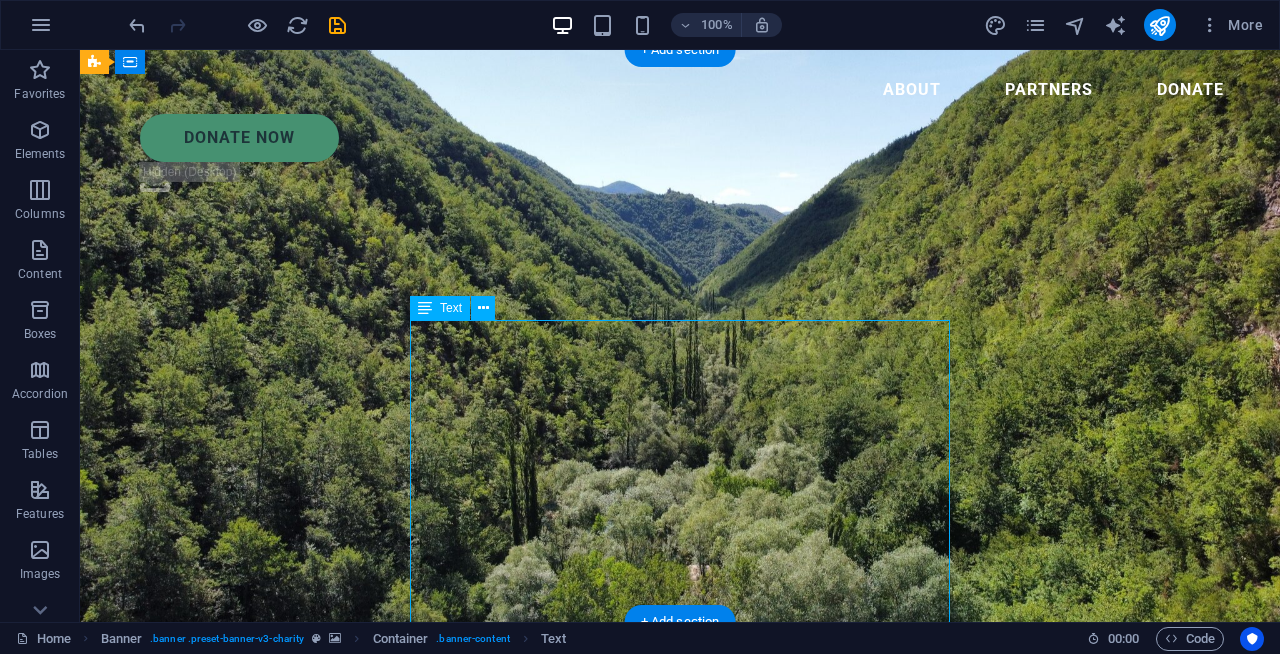click on "Sure! Here's a professional and warm introduction note for a ticketing and donation website for Girl Up Kenya : Welcome to Girl Up Kenya’s Event & Donation Platform Thank you for visiting our official event ticketing and donation portal! At Girl Up Kenya, we believe in empowering girls and young women to become leaders, change-makers, and advocates for equality. Through our community programs, leadership summits, advocacy campaigns, and grassroots initiatives, we are creating a world where every girl is equipped to rise and thrive. This platform allows you to: 🎟 Book Tickets to attend our upcoming events, workshops, and fundraising galas 💝 Make a Donation to support our ongoing programs and expand our reach 🤝 Partner with Us in transforming lives and creating impact across Kenya Every ticket you buy or donation you make fuels our mission to uplift, educate, and empower girls across the country. Join the movement. Be part of the change." at bounding box center (680, 1063) 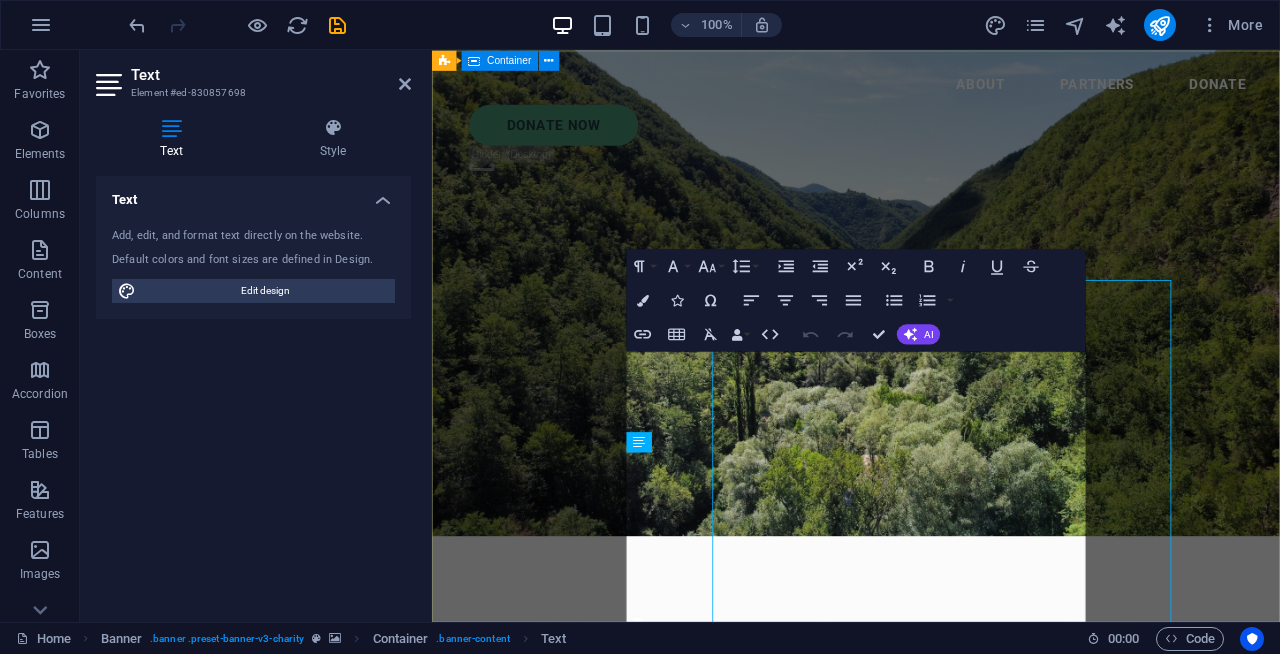 click on "Welcome to Girl Up Kenya’s Event & Donation Platform" at bounding box center [931, 948] 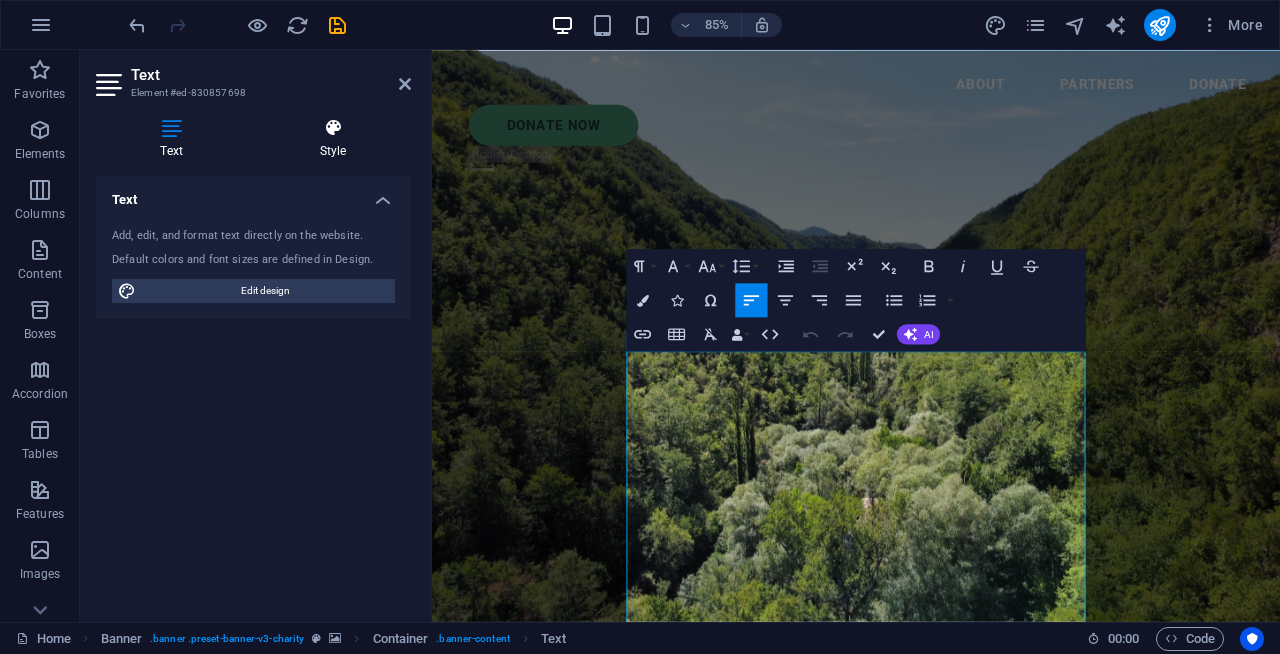 click on "Style" at bounding box center [333, 139] 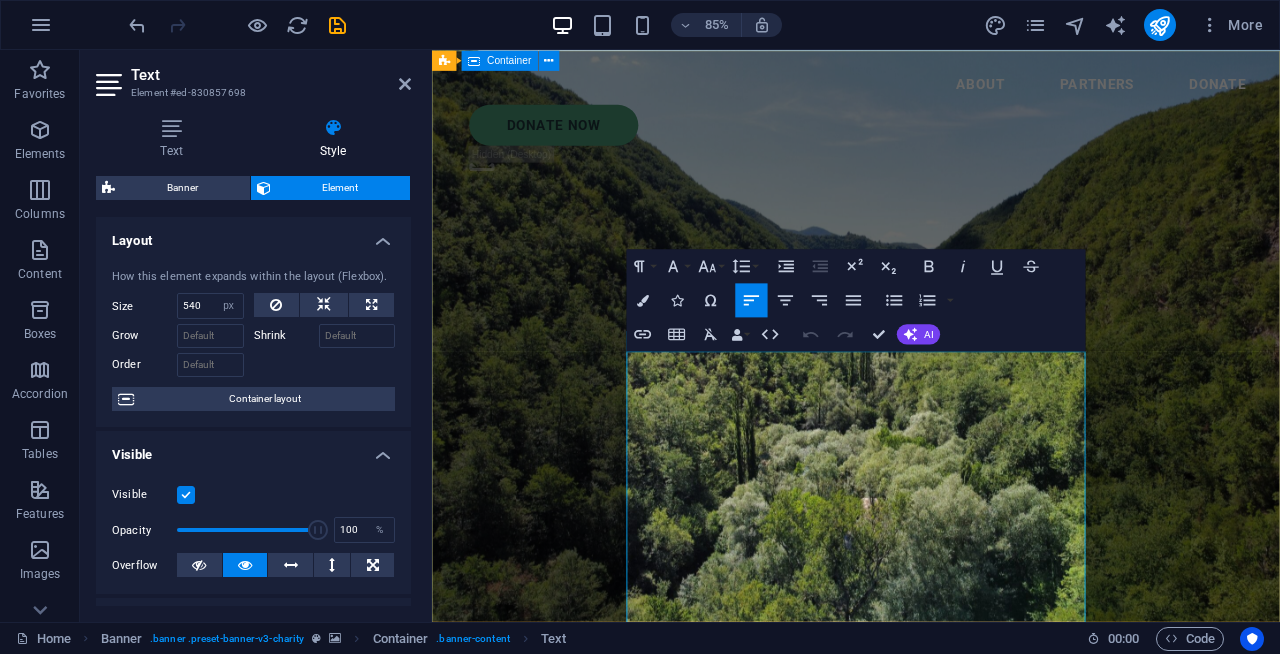 click on "Welcome to our events Tickets portal & Donations Welcome to [ORGNAME]’s Event & Donation Platform Thank you for visiting our official event ticketing and donation portal! At  [ORGNAME] , we believe in empowering girls and young women to become leaders, change-makers, and advocates for equality. Through our community programs, leadership summits, advocacy campaigns, and grassroots initiatives, we are creating a world where every girl is equipped to rise and thrive. This platform allows you to: 🎟  Book Tickets  to attend our upcoming events, workshops, and fundraising galas 💝  Make a Donation  to support our ongoing programs and expand our reach 🤝  Partner with Us  in transforming lives and creating impact across [COUNTRY] Every ticket you buy or donation you make fuels our mission to uplift, educate, and empower girls across the country. Join the movement. Be part of the change." at bounding box center (931, 1082) 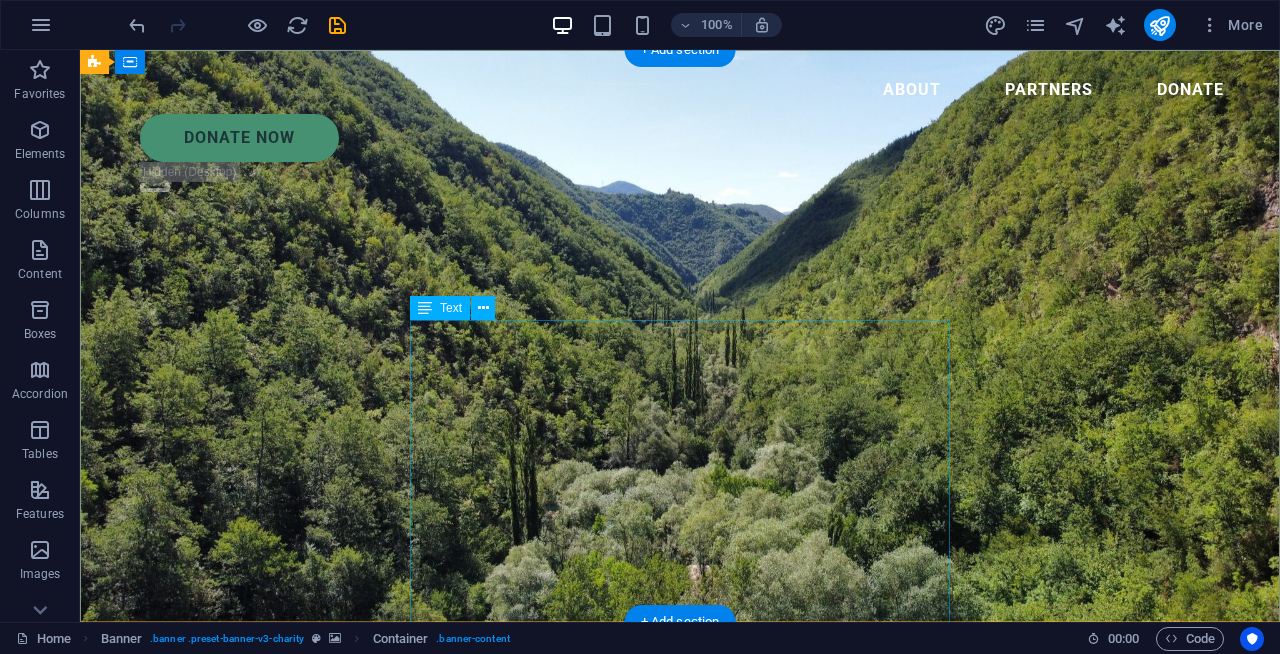 click on "Sure! Here's a professional and warm introduction note for a ticketing and donation website for Girl Up Kenya : Welcome to Girl Up Kenya’s Event & Donation Platform Thank you for visiting our official event ticketing and donation portal! At Girl Up Kenya, we believe in empowering girls and young women to become leaders, change-makers, and advocates for equality. Through our community programs, leadership summits, advocacy campaigns, and grassroots initiatives, we are creating a world where every girl is equipped to rise and thrive. This platform allows you to: 🎟 Book Tickets to attend our upcoming events, workshops, and fundraising galas 💝 Make a Donation to support our ongoing programs and expand our reach 🤝 Partner with Us in transforming lives and creating impact across Kenya Every ticket you buy or donation you make fuels our mission to uplift, educate, and empower girls across the country. Join the movement. Be part of the change." at bounding box center [680, 1063] 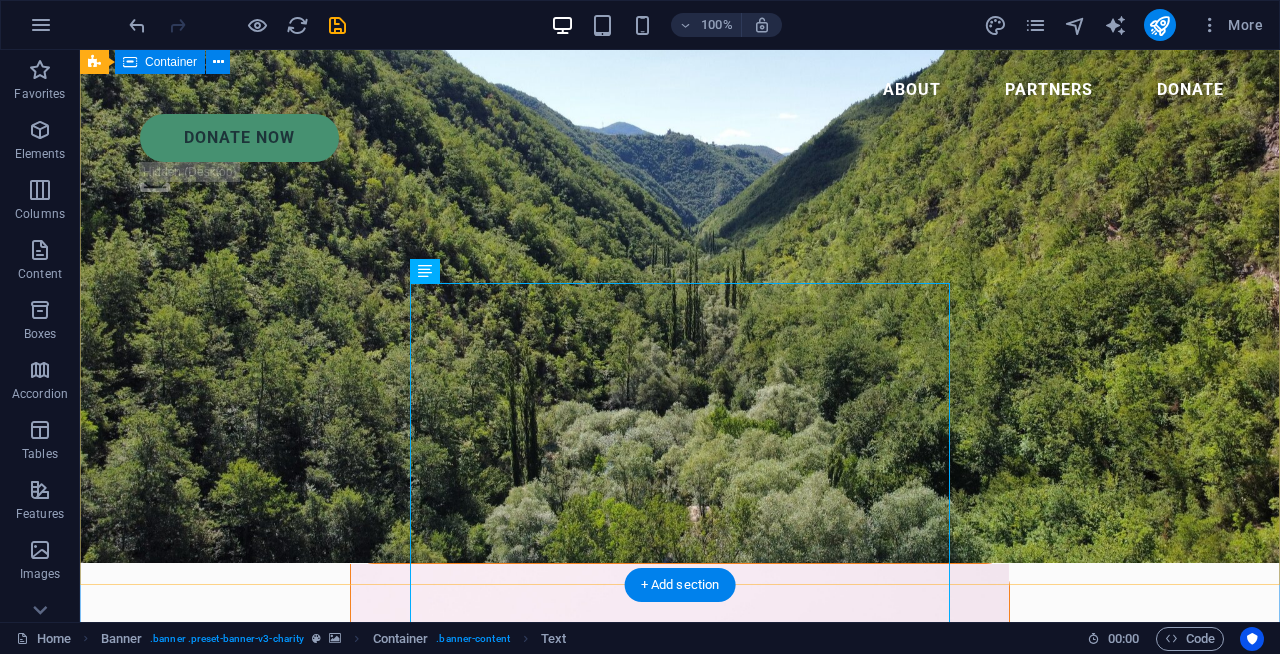 scroll, scrollTop: 34, scrollLeft: 0, axis: vertical 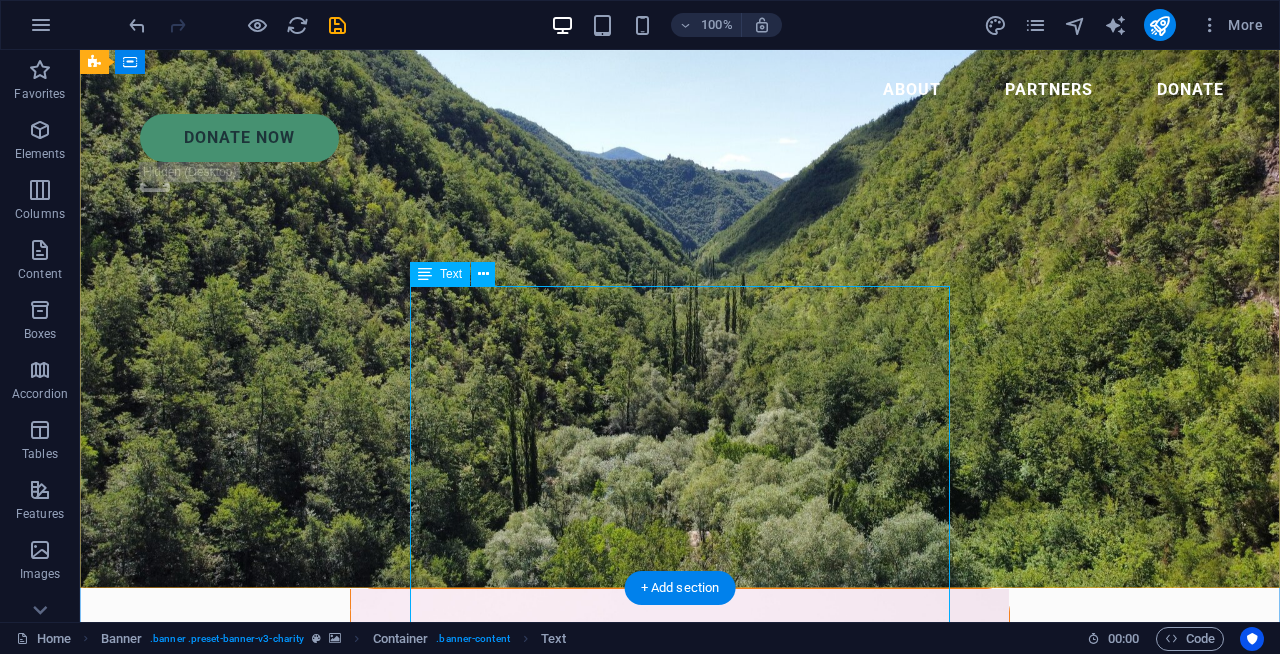 click on "Sure! Here's a professional and warm introduction note for a ticketing and donation website for Girl Up Kenya : Welcome to Girl Up Kenya’s Event & Donation Platform Thank you for visiting our official event ticketing and donation portal! At Girl Up Kenya, we believe in empowering girls and young women to become leaders, change-makers, and advocates for equality. Through our community programs, leadership summits, advocacy campaigns, and grassroots initiatives, we are creating a world where every girl is equipped to rise and thrive. This platform allows you to: 🎟 Book Tickets to attend our upcoming events, workshops, and fundraising galas 💝 Make a Donation to support our ongoing programs and expand our reach 🤝 Partner with Us in transforming lives and creating impact across Kenya Every ticket you buy or donation you make fuels our mission to uplift, educate, and empower girls across the country. Join the movement. Be part of the change." at bounding box center (680, 1029) 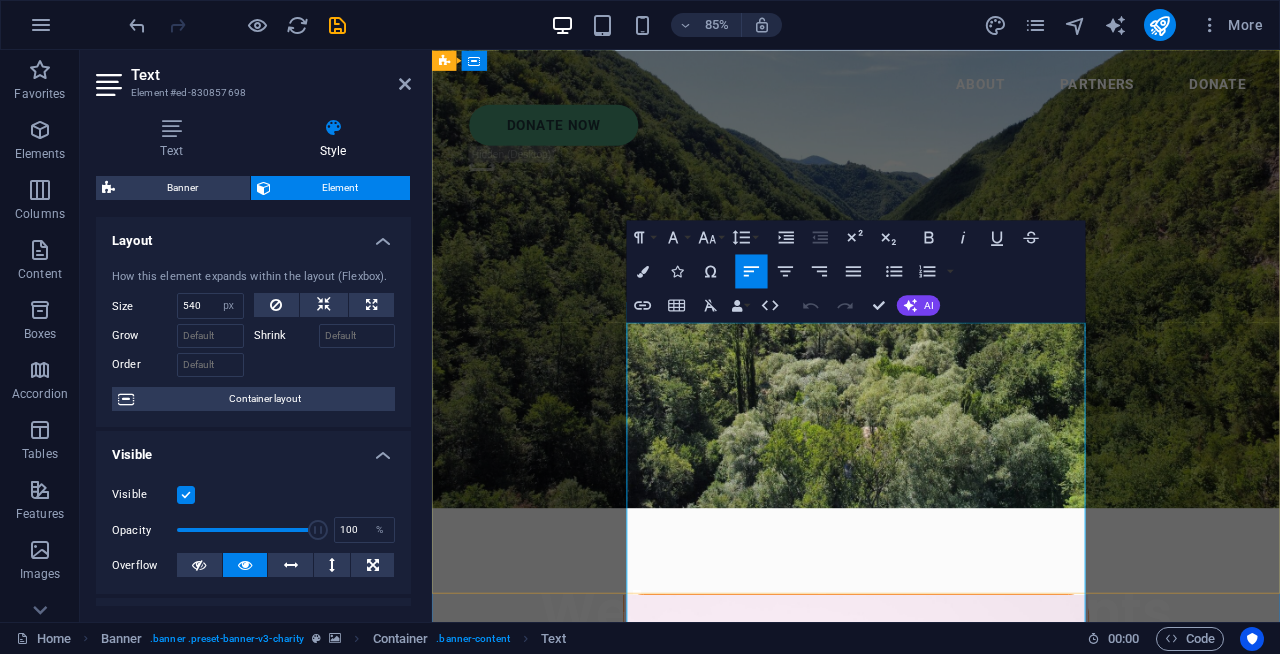 click on "Welcome to Girl Up Kenya’s Event & Donation Platform" at bounding box center (931, 914) 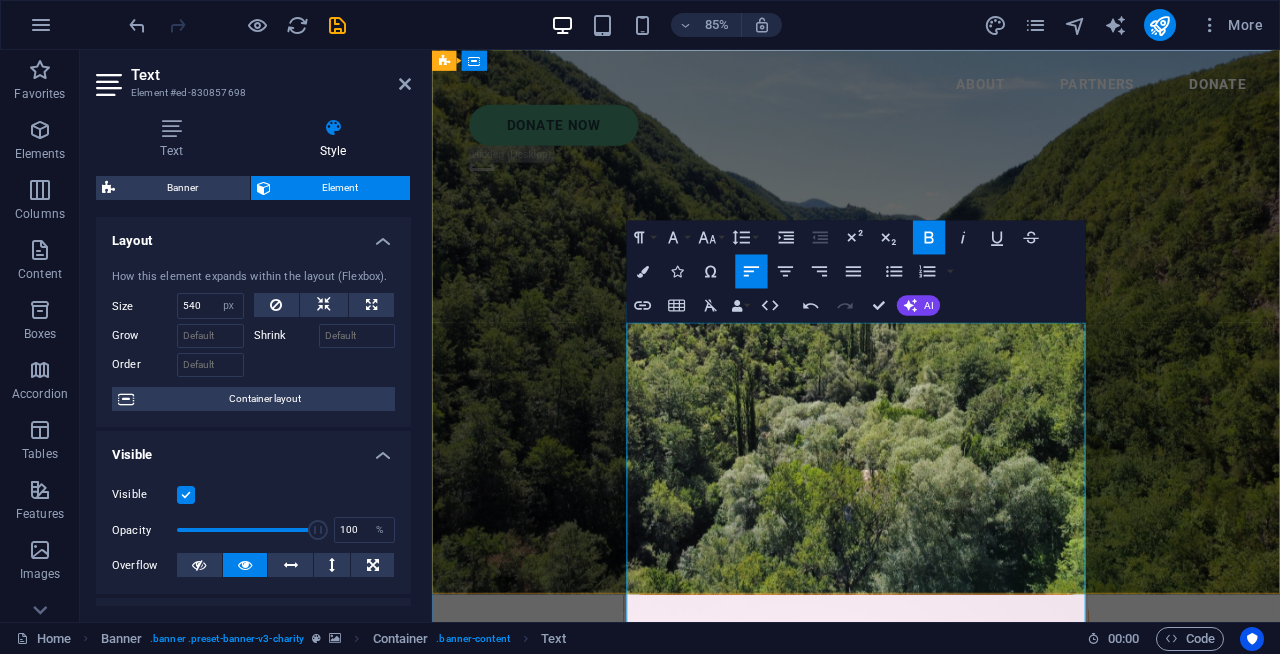 click on "At  [ORGNAME] , we believe in empowering girls and young women to become leaders, change-makers, and advocates for equality. Through our community programs, leadership summits, advocacy campaigns, and grassroots initiatives, we are creating a world where every girl is equipped to rise and thrive." at bounding box center (931, 1049) 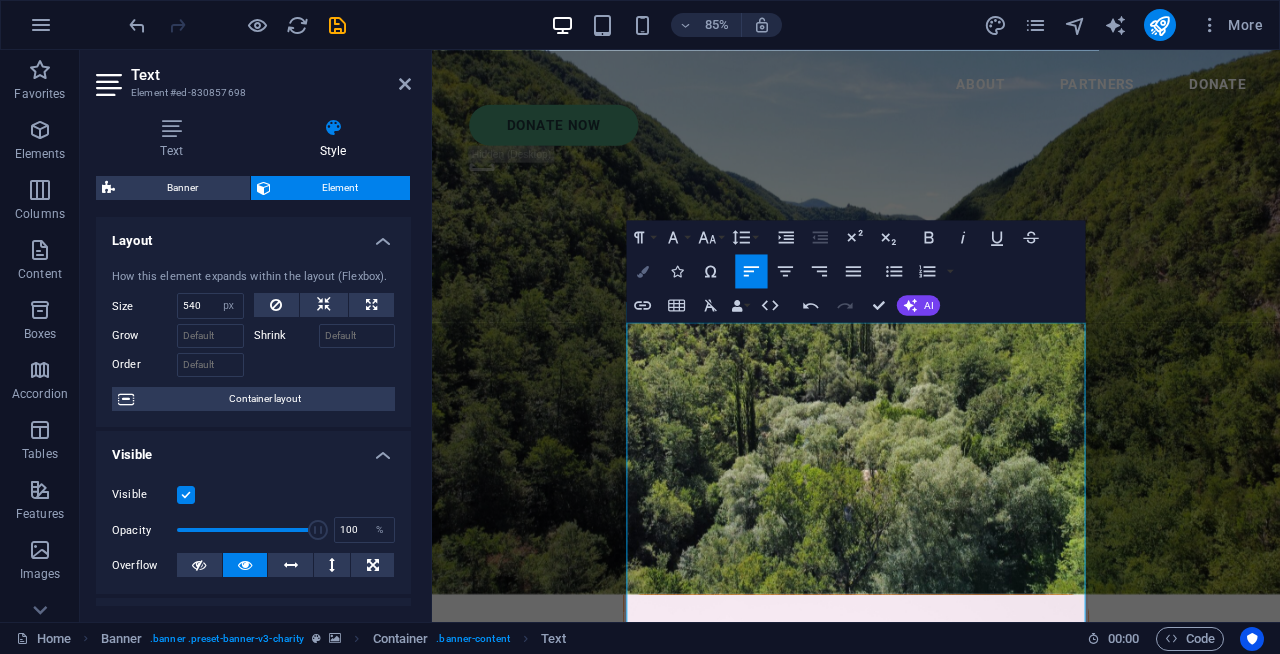 click at bounding box center [643, 271] 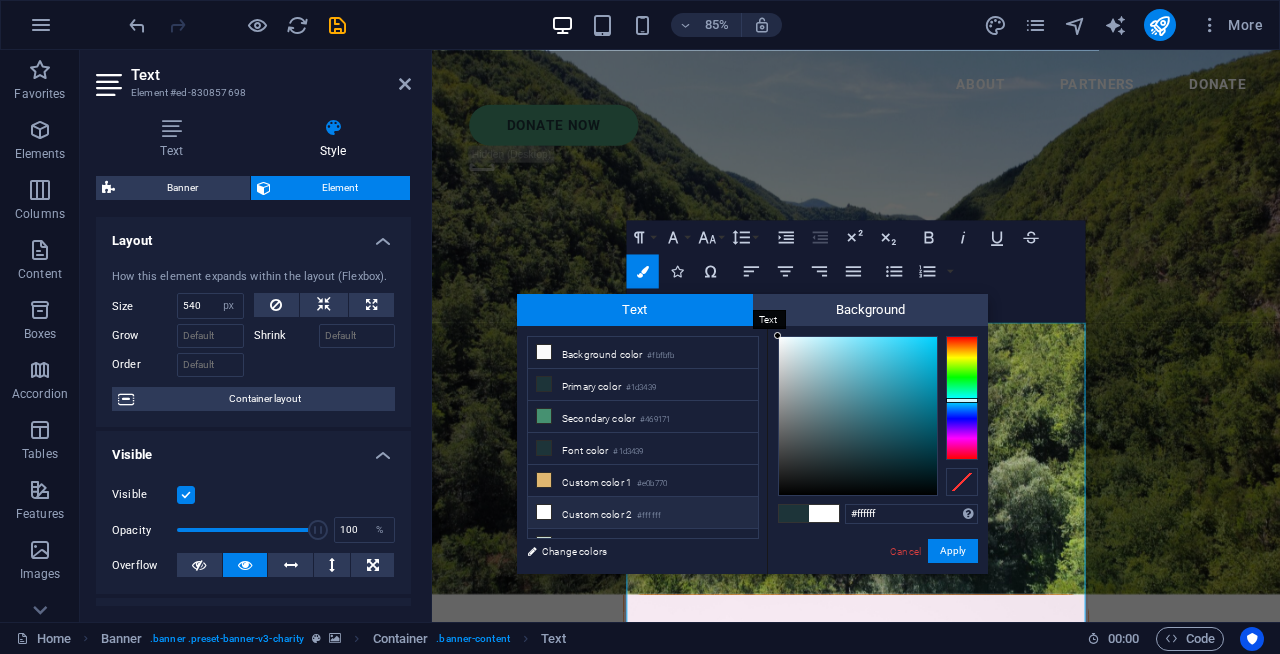 drag, startPoint x: 827, startPoint y: 378, endPoint x: 740, endPoint y: 316, distance: 106.83164 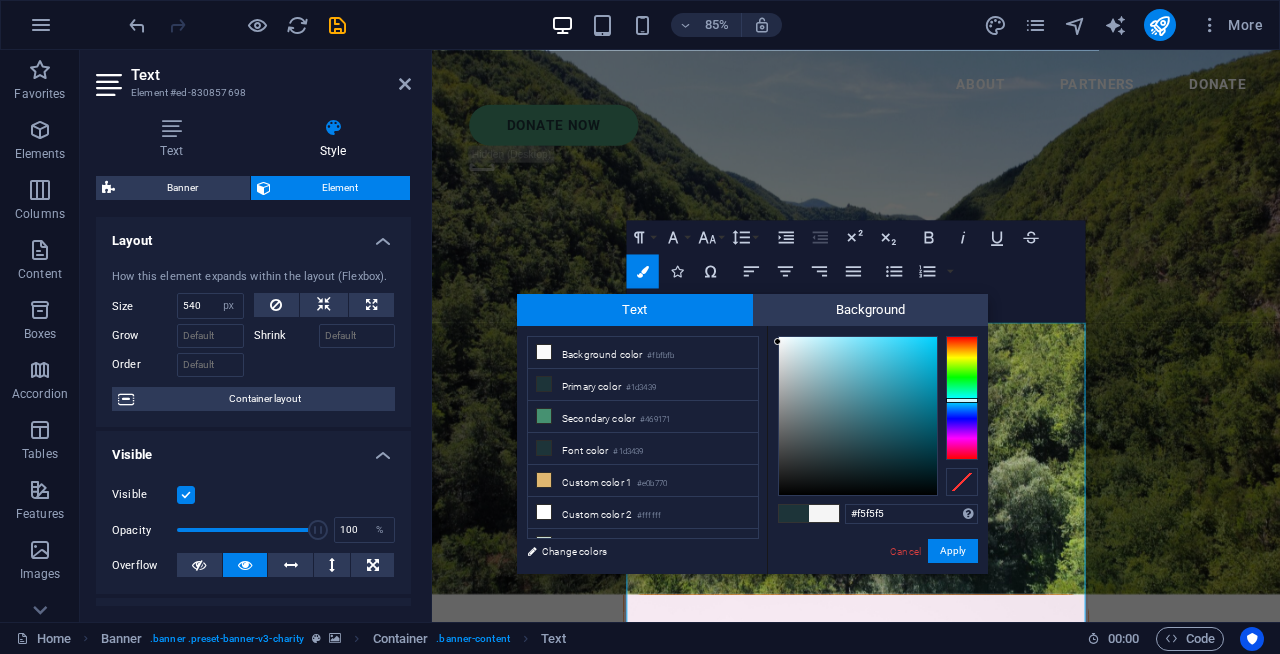 type on "#f3f3f3" 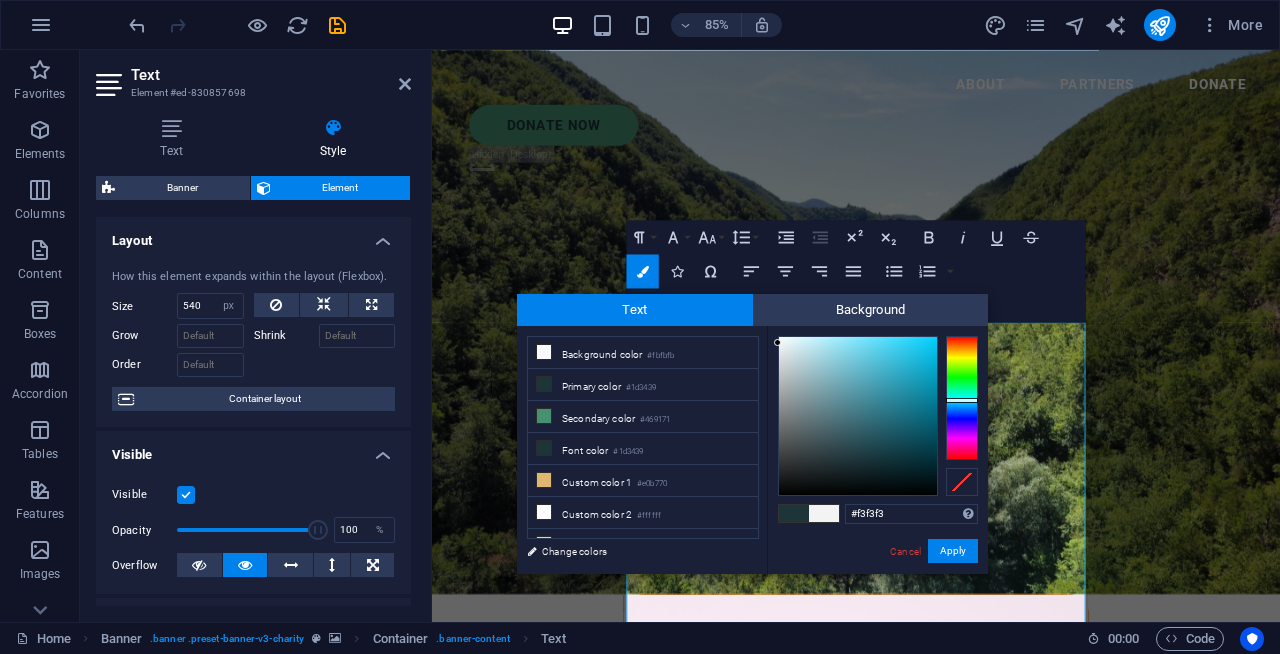 click at bounding box center (777, 342) 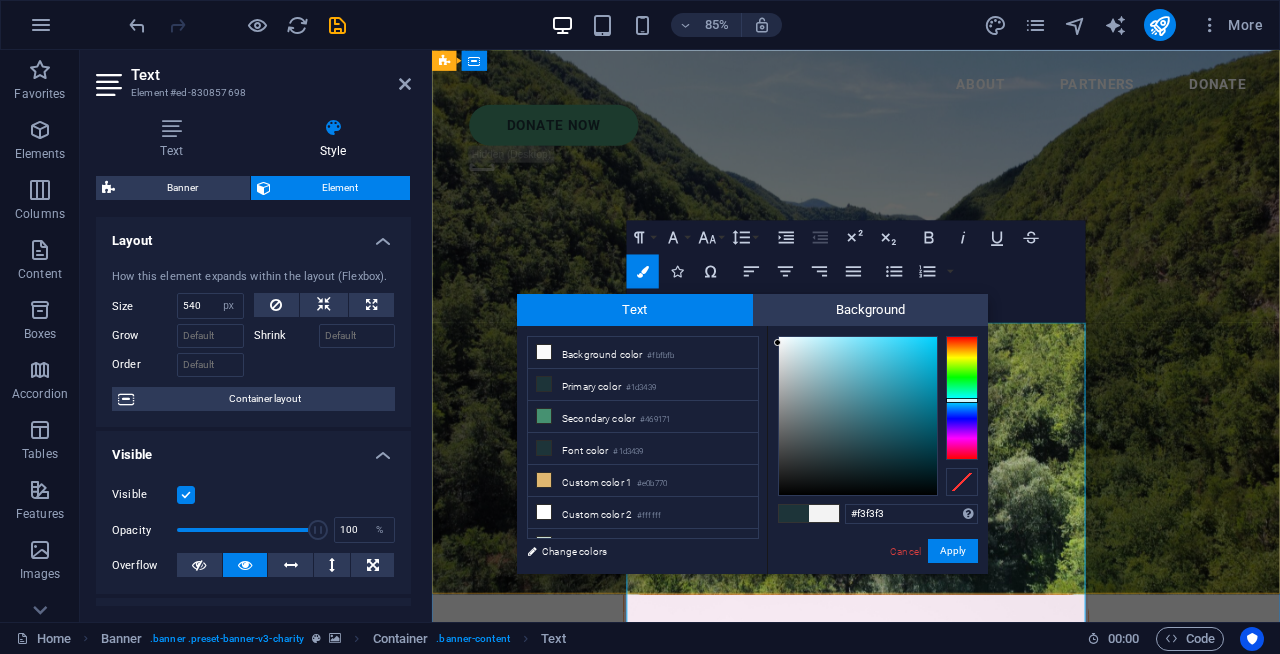 click on "At  [ORGNAME] , we believe in empowering girls and young women to become leaders, change-makers, and advocates for equality. Through our community programs, leadership summits, advocacy campaigns, and grassroots initiatives, we are creating a world where every girl is equipped to rise and thrive." at bounding box center [931, 1049] 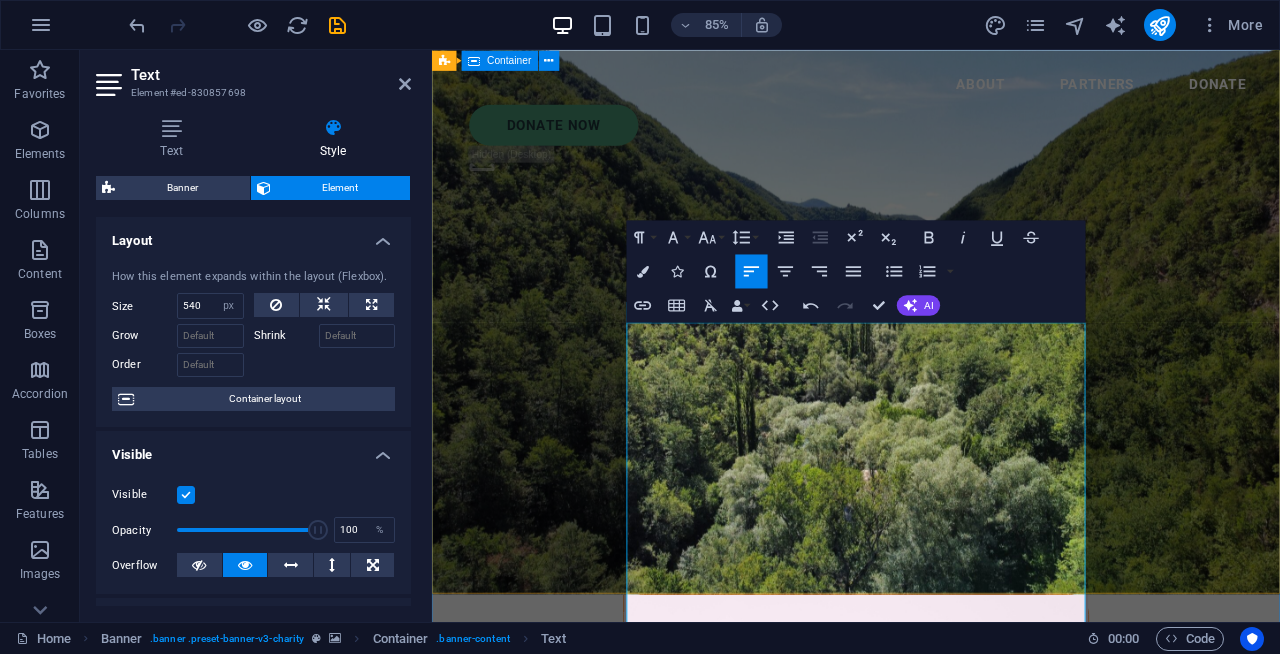 click on "Welcome to our events Tickets portal & Donations Sure! Here's a professional and warm introduction note for a ticke Thank you for visiting our official event ticketing and donation portal! At  [ORGNAME] , we believe in empowering girls and young women to become leaders, change-makers, and advocates for equality. Through our community programs, leadership summits, advocacy campaigns, and grassroots initiatives, we are creating a world where every girl is equipped to rise and thrive. This platform allows you to: 🎟  Book Tickets  to attend our upcoming events, workshops, and fundraising galas 💝  Make a Donation  to support our ongoing programs and expand our reach 🤝  Partner with Us  in transforming lives and creating impact across [COUNTRY] Every ticket you buy or donation you make fuels our mission to uplift, educate, and empower girls across the country. Join the movement. Be part of the change. Would you like it adjusted to be more casual, more formal, or shorter?" at bounding box center [931, 1022] 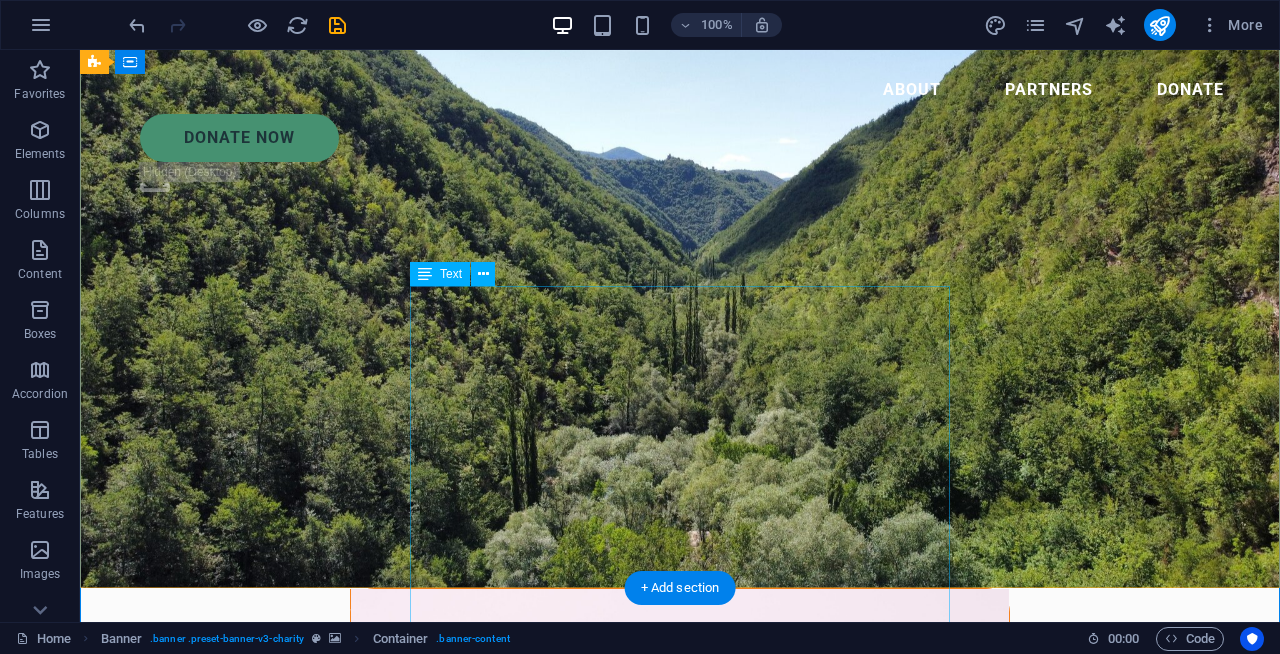 click on "Sure! Here's a professional and warm introduction note for a ticke Thank you for visiting our official event ticketing and donation portal! At  [ORGNAME] , we believe in empowering girls and young women to become leaders, change-makers, and advocates for equality. Through our community programs, leadership summits, advocacy campaigns, and grassroots initiatives, we are creating a world where every girl is equipped to rise and thrive. This platform allows you to: 🎟  Book Tickets  to attend our upcoming events, workshops, and fundraising galas 💝  Make a Donation  to support our ongoing programs and expand our reach 🤝  Partner with Us  in transforming lives and creating impact across [COUNTRY] Every ticket you buy or donation you make fuels our mission to uplift, educate, and empower girls across the country. Join the movement. Be part of the change. Would you like it adjusted to be more casual, more formal, or shorter?" at bounding box center (680, 1003) 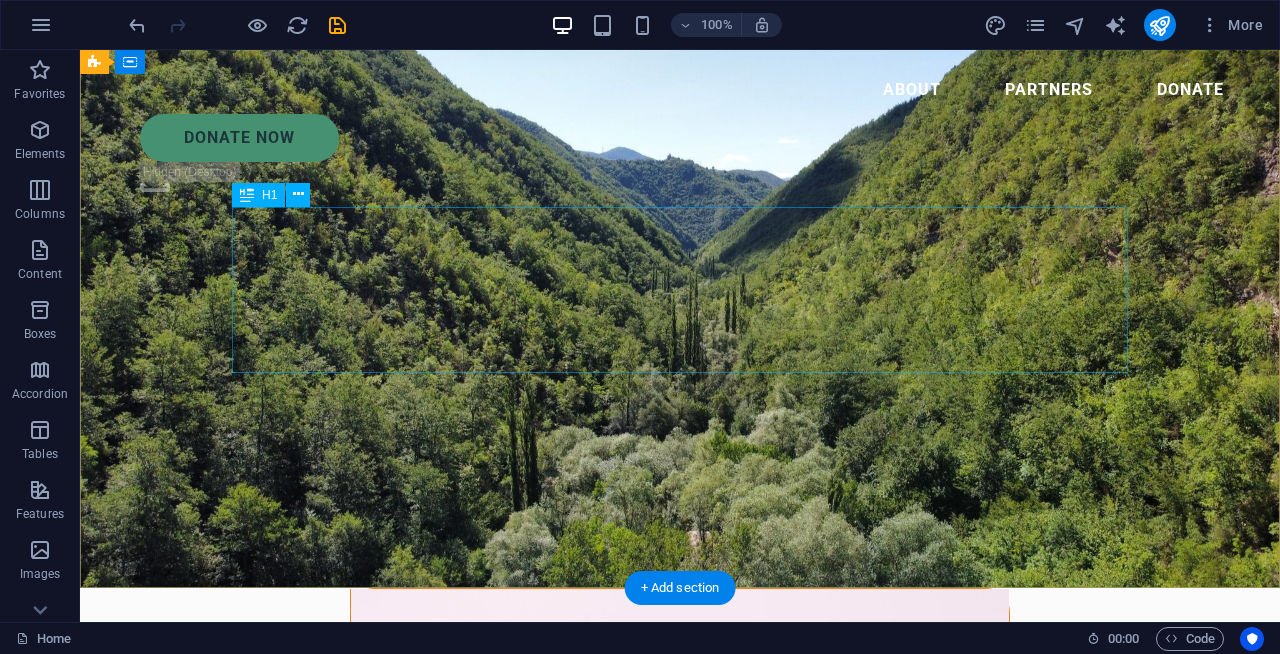 click on "Welcome to our events Tickets portal & Donations" at bounding box center (680, 751) 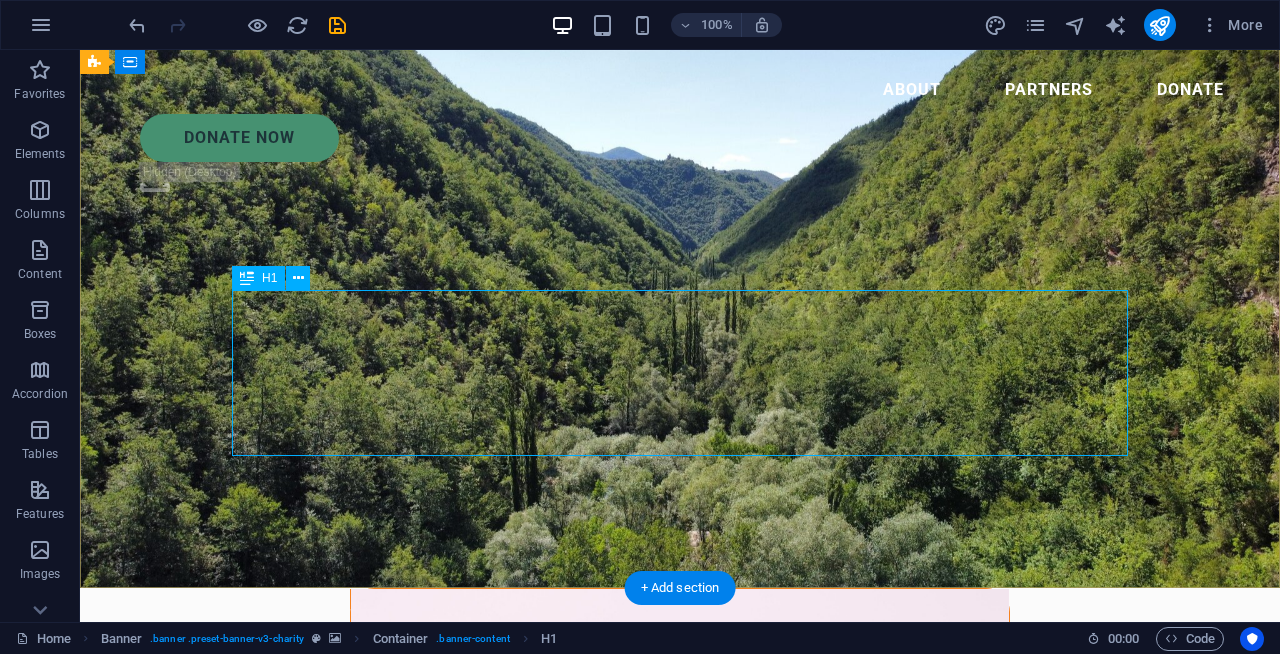 click on "Welcome to our events Tickets portal & Donations" at bounding box center [680, 917] 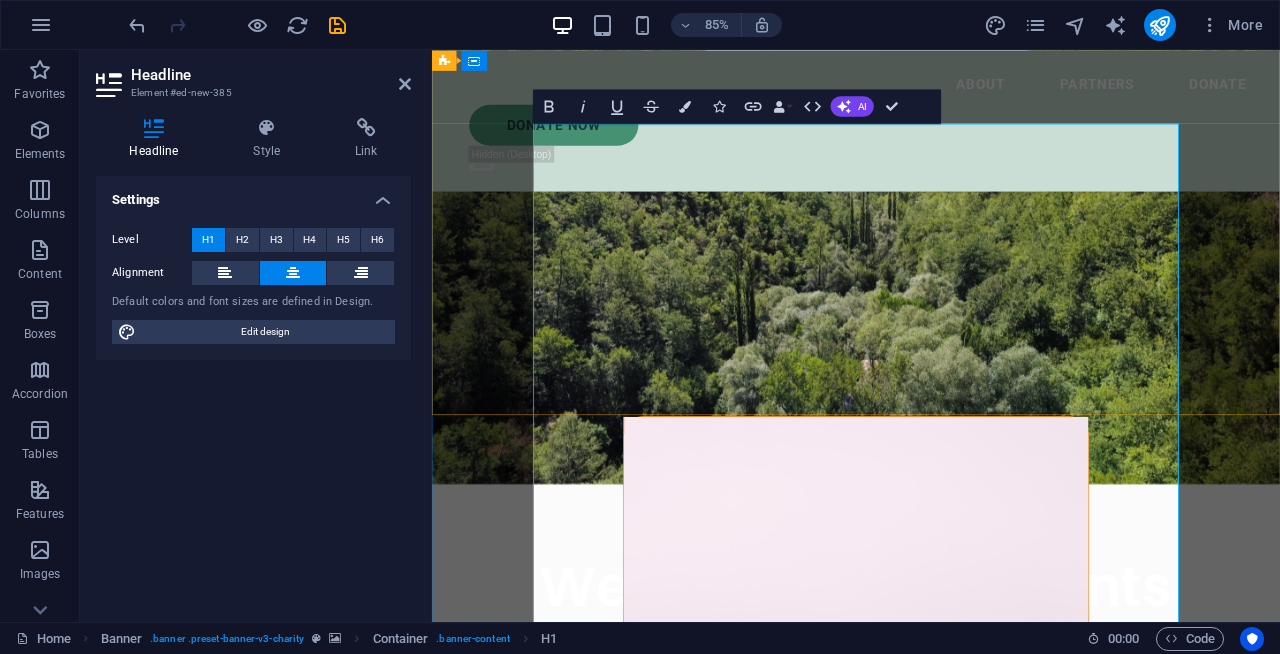scroll, scrollTop: 244, scrollLeft: 0, axis: vertical 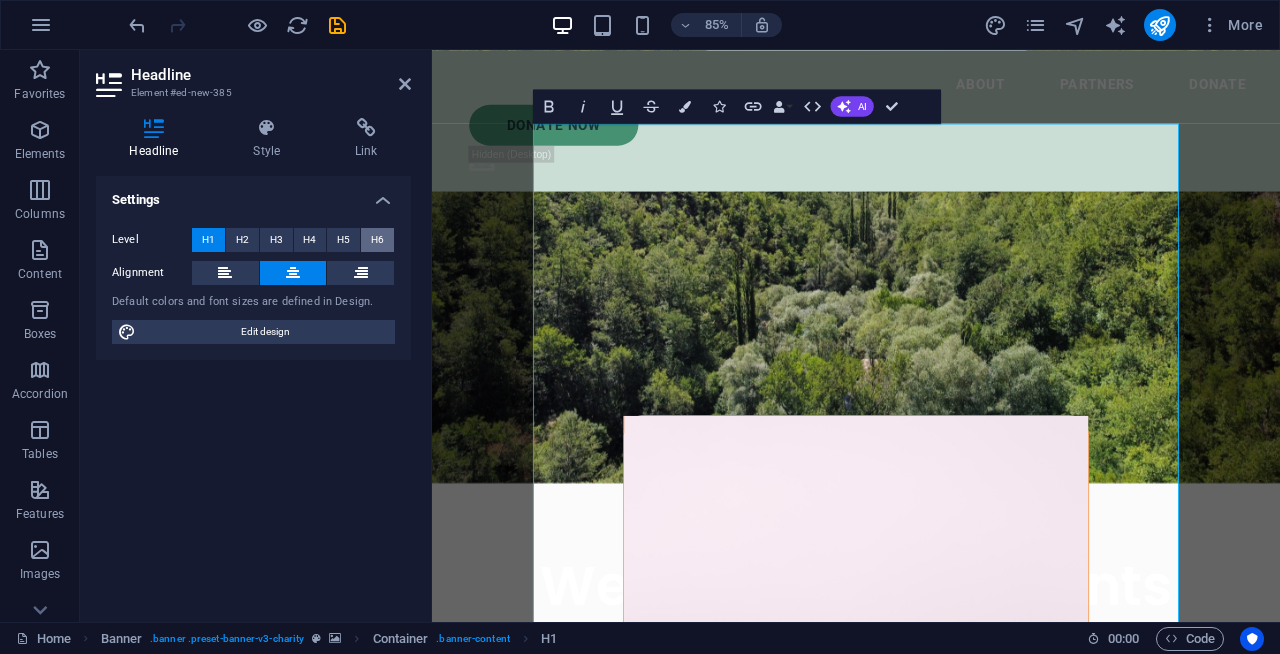 click on "H6" at bounding box center (377, 240) 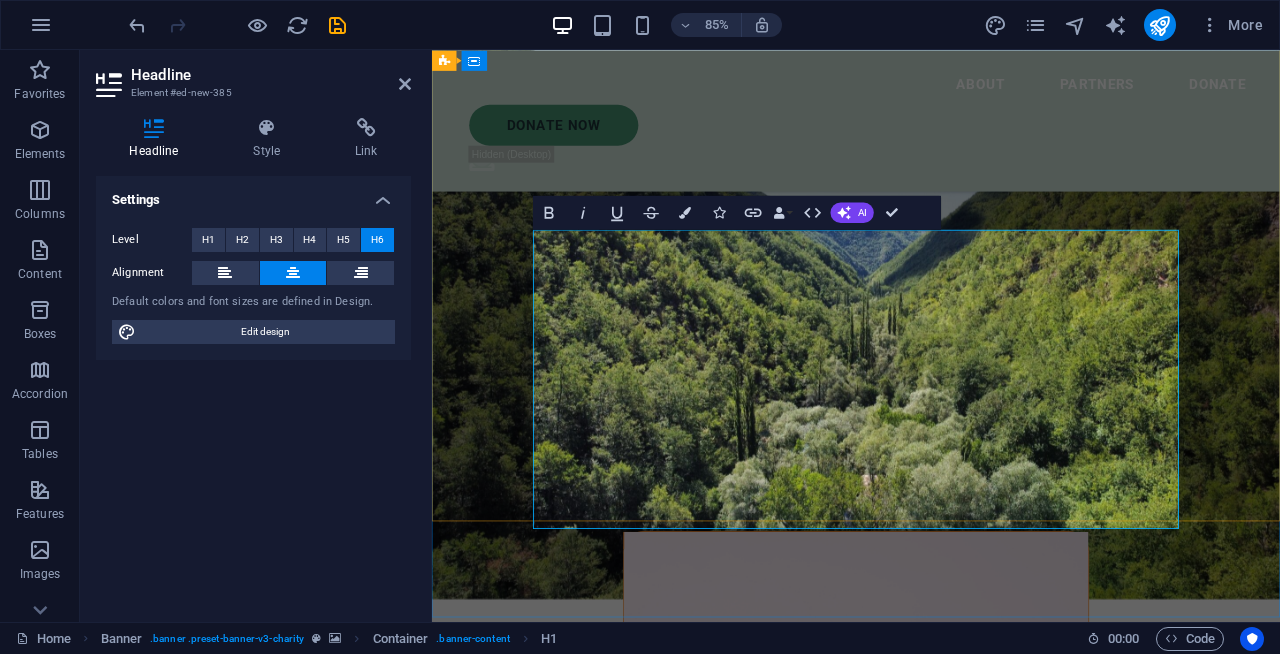 scroll, scrollTop: 119, scrollLeft: 0, axis: vertical 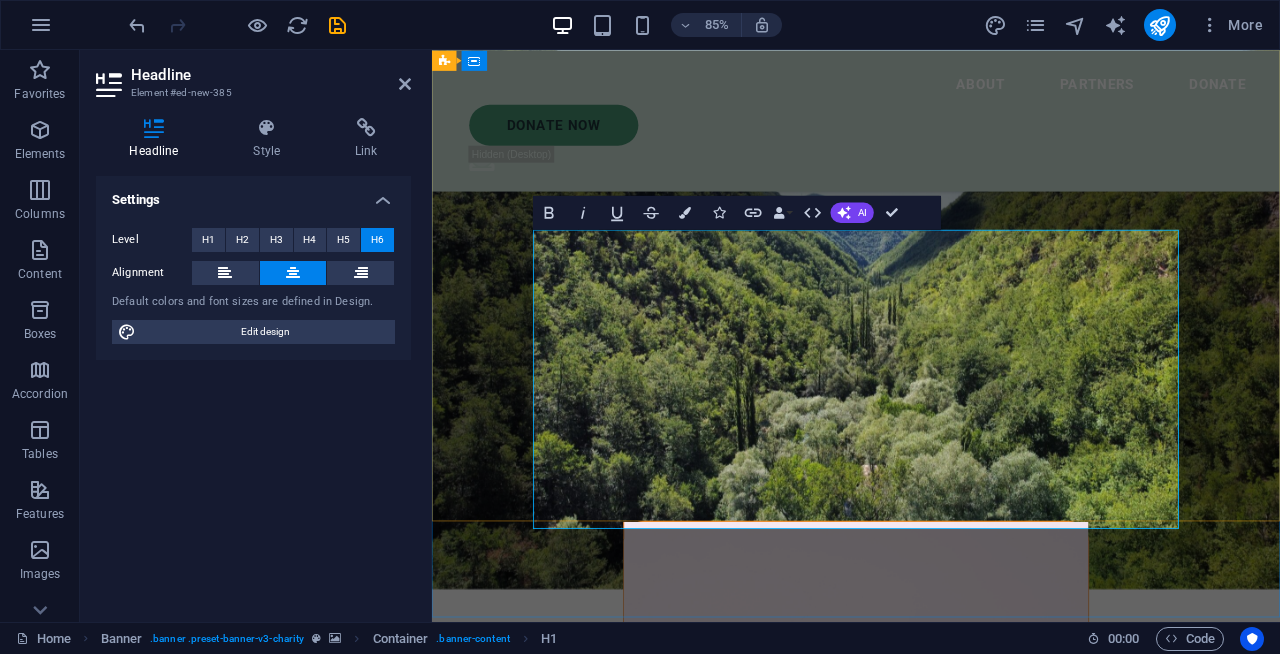 drag, startPoint x: 890, startPoint y: 303, endPoint x: 581, endPoint y: 269, distance: 310.86493 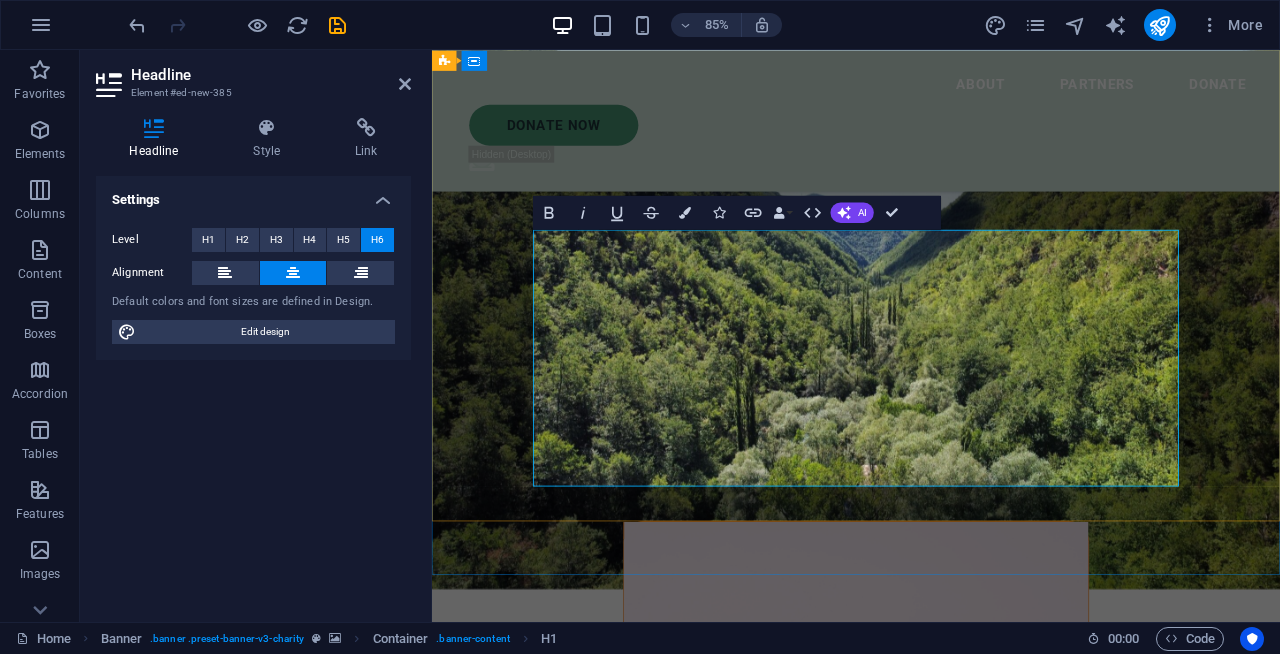 drag, startPoint x: 1255, startPoint y: 524, endPoint x: 1257, endPoint y: 559, distance: 35.057095 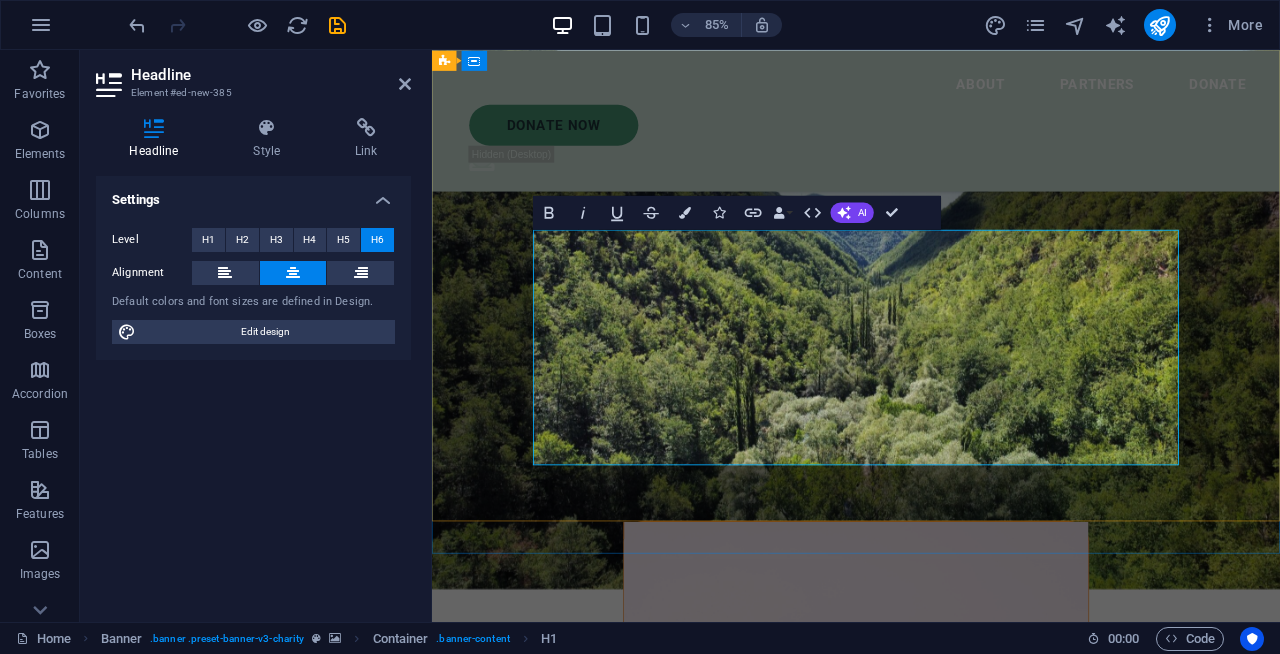 click on "Welcome to Girl Up Kenya’s Event & Donation PlatformThank you for visiting our official event ticketing and donation portal!At Girl Up Kenya, we believe in empowering girls and young women to become leaders, change-makers, and advocates for equality. Through our community programs, leadership summits, advocacy campaigns, and grassroots initiatives, we are creating a world where every girl is equipped to rise and thrive.This platform allows you to:🎟 Book Tickets to attend our upcoming events, workshops, and fundraising galas 💝 Make a Donation to support our ongoing programs and expand our reach 🤝 Partner with Us in transforming lives and creating impact across KenyaEvery ticket you buy or donation you make fuels our mission to uplift, educate, and empower girls across the country.Join the movement. Be part of the change." at bounding box center (931, 1056) 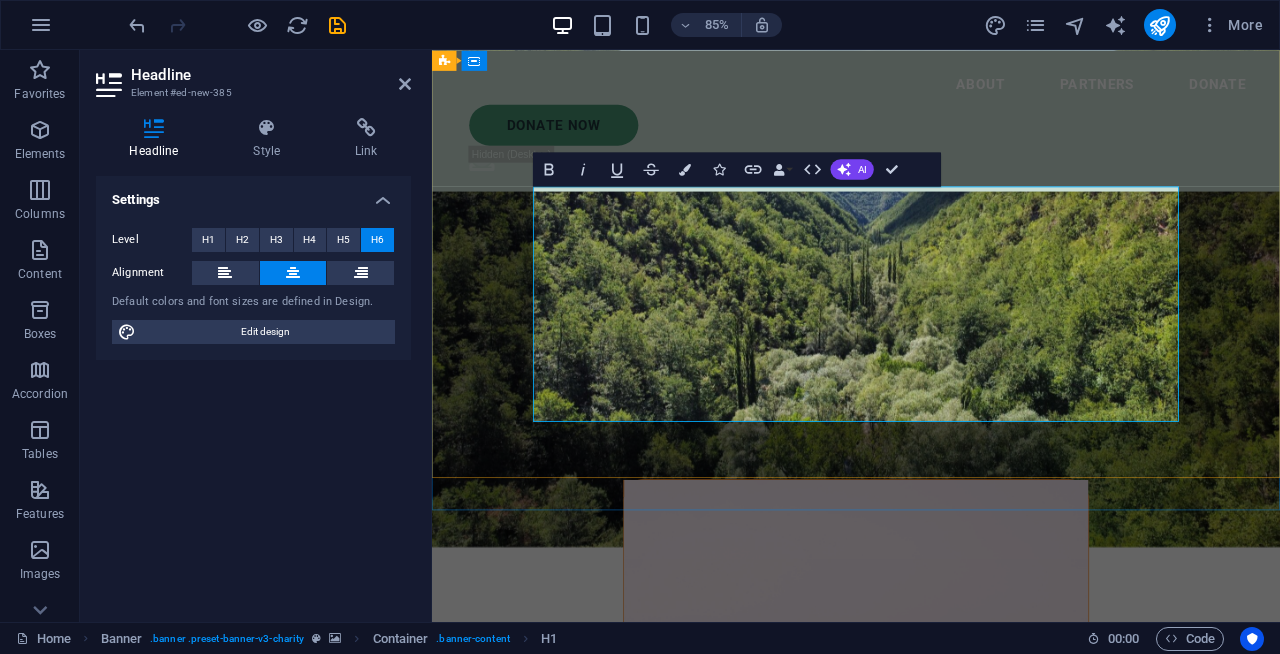 scroll, scrollTop: 180, scrollLeft: 0, axis: vertical 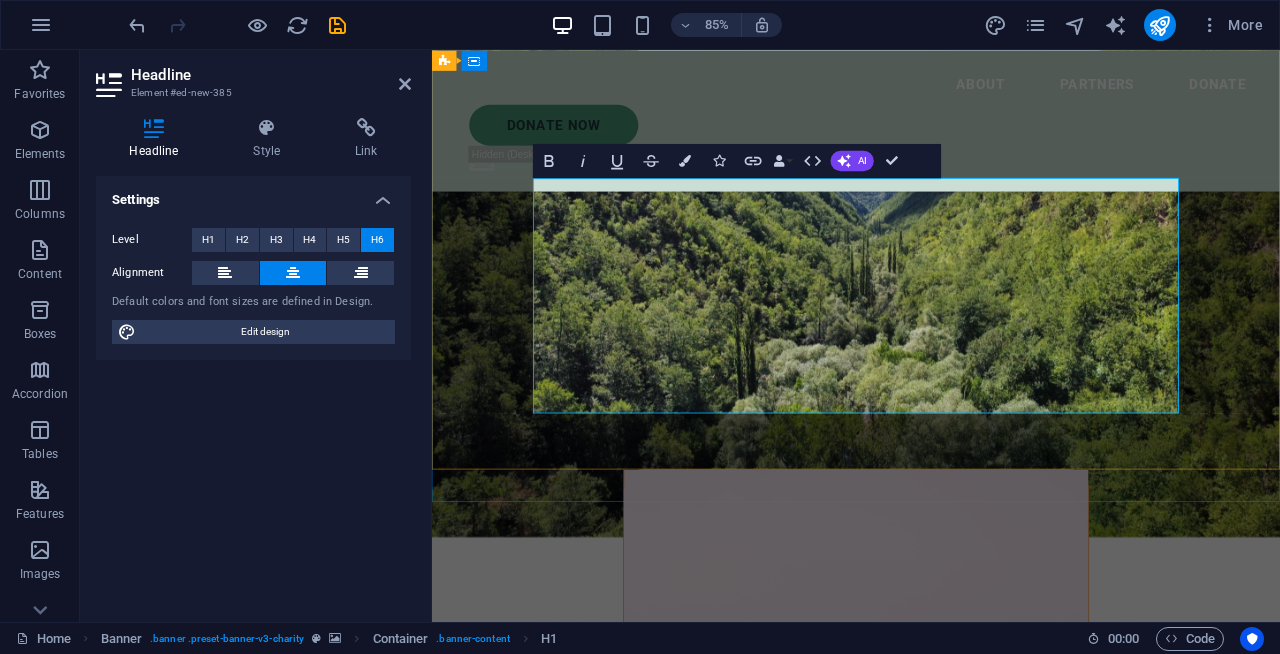 click on "Welcome to Girl Up Kenya’s Event & Donation PlatformThank you for visiting our official event ticketing and donation portal!At Girl Up Kenya, we believe in empowering girls and young women to become leaders, change-makers, and advocates for equality. Through our community programs, leadership summits, advocacy campaigns, and grassroots initiatives, we are creating a world where every girl is equipped to rise and thrive.This platform allows you to: ‌🎟 Book Tickets to attend our upcoming events, workshops, and fundraising gala ‌💝 Make a Donation to support our ongoing programs and expand our reach 🤝 Partner with Us in transforming lives and creating impact across KenyaEvery ticket you buy or donation you make fuels our mission to uplift, educate, and empower girls across the country.Join the movement. Be part of the change." at bounding box center [931, 995] 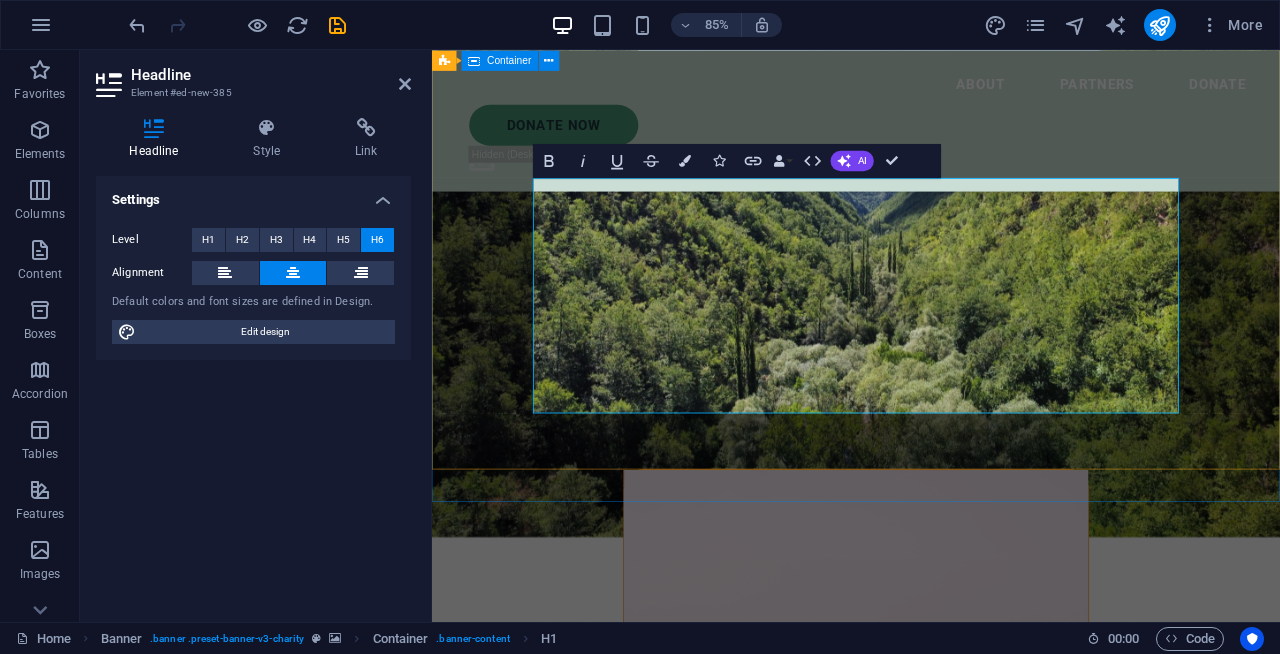 click on "Welcome to our events Tickets portal & Donations Welcome to [ORGNAME]’s Event & Donation PlatformThank you for visiting our official event ticketing and donation portal!At [ORGNAME], we believe in empowering girls and young women to become leaders, change-makers, and advocates for equality. Through our community programs, leadership summits, advocacy campaigns, and grassroots initiatives, we are creating a world where every girl is equipped to rise and thrive.This platform allows you to: ‌🎟 Book Tickets to attend our upcoming events, workshops, and fundraising gala ‌💝 Make a Donation to support our ongoing programs and expand our reach 🤝 Partner with Us in transforming lives and creating impact across [COUNTRY]. Every ticket you buy or donation you make fuels our mission to uplift, educate, and empower girls across the country.Join the movement. Be part of the change." at bounding box center [931, 924] 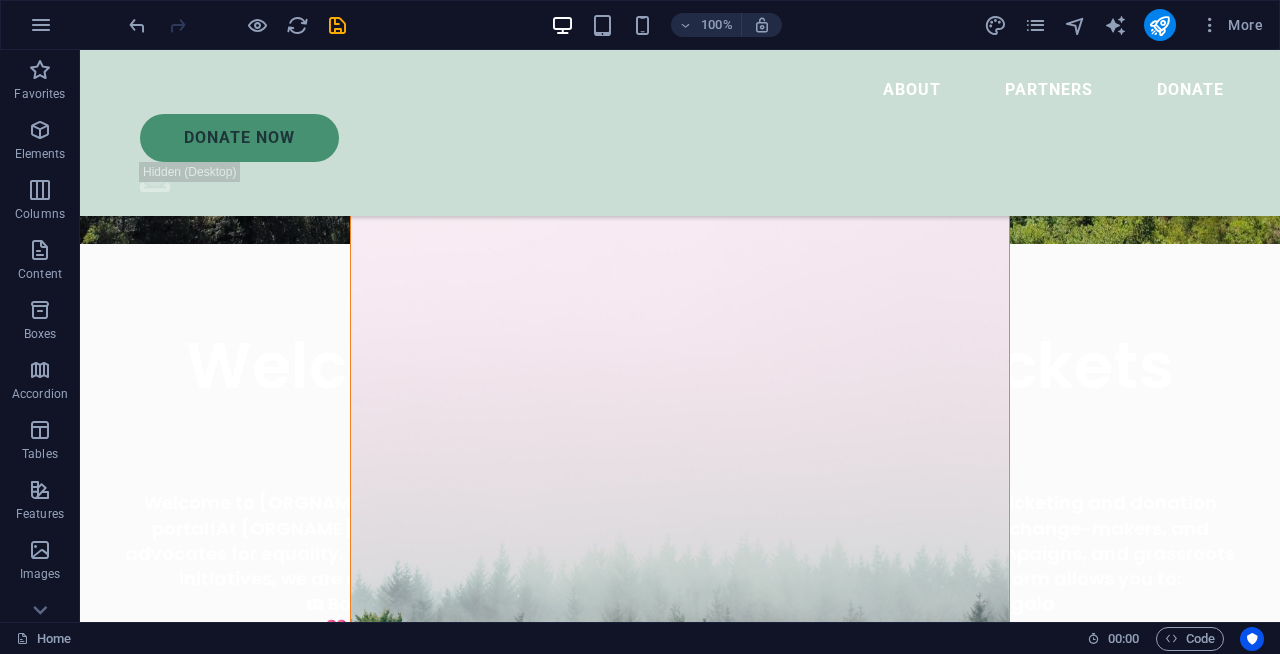 scroll, scrollTop: 457, scrollLeft: 0, axis: vertical 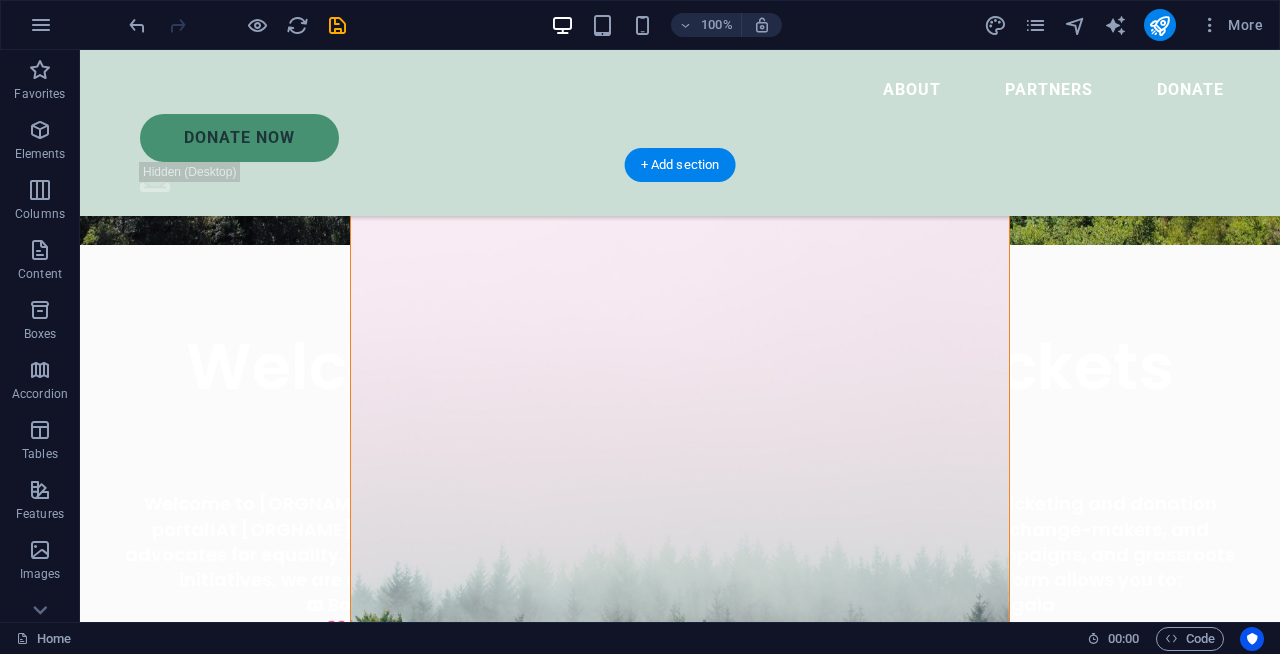 click at bounding box center (680, 555) 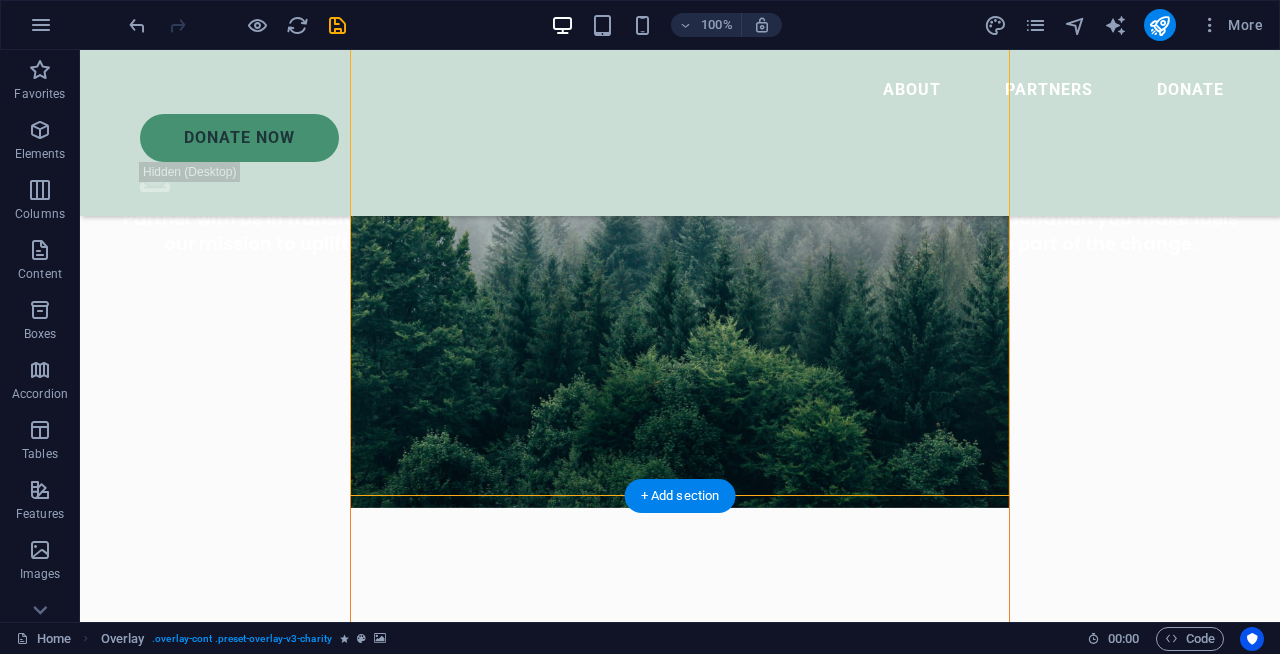 scroll, scrollTop: 905, scrollLeft: 0, axis: vertical 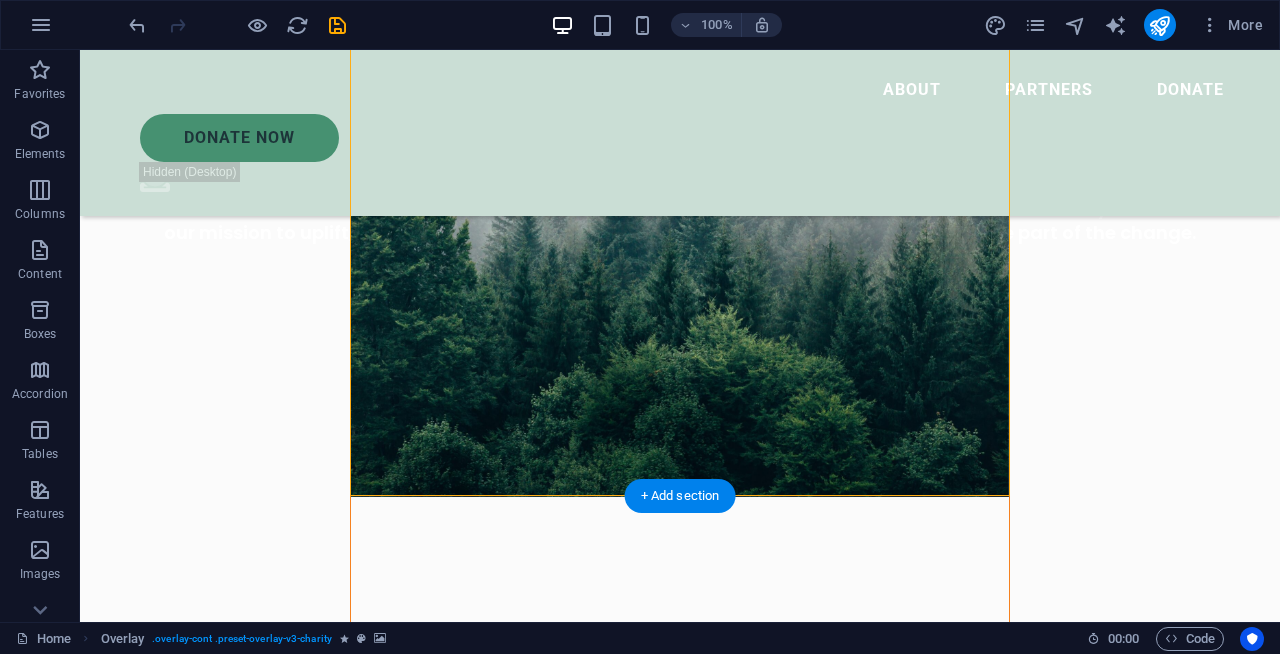 click at bounding box center (680, 107) 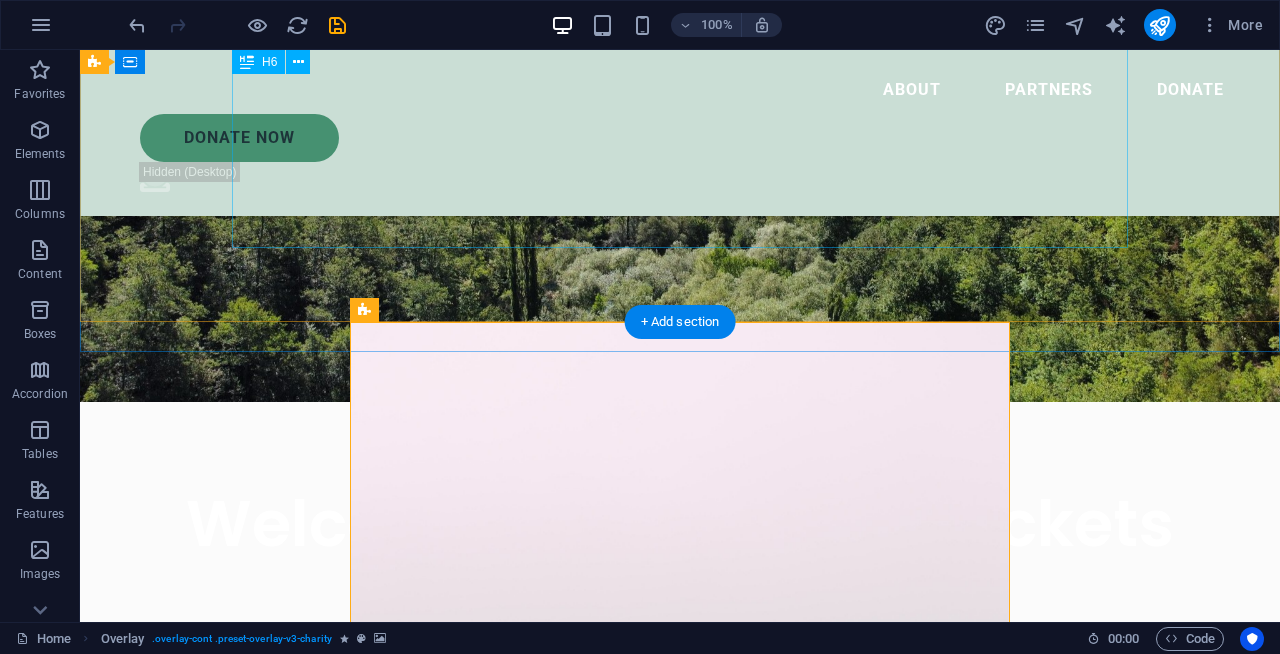 scroll, scrollTop: 301, scrollLeft: 0, axis: vertical 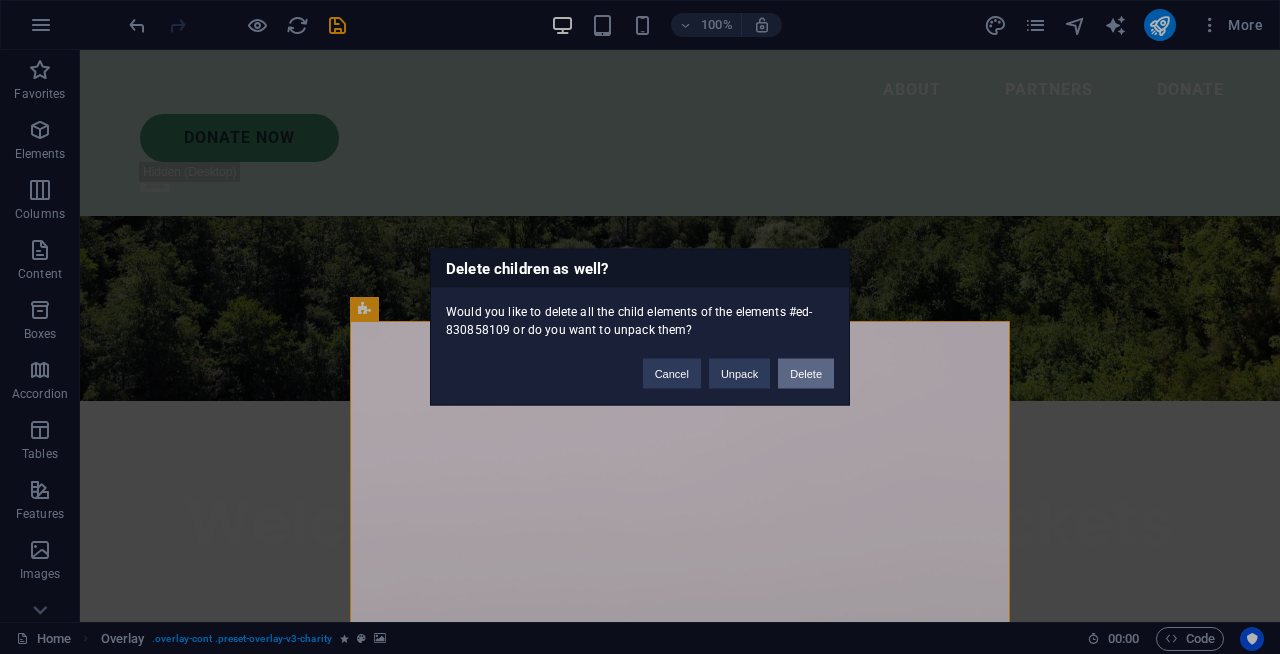 click on "Delete" at bounding box center (806, 374) 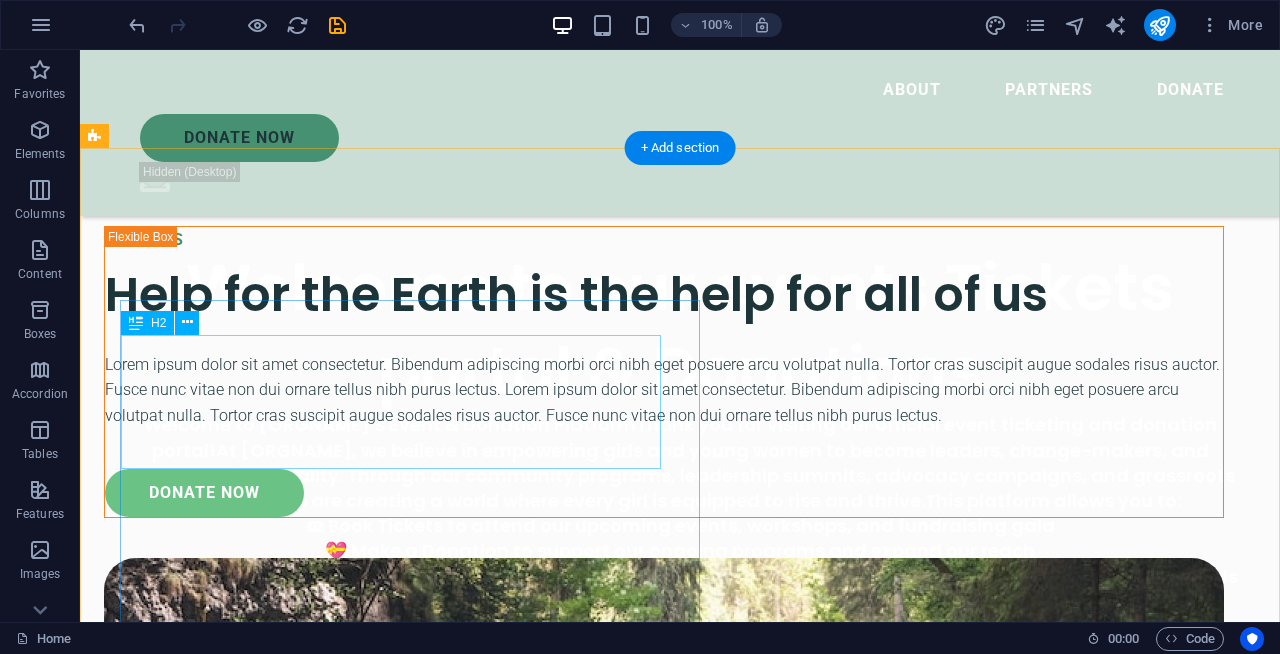 scroll, scrollTop: 560, scrollLeft: 0, axis: vertical 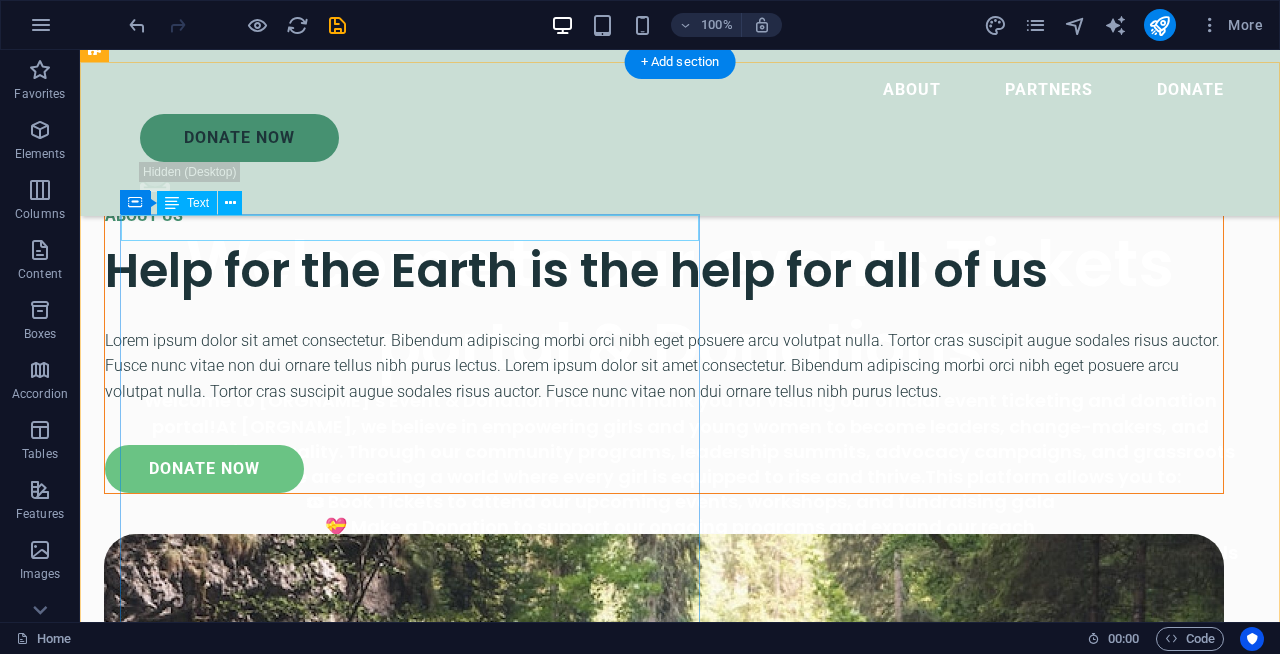 click on "ABOUT US" at bounding box center (664, 216) 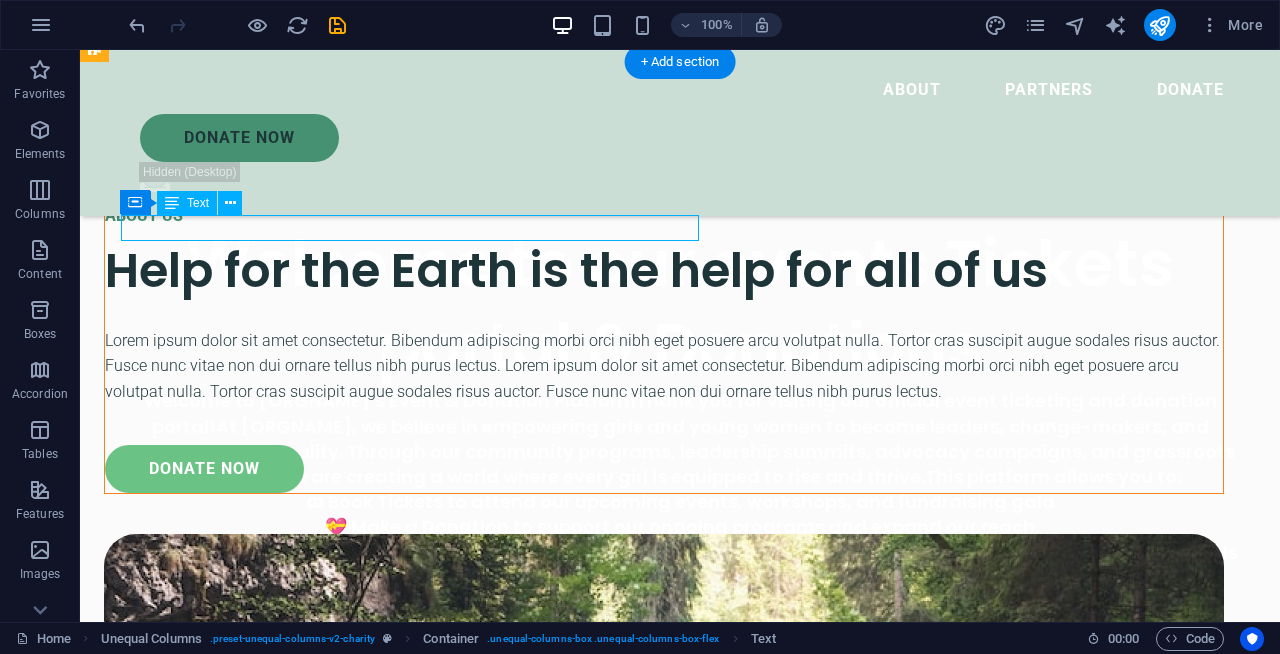 click on "ABOUT US" at bounding box center (664, 216) 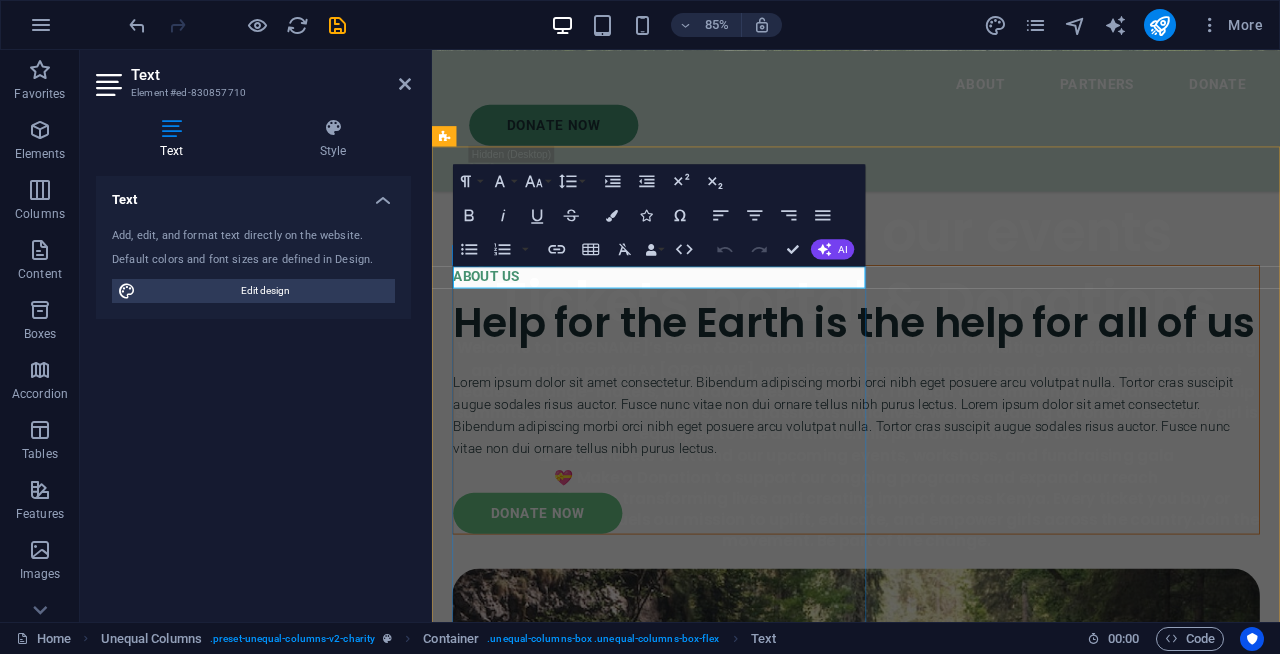 click on "ABOUT US" at bounding box center [496, 316] 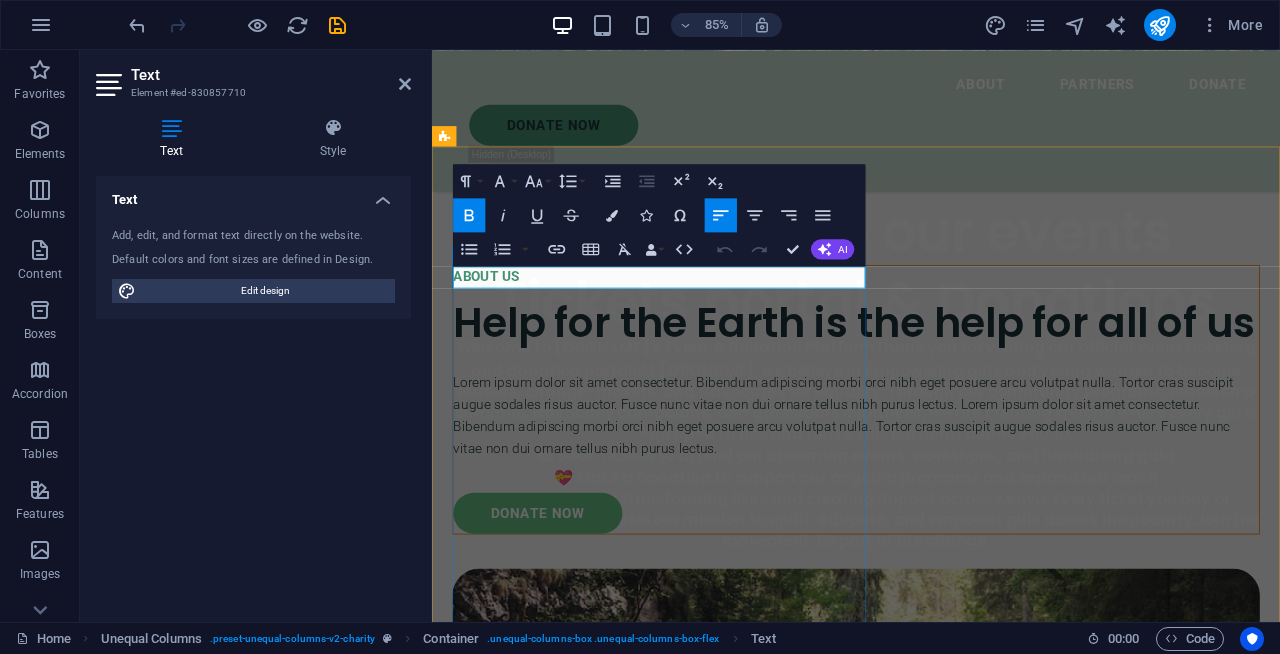 click on "ABOUT US" at bounding box center (496, 316) 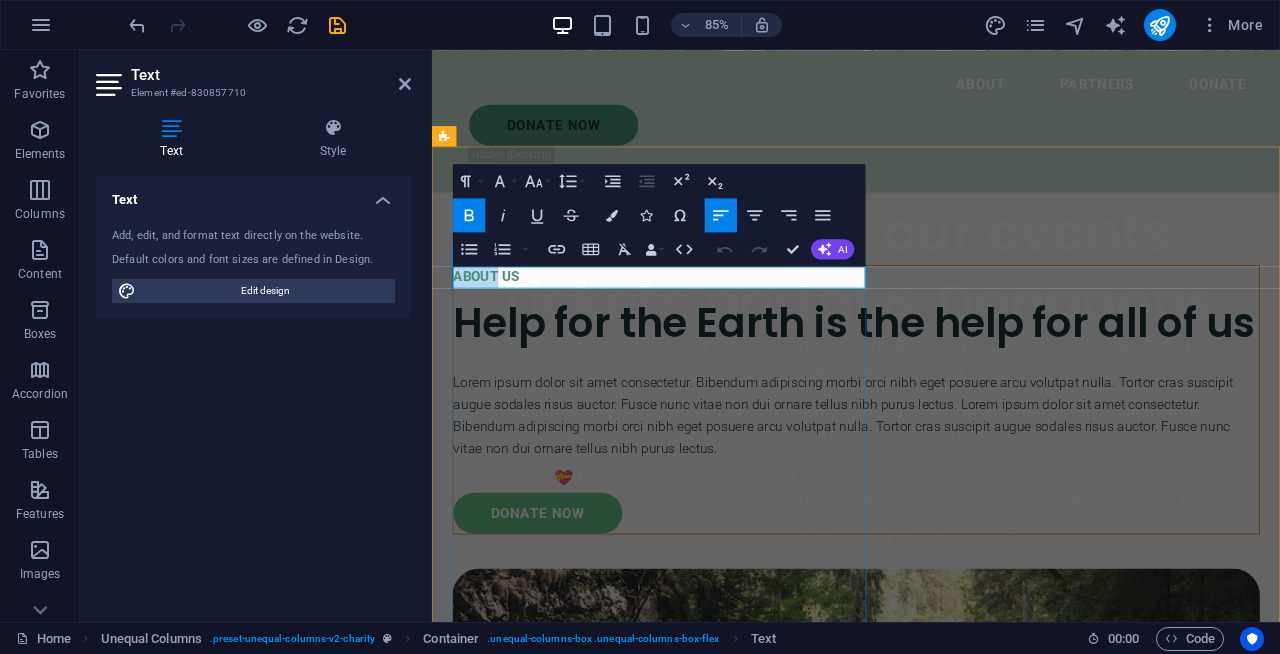 click on "ABOUT US" at bounding box center [496, 316] 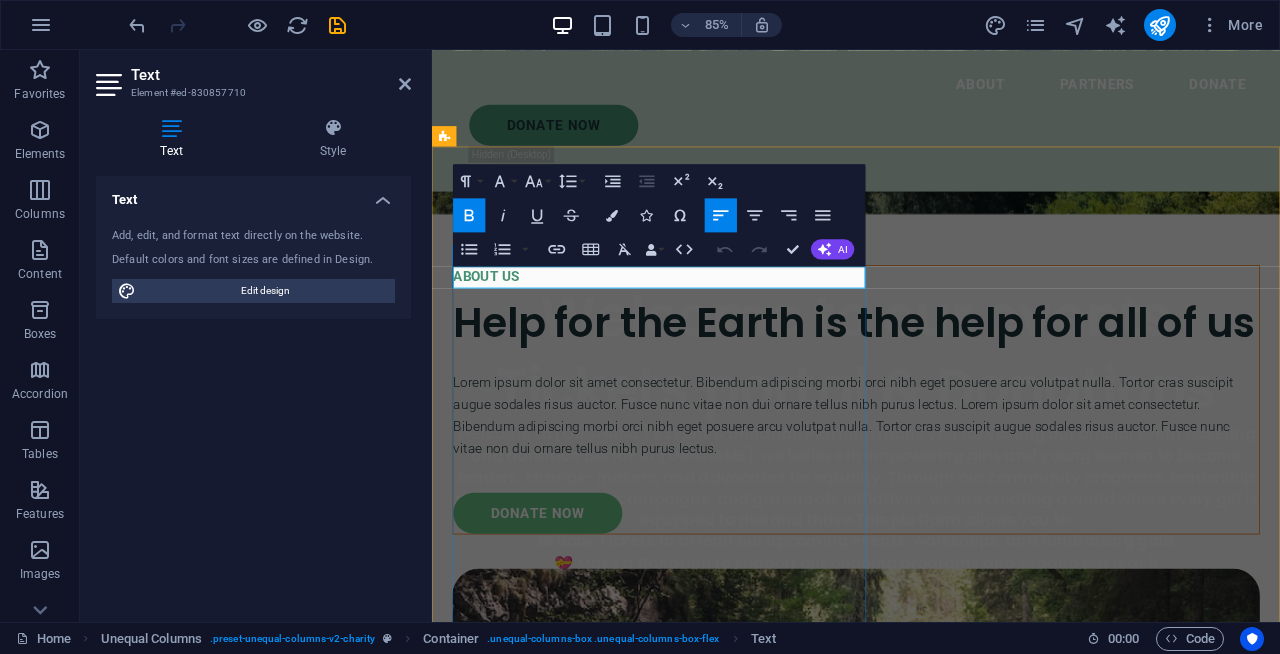 type 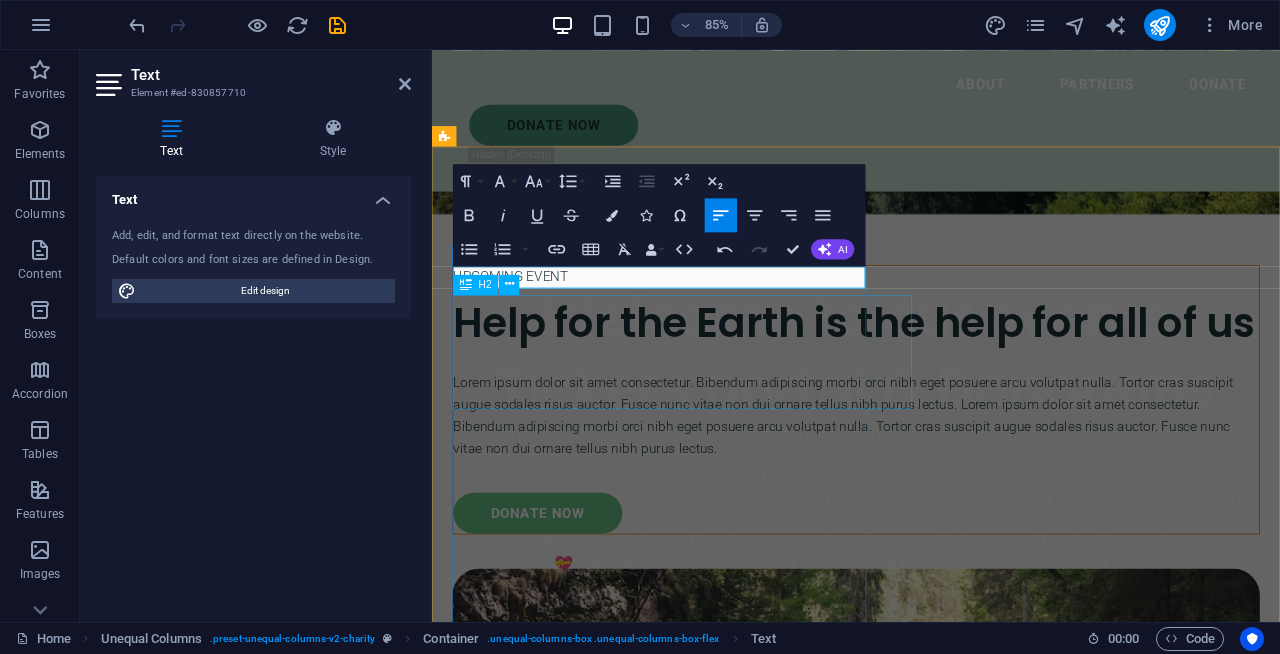 click on "Help for the Earth is the help for all of us" at bounding box center [931, 371] 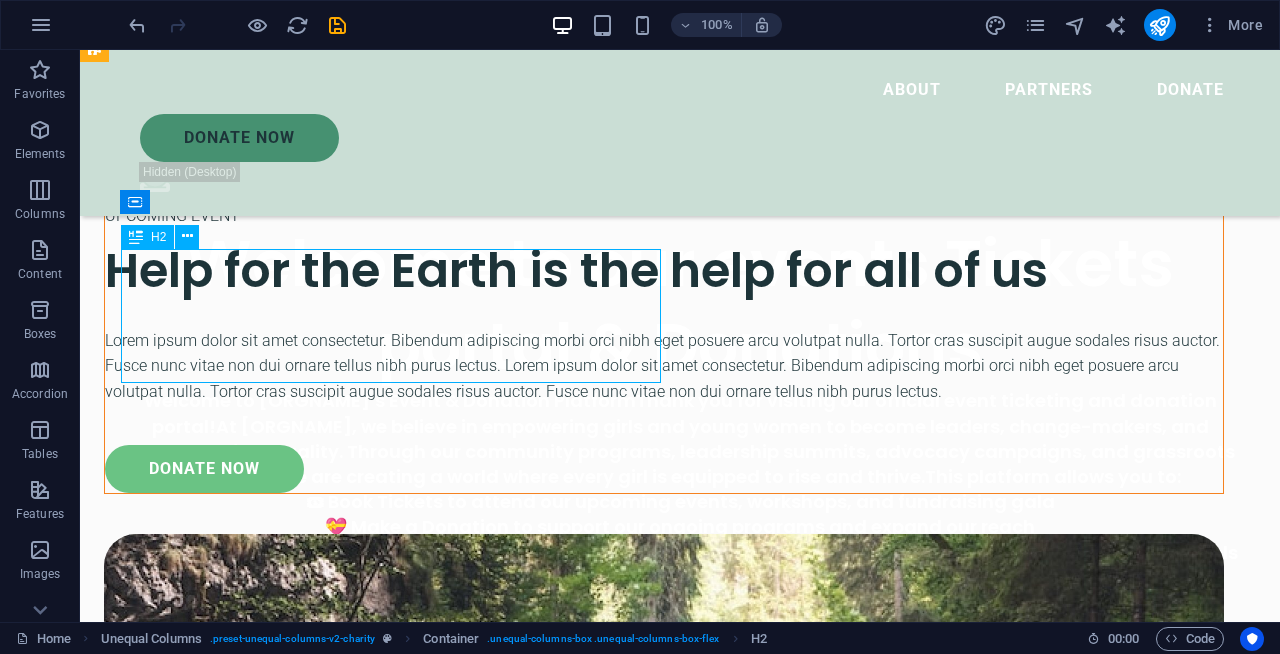 click on "Help for the Earth is the help for all of us" at bounding box center [664, 270] 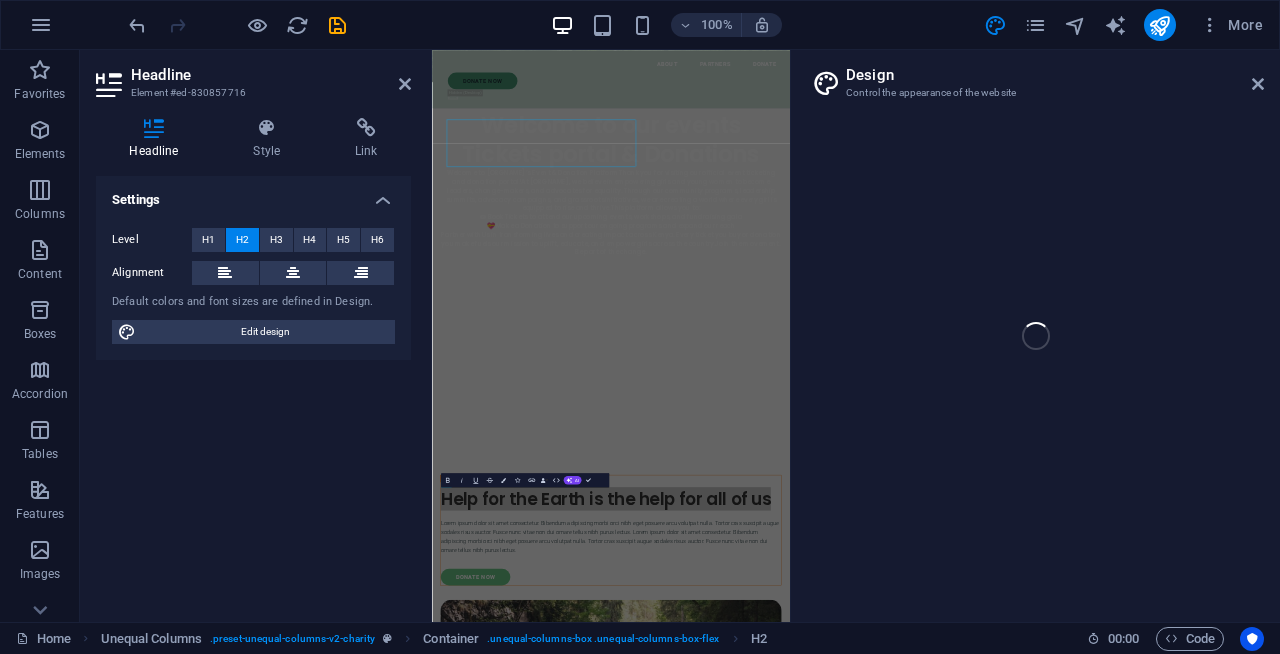select on "px" 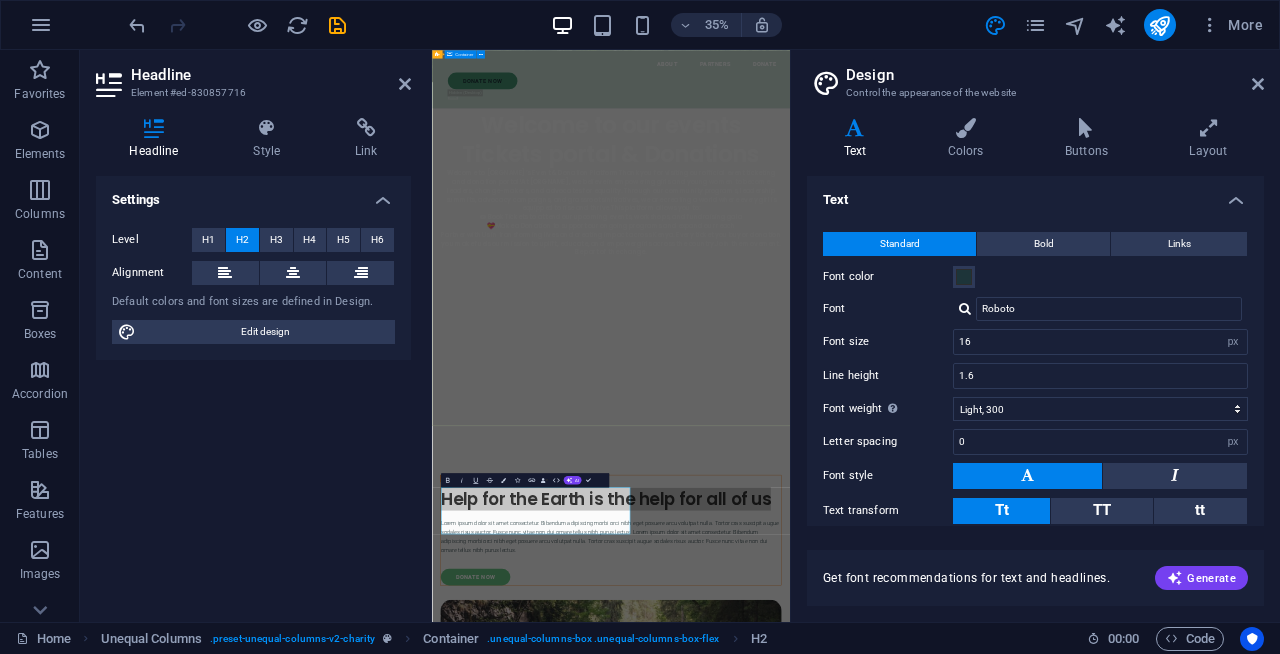 click on "Welcome to our events Tickets portal & Donations Welcome to Girl Up Kenya’s Event & Donation PlatformThank you for visiting our official event ticketing and donation portal!At Girl Up Kenya, we believe in empowering girls and young women to become leaders, change-makers, and advocates for equality. Through our community programs, leadership summits, advocacy campaigns, and grassroots initiatives, we are creating a world where every girl is equipped to rise and thrive.This platform allows you to: 🎟 Book Tickets to attend our upcoming events, workshops, and fundraising gala 💝 Make a Donation to support our ongoing programs and expand our reach 🤝 Partner with Us in transforming lives and creating impact across Kenya. Every ticket you buy or donation you make fuels our mission to uplift, educate, and empower girls across the country.Join the movement. Be part of the change." at bounding box center (943, 443) 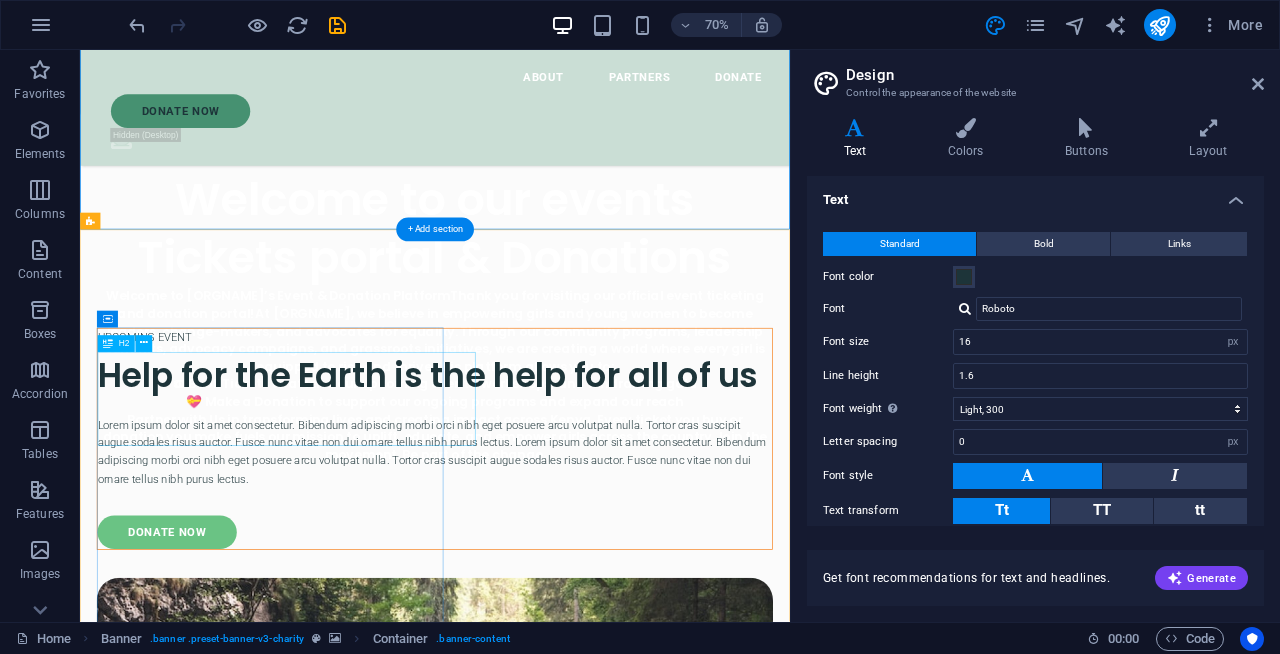 click on "Help for the Earth is the help for all of us" at bounding box center (587, 515) 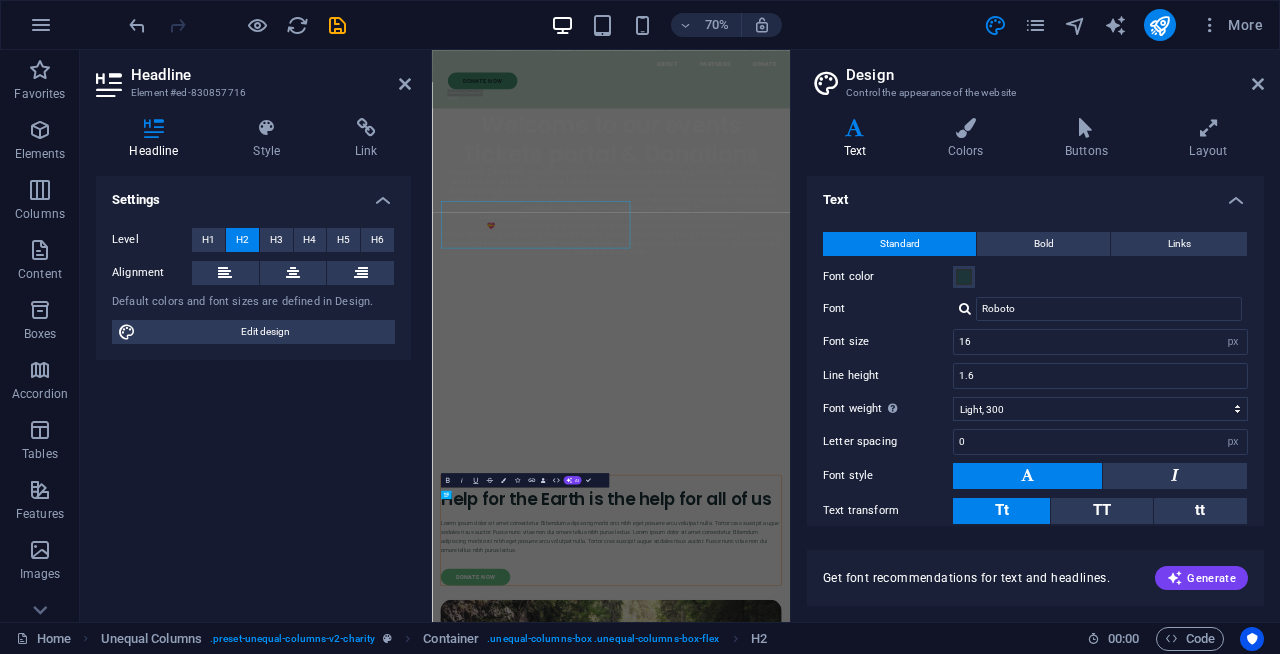 click on "Settings Level H1 H2 H3 H4 H5 H6 Alignment Default colors and font sizes are defined in Design. Edit design" at bounding box center (253, 391) 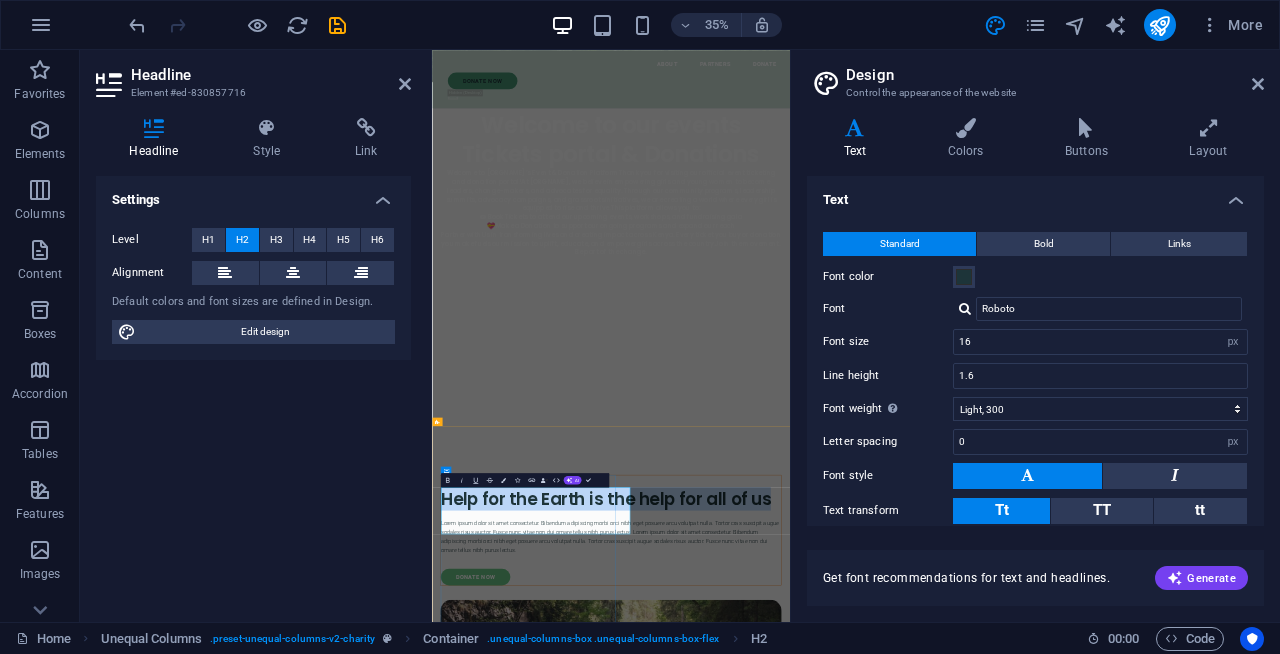 click on "Help for the Earth is the help for all of us" at bounding box center (943, 1332) 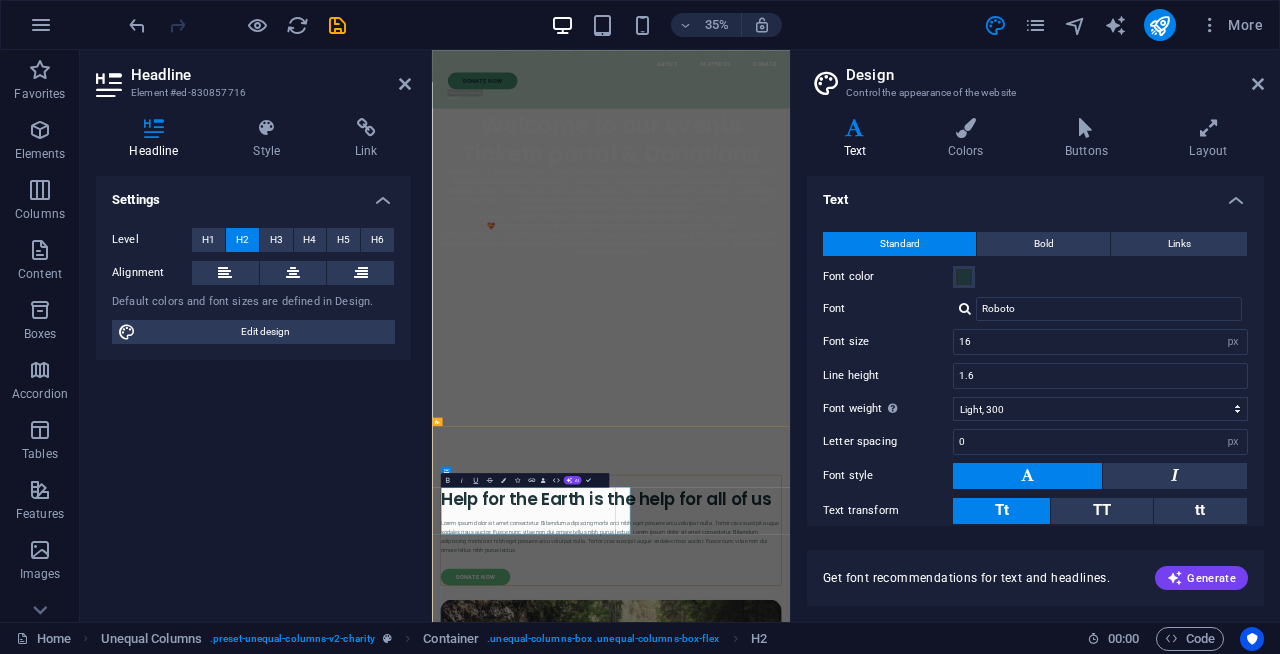 click on "Help for the Earth is the help for all of us" at bounding box center [943, 1332] 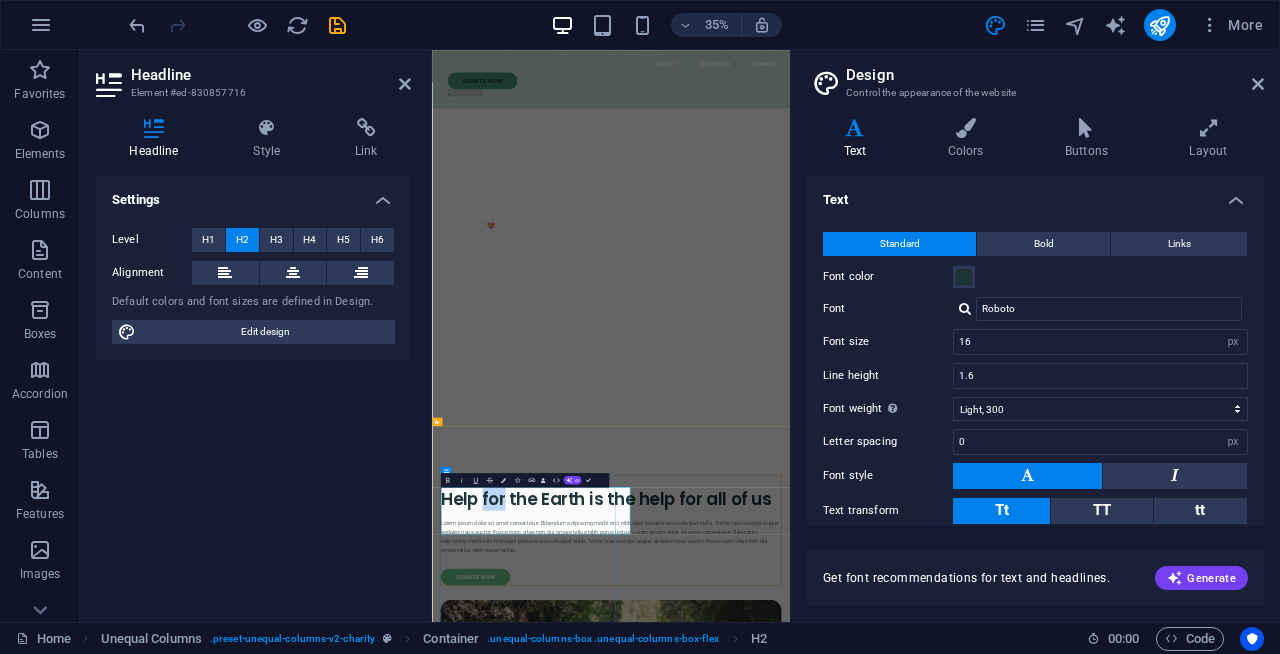 click on "Help for the Earth is the help for all of us" at bounding box center [943, 1332] 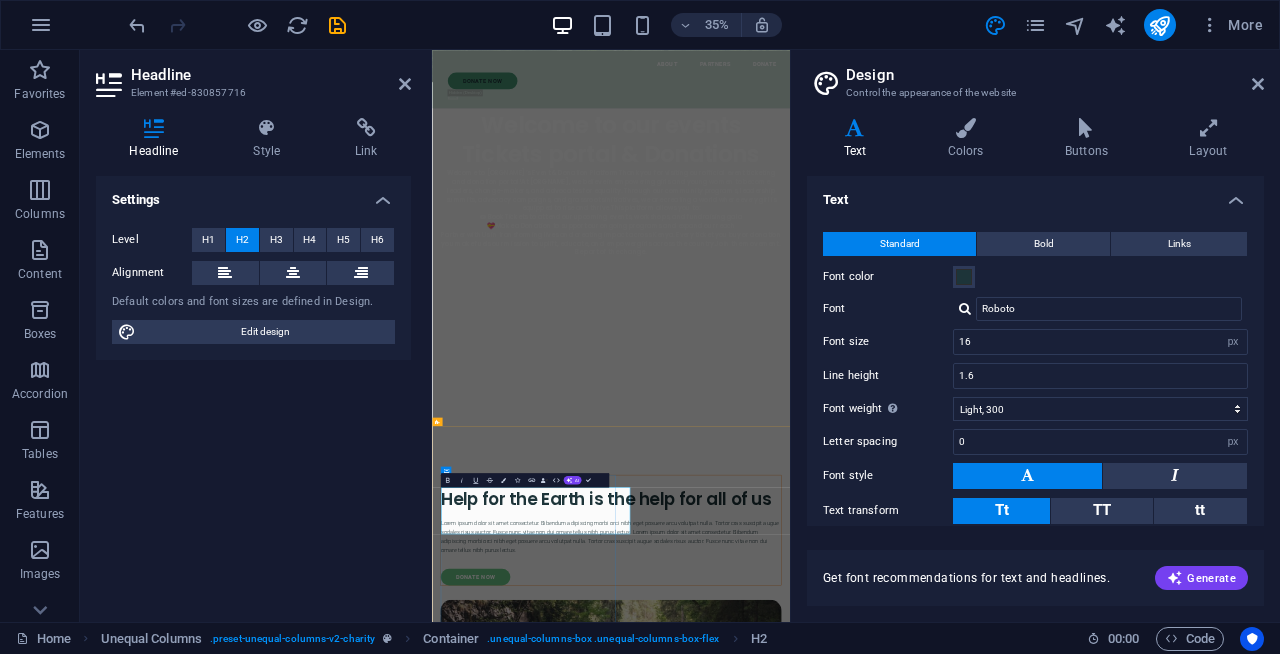 click on "Help for the Earth is the help for all of us" at bounding box center [943, 1332] 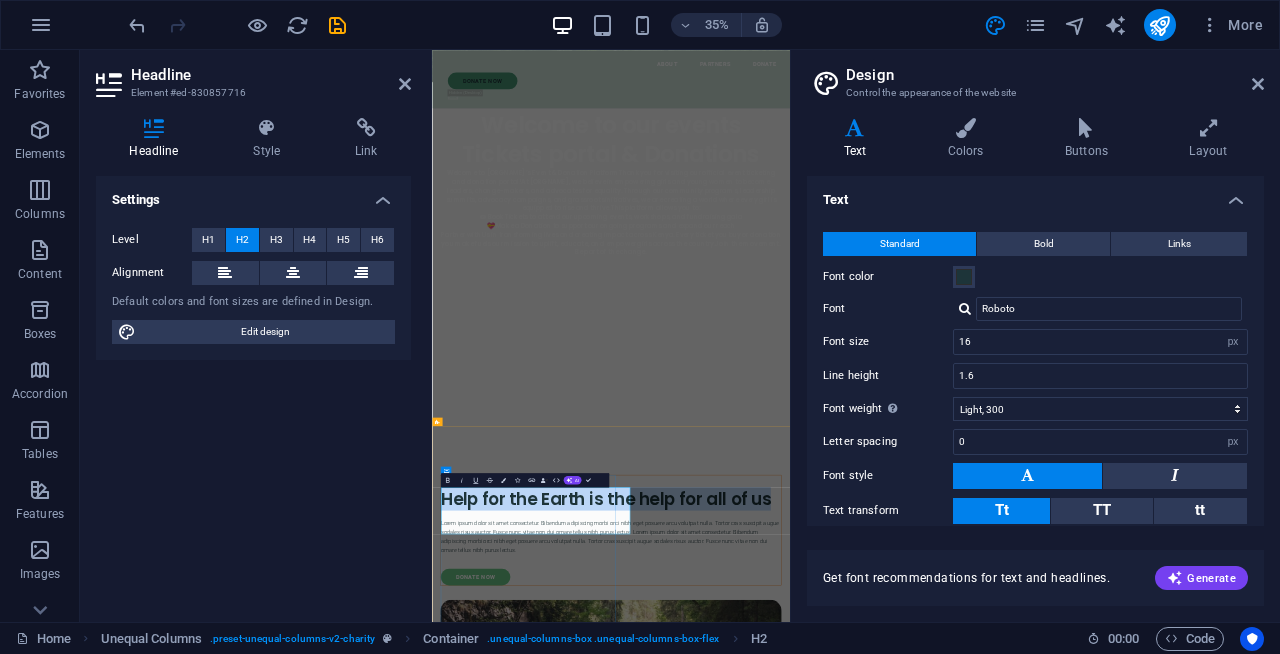 click on "Help for the Earth is the help for all of us" at bounding box center [943, 1332] 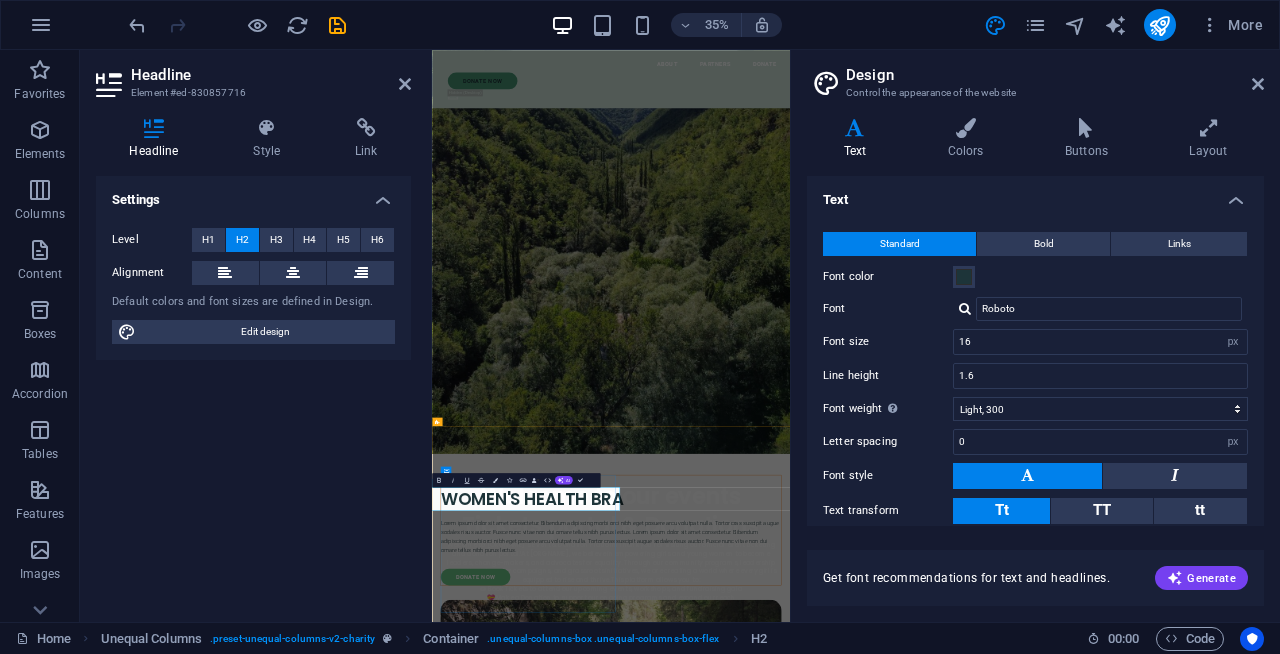 scroll, scrollTop: 0, scrollLeft: 29, axis: horizontal 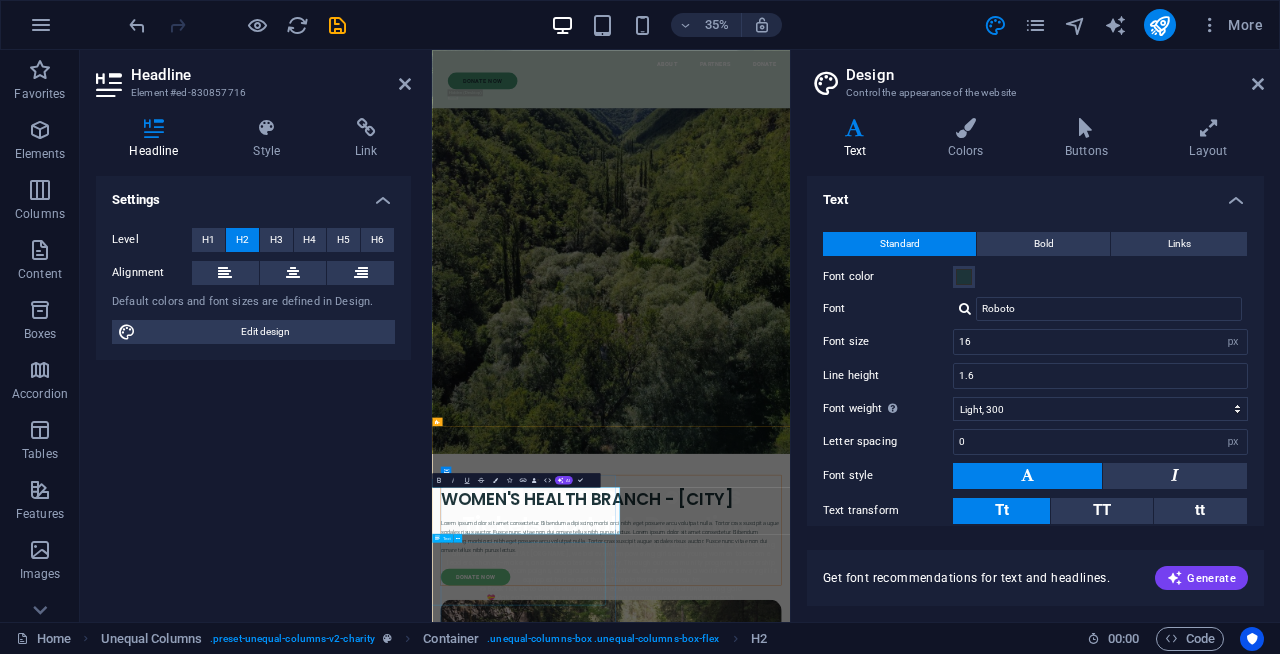 click on "Lorem ipsum dolor sit amet consectetur. Bibendum adipiscing morbi orci nibh eget posuere arcu volutpat nulla. Tortor cras suscipit augue sodales risus auctor. Fusce nunc vitae non dui ornare tellus nibh purus lectus. Lorem ipsum dolor sit amet consectetur. Bibendum adipiscing morbi orci nibh eget posuere arcu volutpat nulla. Tortor cras suscipit augue sodales risus auctor. Fusce nunc vitae non dui ornare tellus nibh purus lectus." at bounding box center (943, 1441) 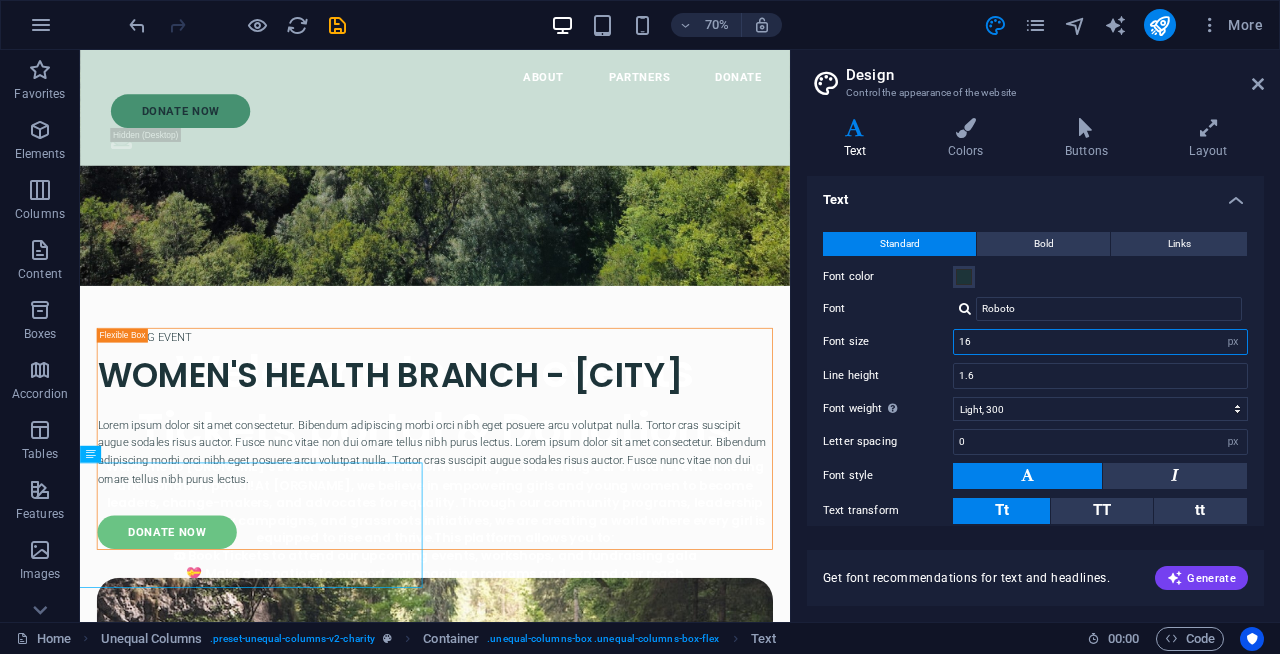 click on "16" at bounding box center (1100, 342) 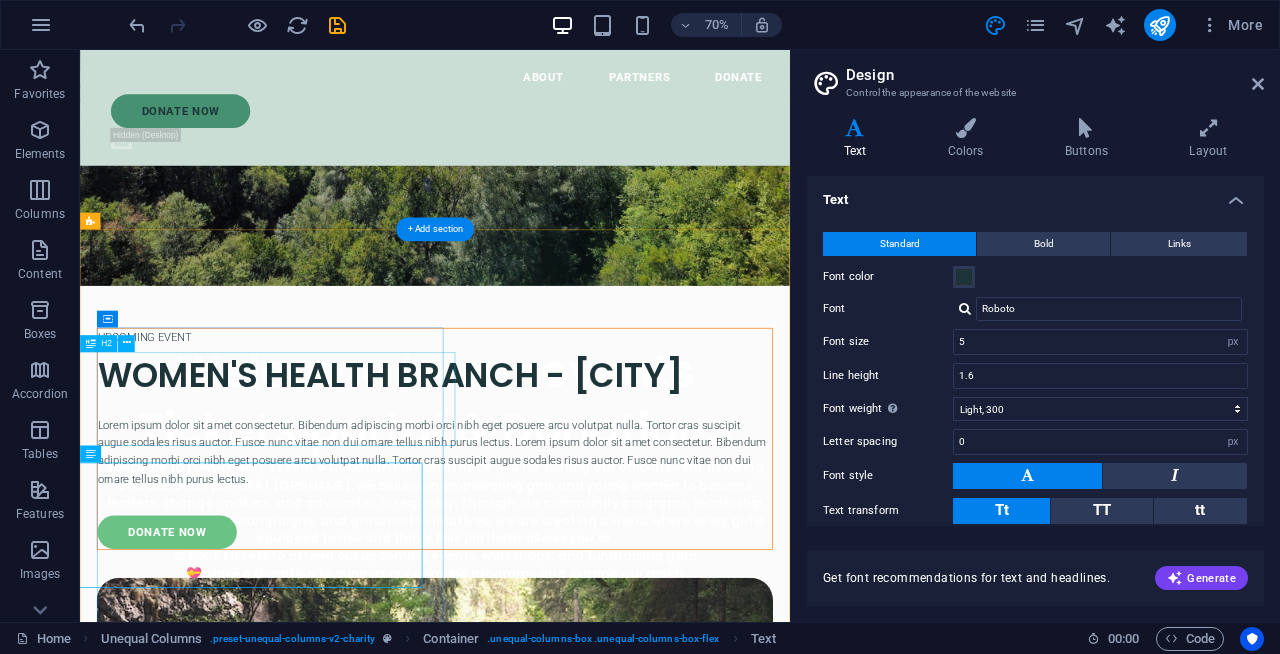 click on "WOMEN'S HEALTH BRANCH - [CITY]" at bounding box center (587, 515) 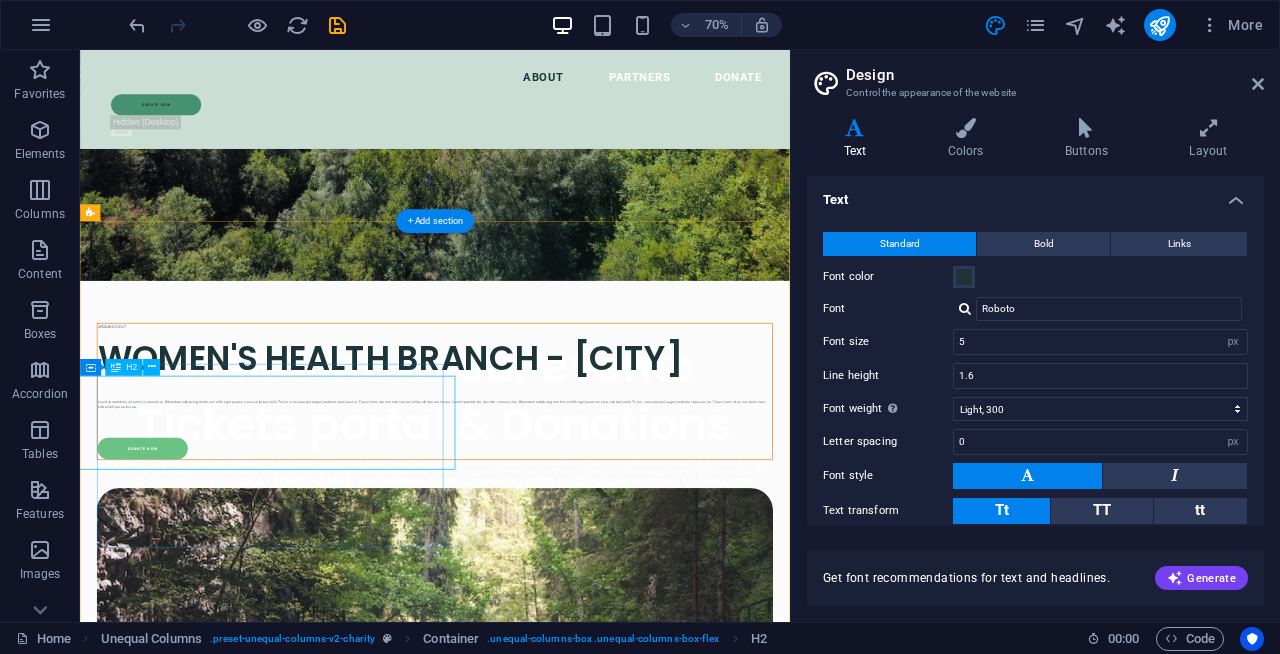 scroll, scrollTop: 563, scrollLeft: 0, axis: vertical 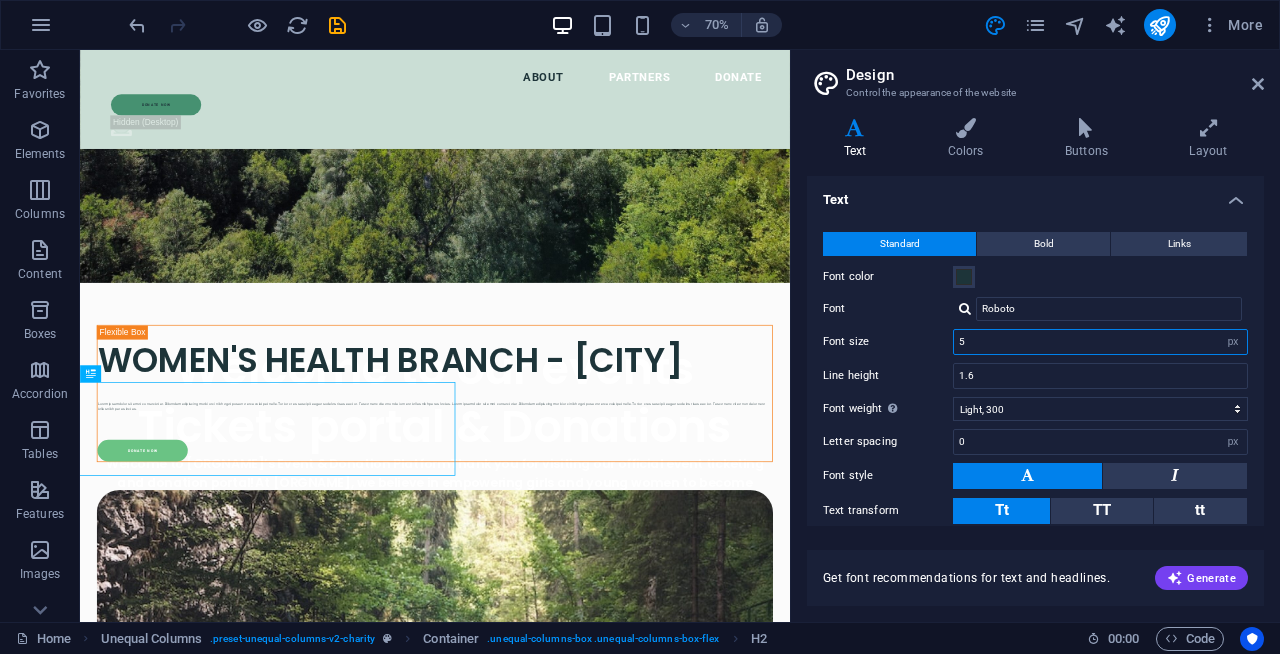 click on "5" at bounding box center [1100, 342] 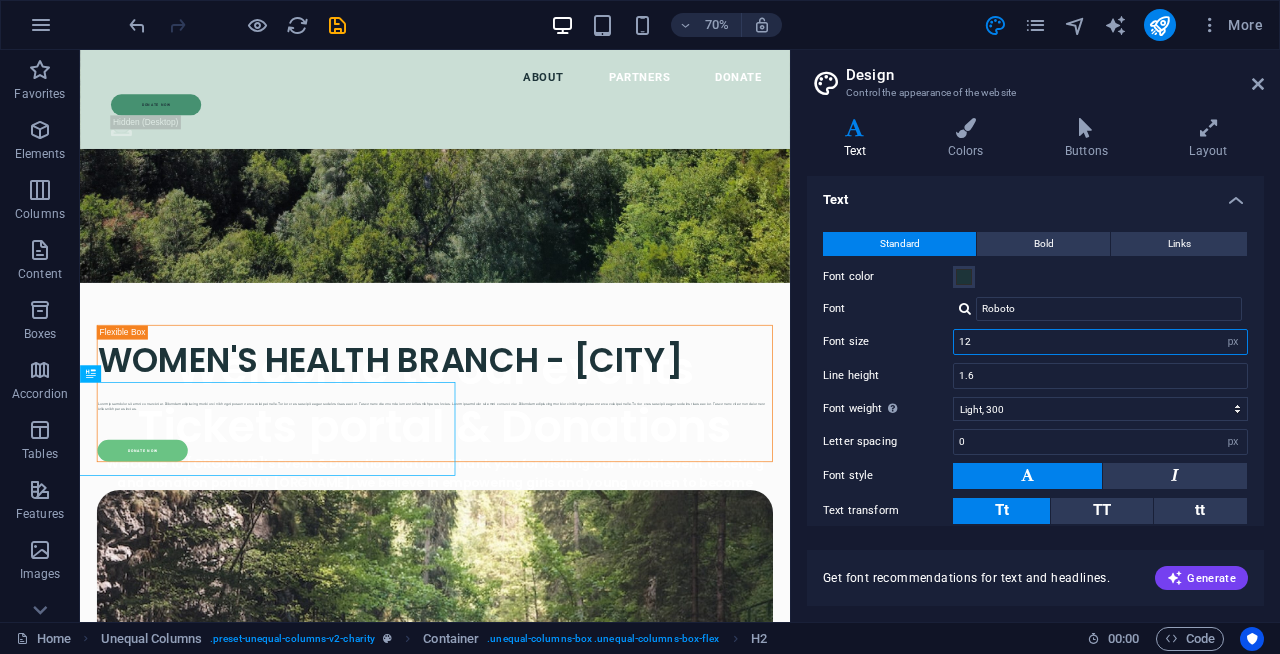 type on "11" 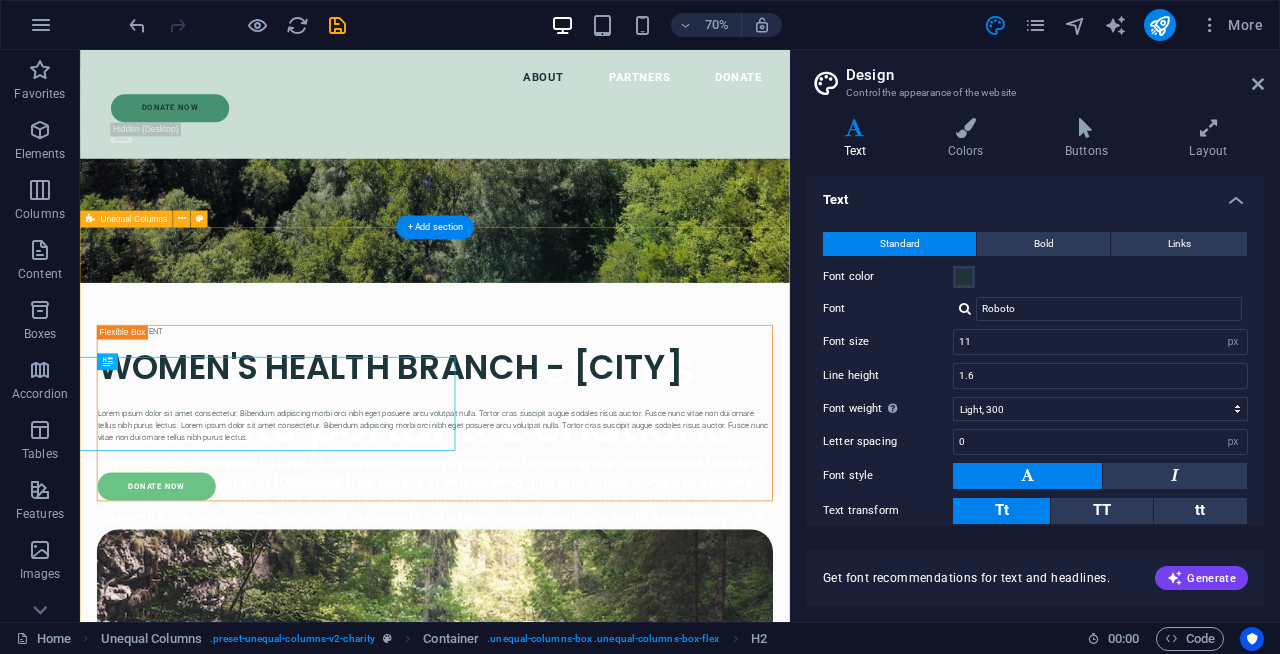 click on "UPCOMING EVENT WOMEN'S HEALTH BRANCH - [CITY] Lorem ipsum dolor sit amet consectetur. Bibendum adipiscing morbi orci nibh eget posuere arcu volutpat nulla. Tortor cras suscipit augue sodales risus auctor. Fusce nunc vitae non dui ornare tellus nibh purus lectus. Lorem ipsum dolor sit amet consectetur. Bibendum adipiscing morbi orci nibh eget posuere arcu volutpat nulla. Tortor cras suscipit augue sodales risus auctor. Fusce nunc vitae non dui ornare tellus nibh purus lectus. donate now" at bounding box center [587, 1093] 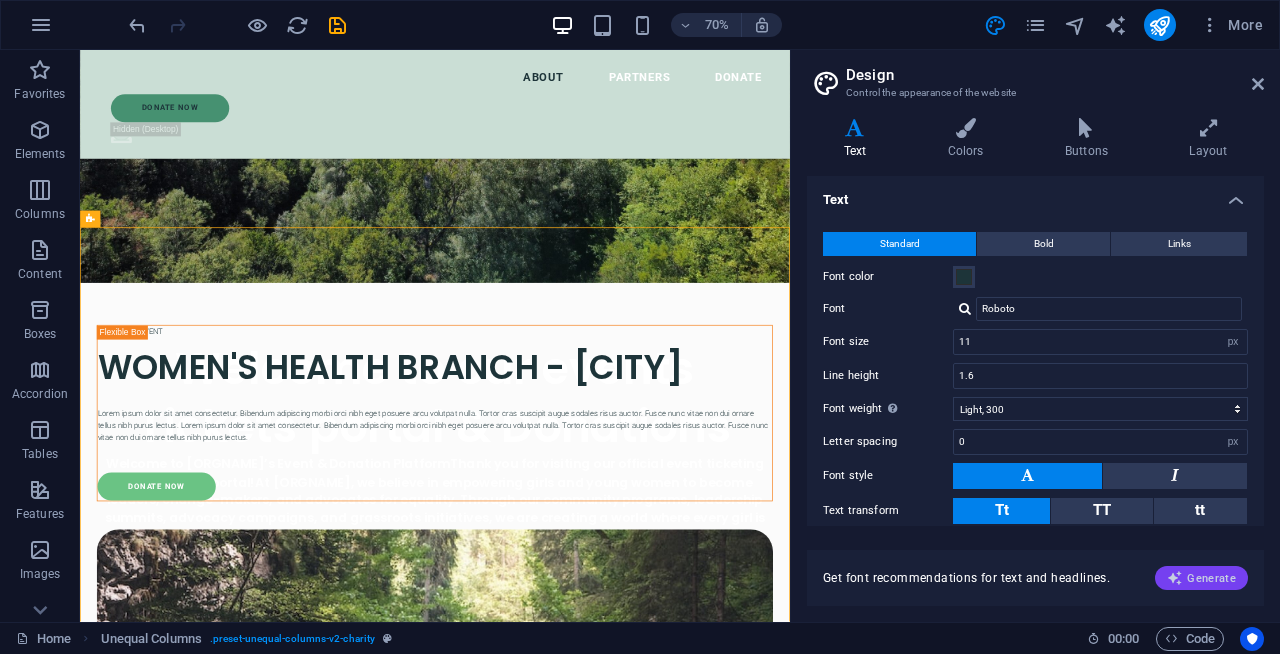 click at bounding box center (1175, 578) 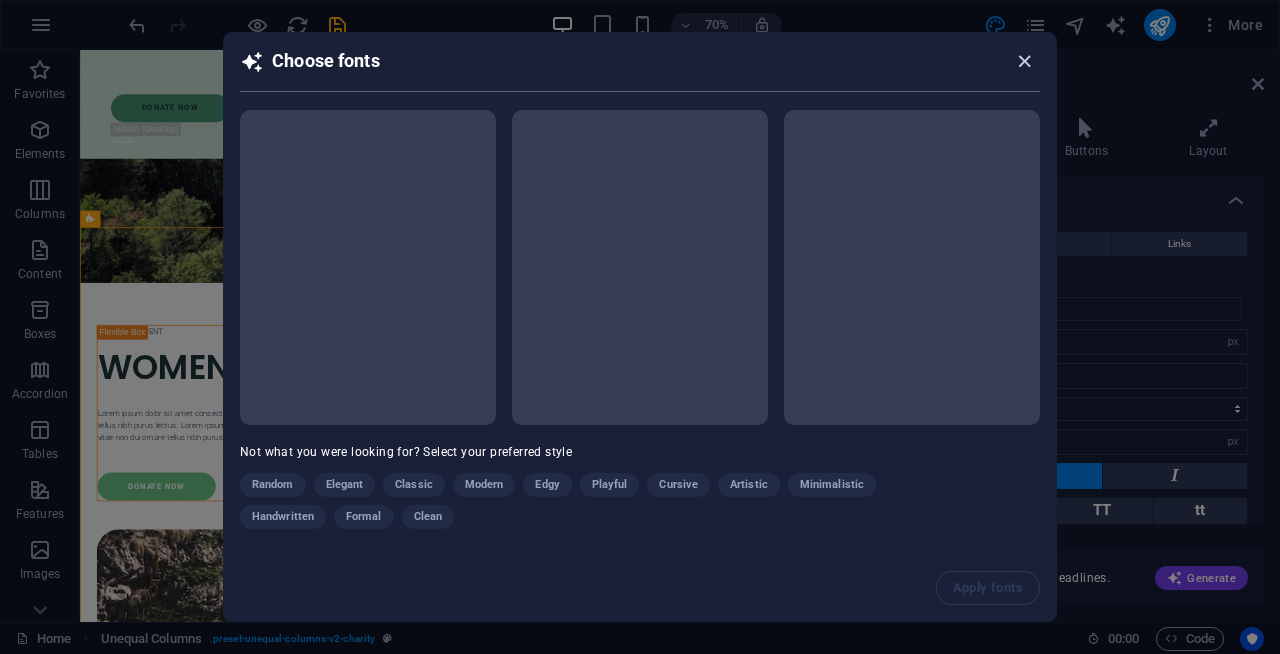 click at bounding box center (1024, 61) 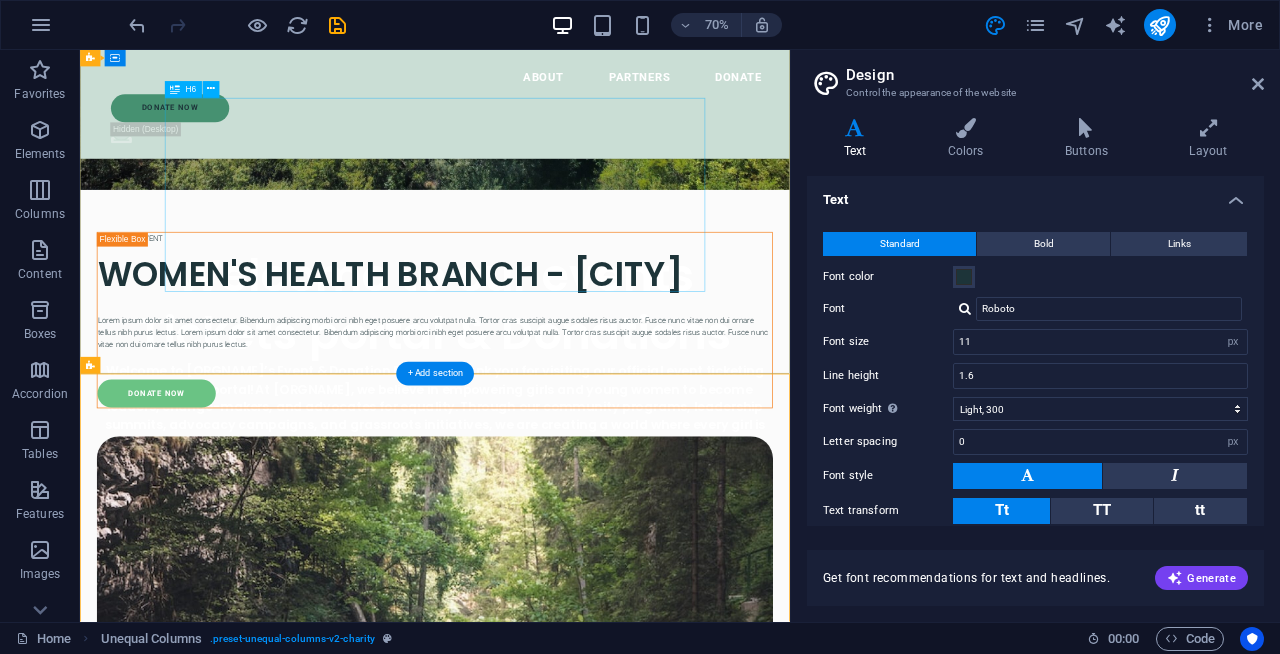 scroll, scrollTop: 0, scrollLeft: 0, axis: both 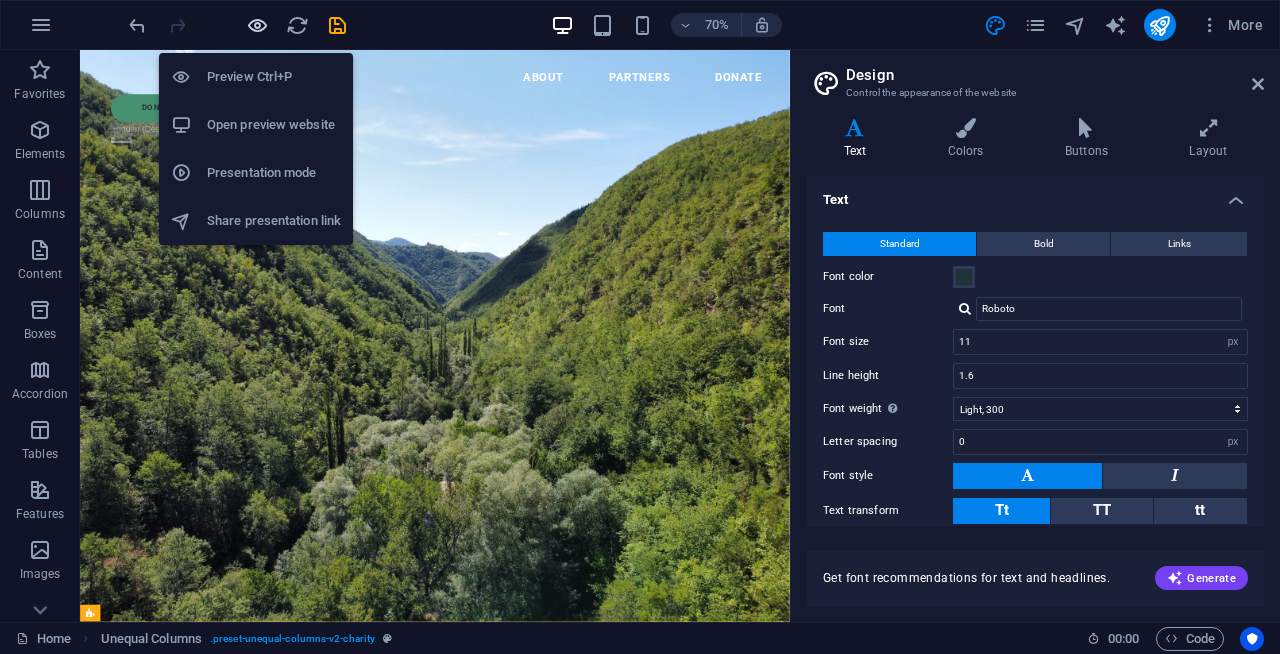 click at bounding box center [257, 25] 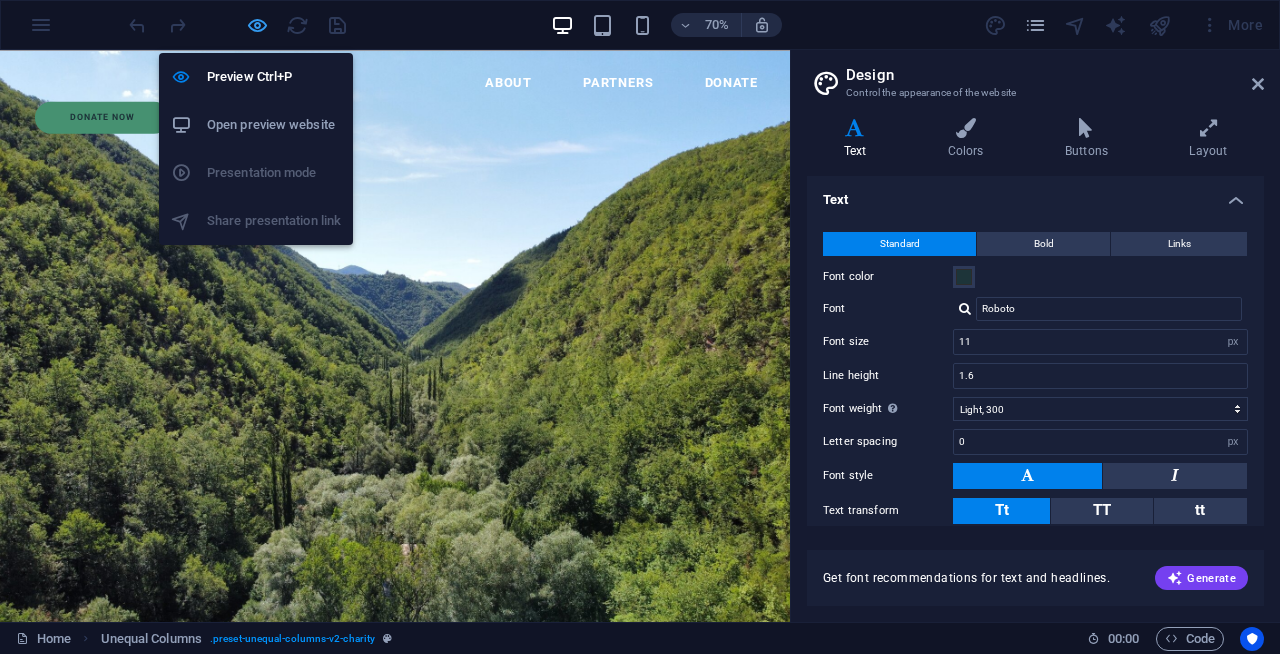 scroll, scrollTop: 0, scrollLeft: 0, axis: both 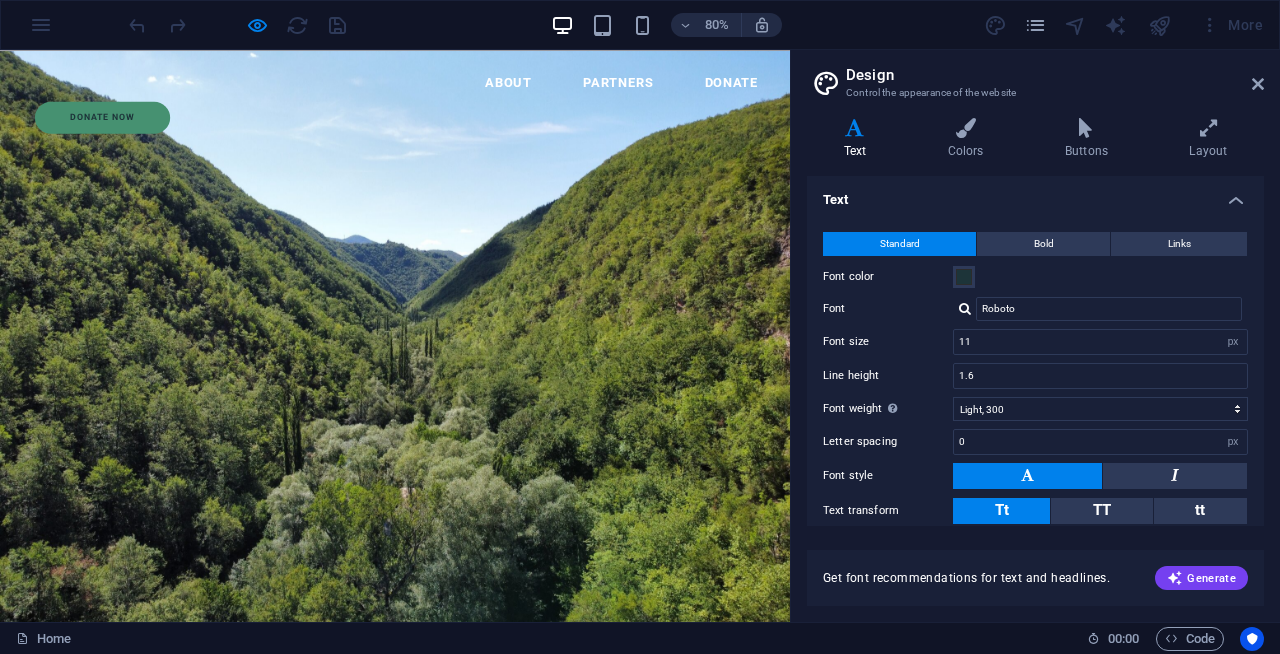click at bounding box center [237, 25] 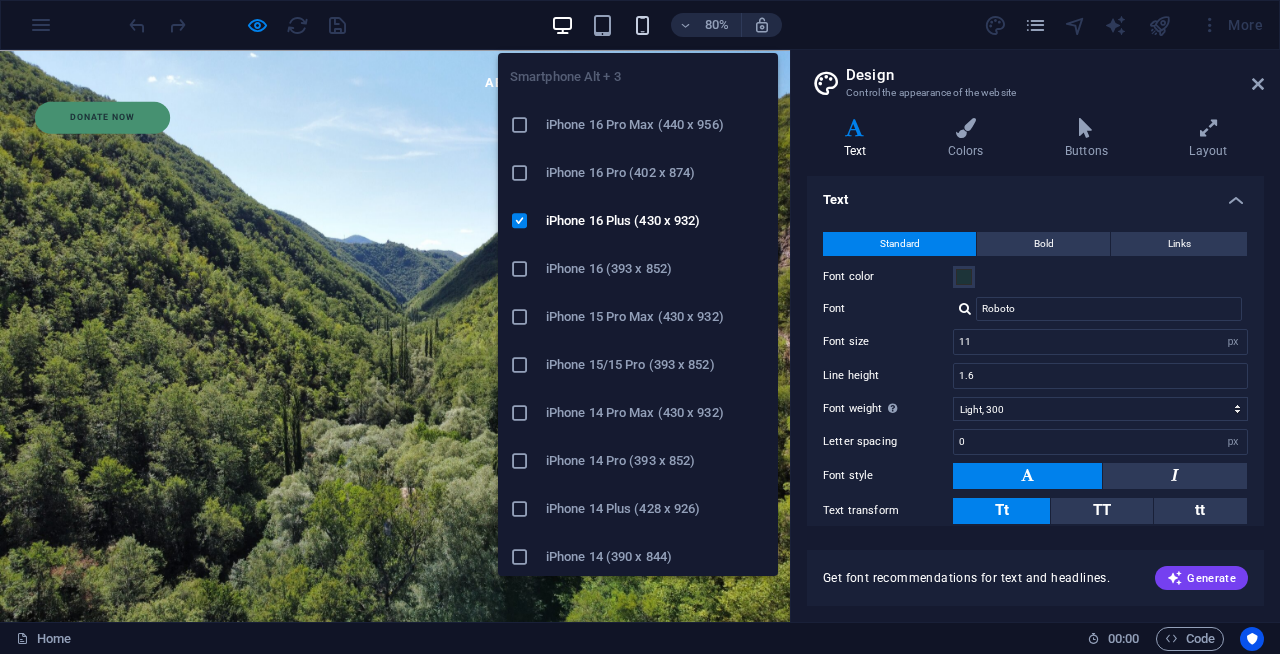 click at bounding box center [642, 25] 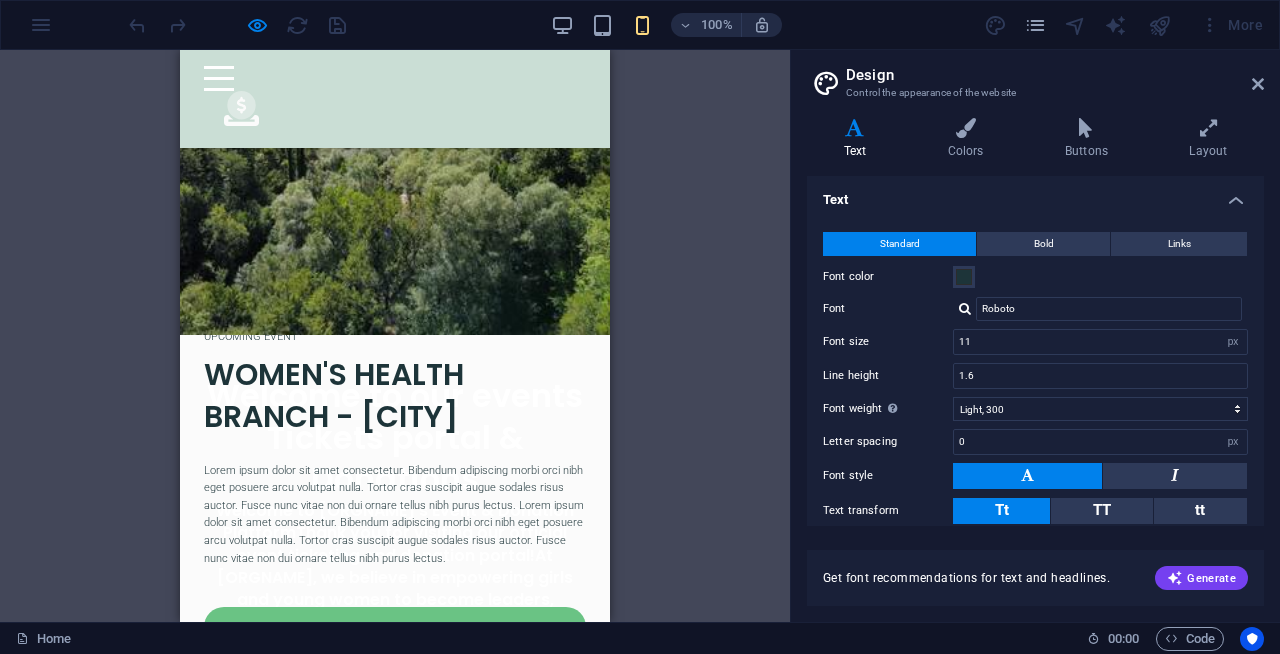 scroll, scrollTop: 0, scrollLeft: 0, axis: both 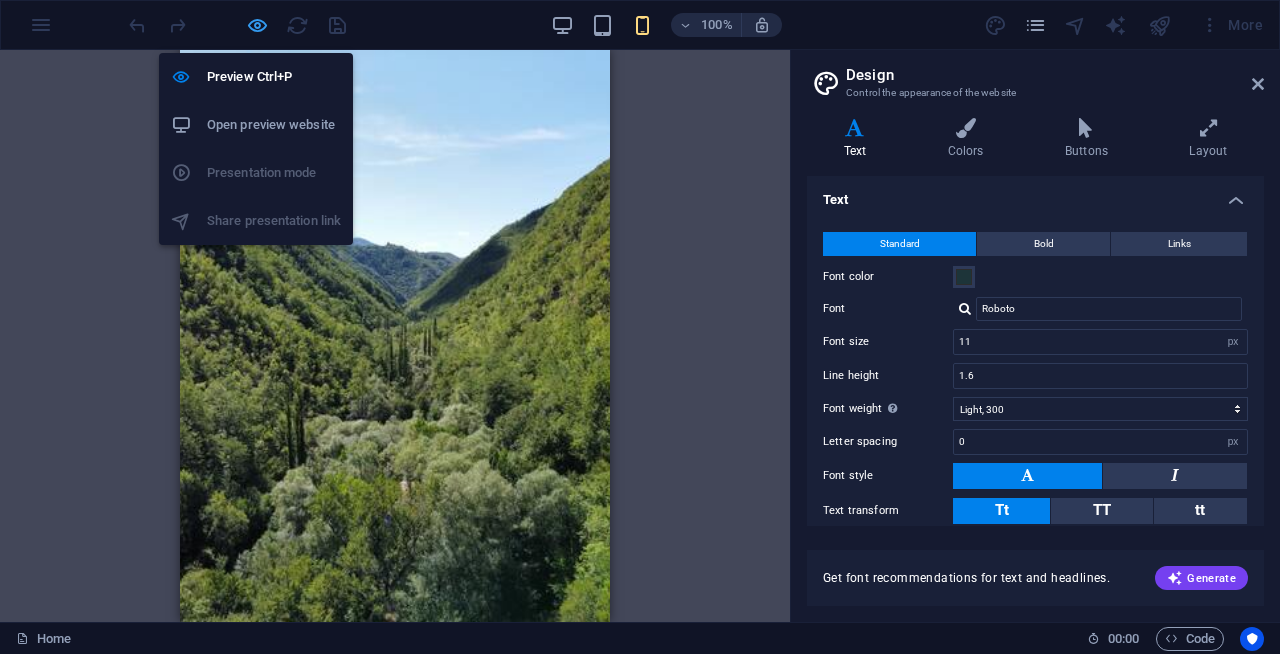 click at bounding box center [257, 25] 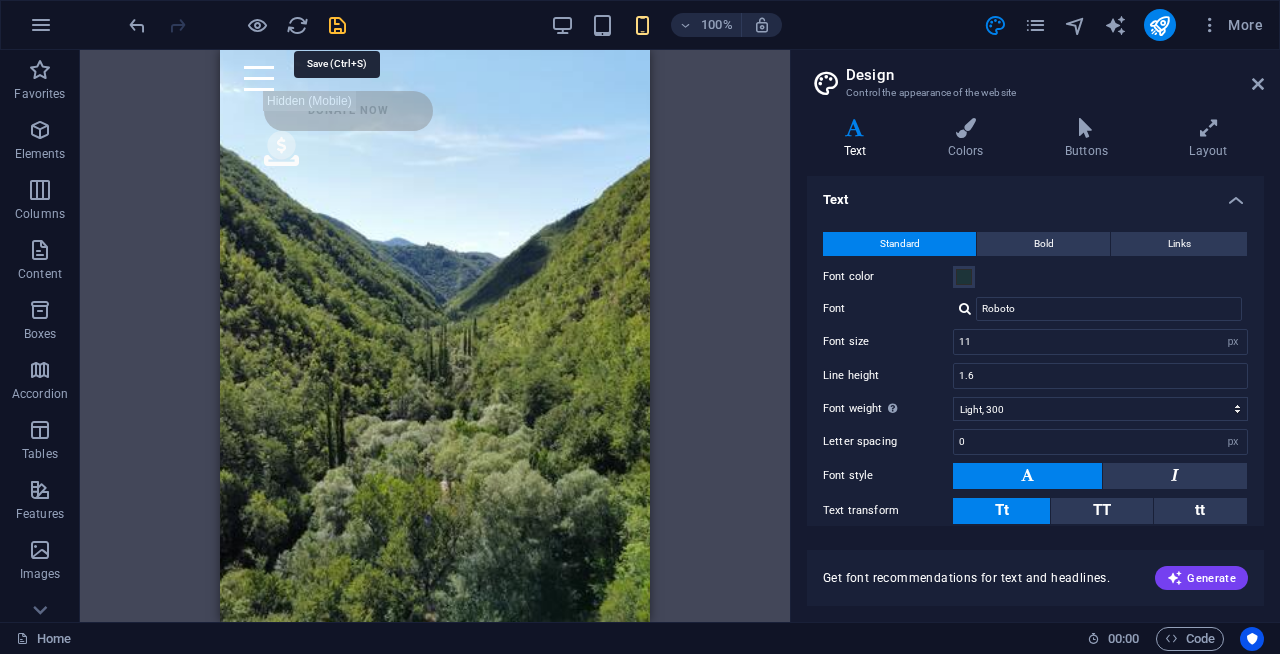 click at bounding box center [337, 25] 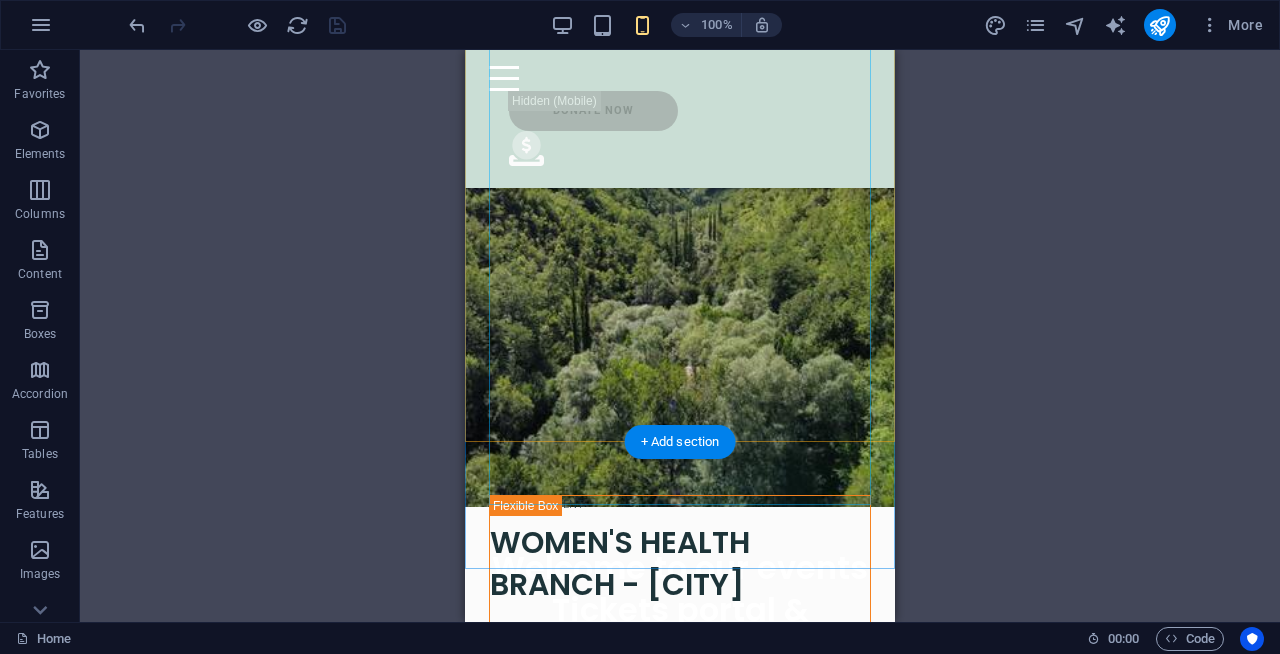 scroll, scrollTop: 196, scrollLeft: 0, axis: vertical 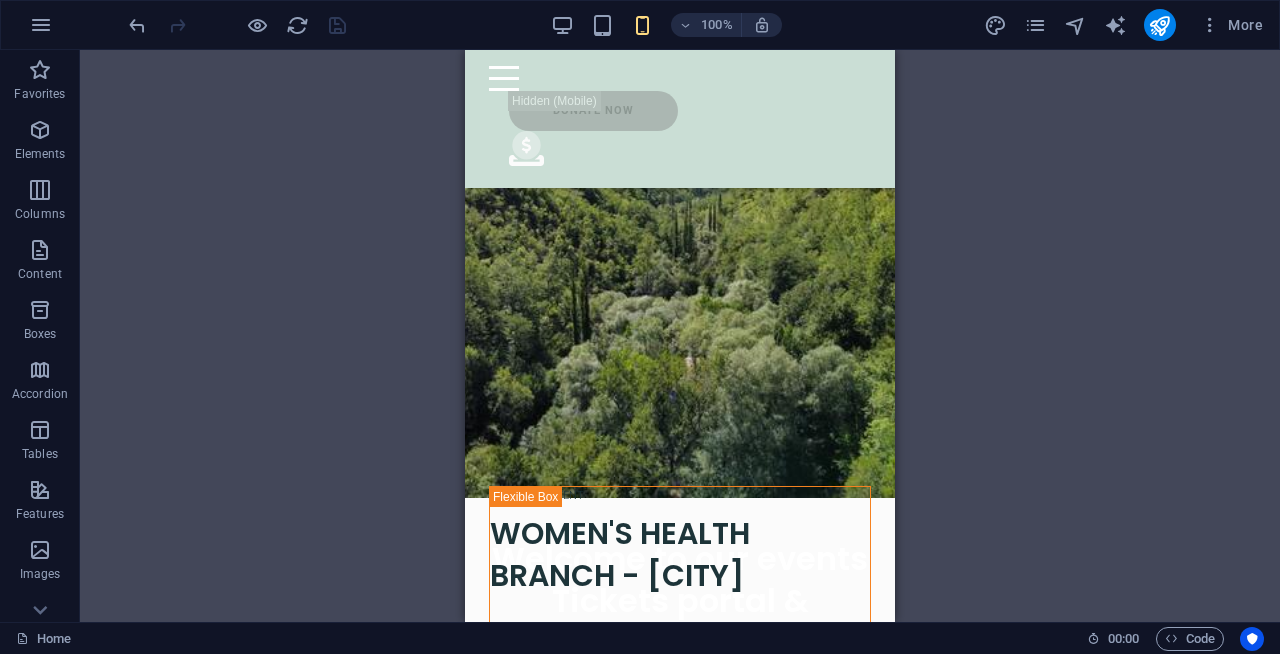 drag, startPoint x: 1104, startPoint y: 197, endPoint x: 1110, endPoint y: 52, distance: 145.12408 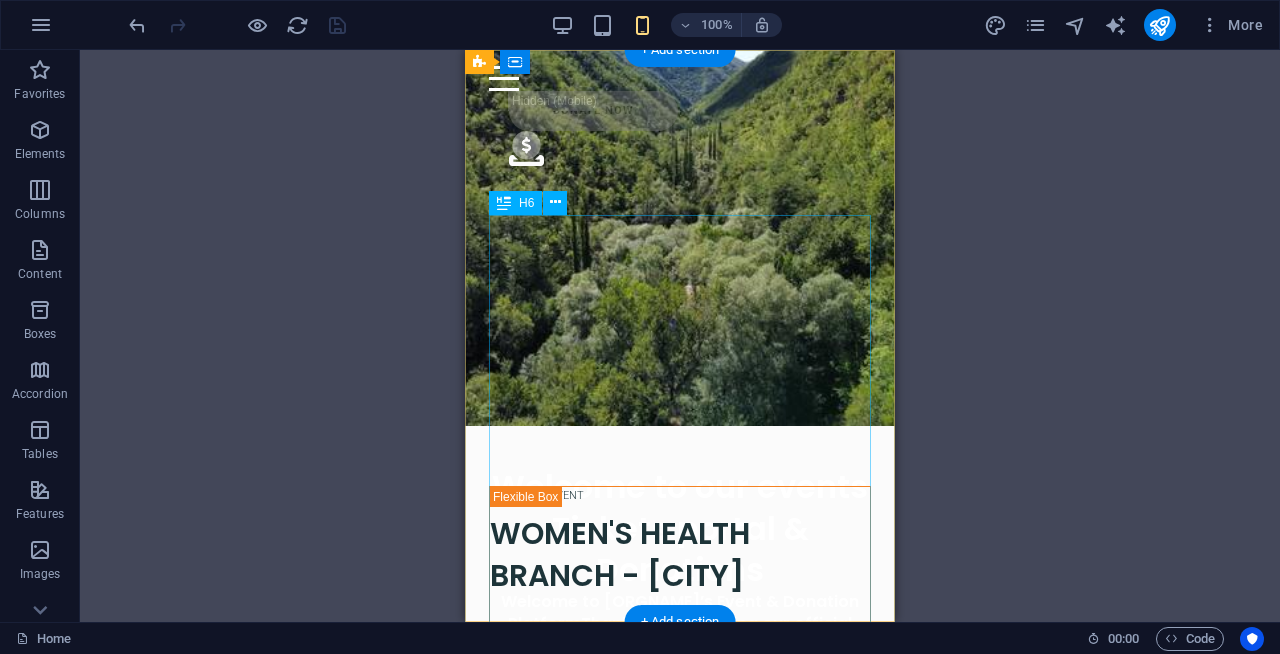 scroll, scrollTop: 0, scrollLeft: 0, axis: both 